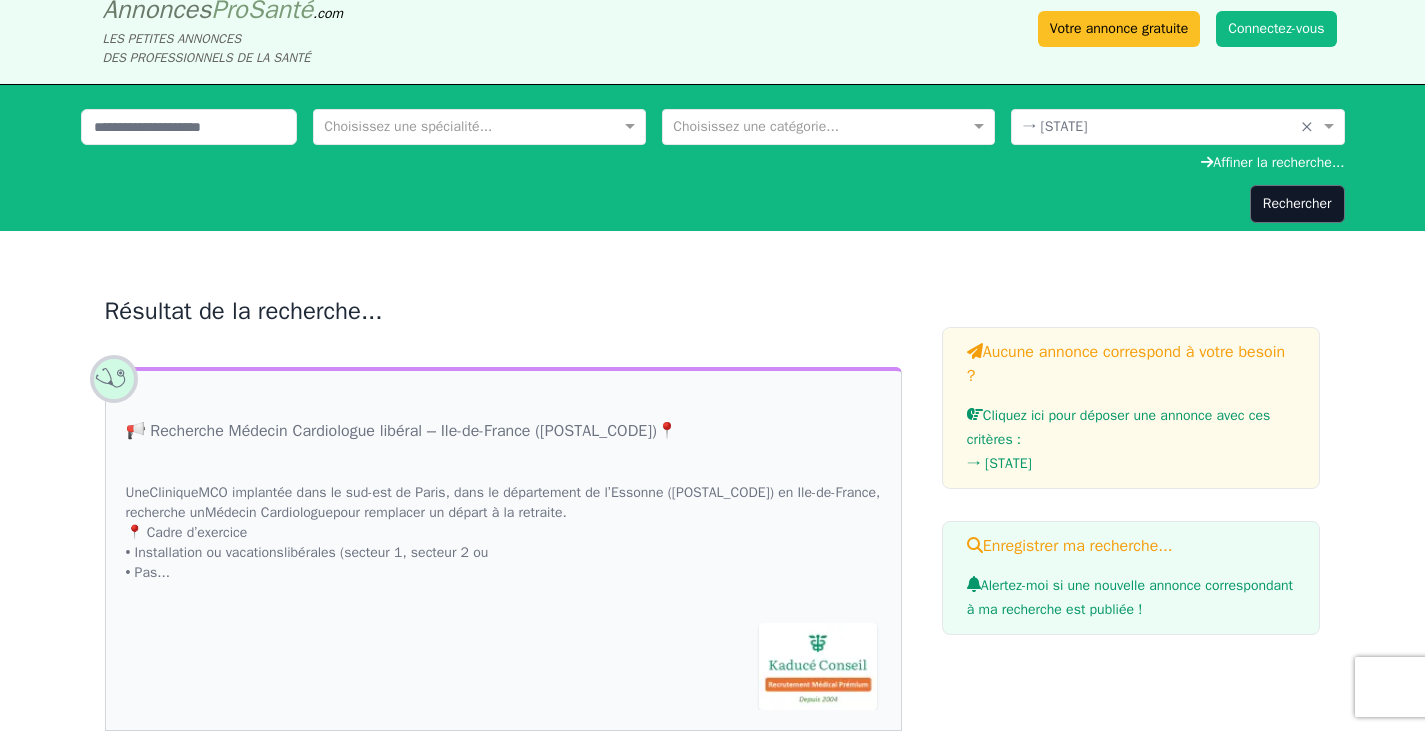 scroll, scrollTop: 0, scrollLeft: 0, axis: both 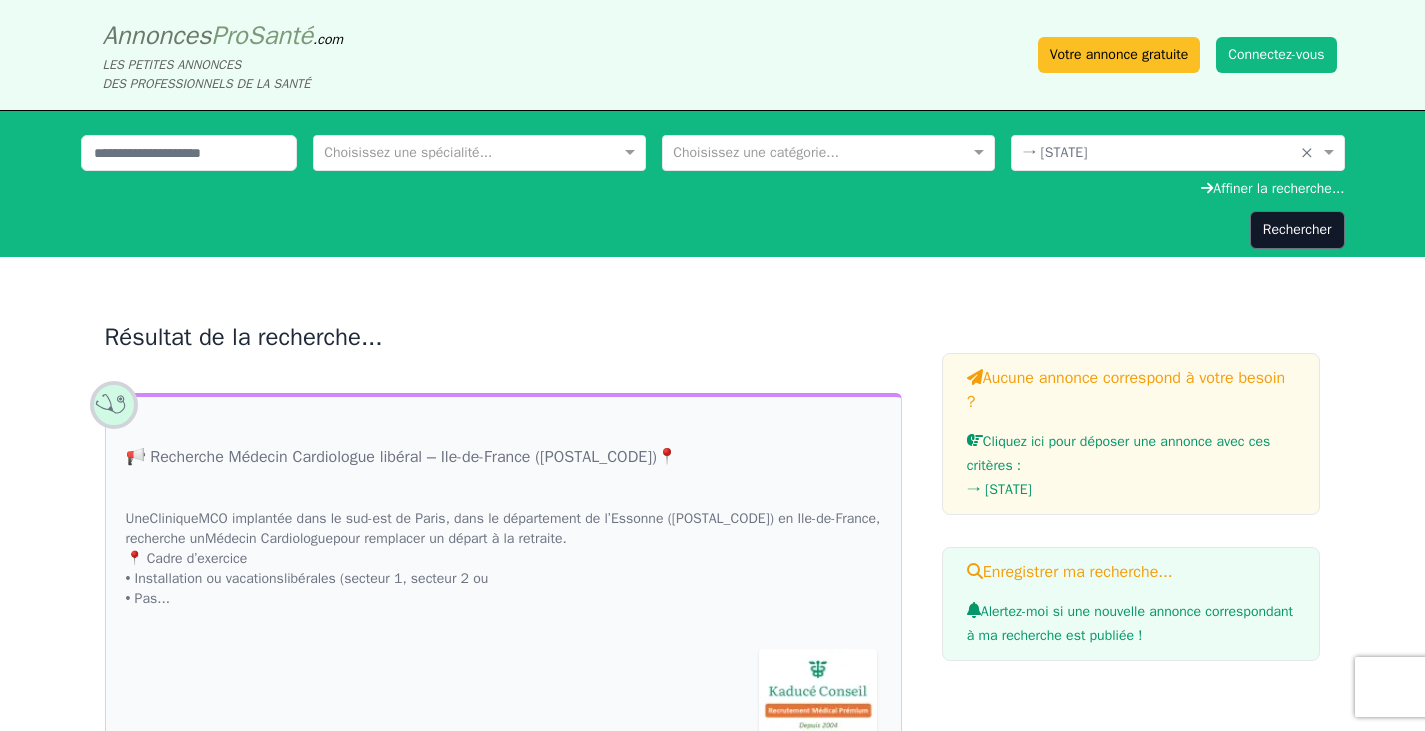 click on "Annonces Pro Santé .com LES PETITES ANNONCES DES PROFESSIONNELS DE LA SANTÉ Votre annonce gratuite Connectez-vous" at bounding box center (713, 55) 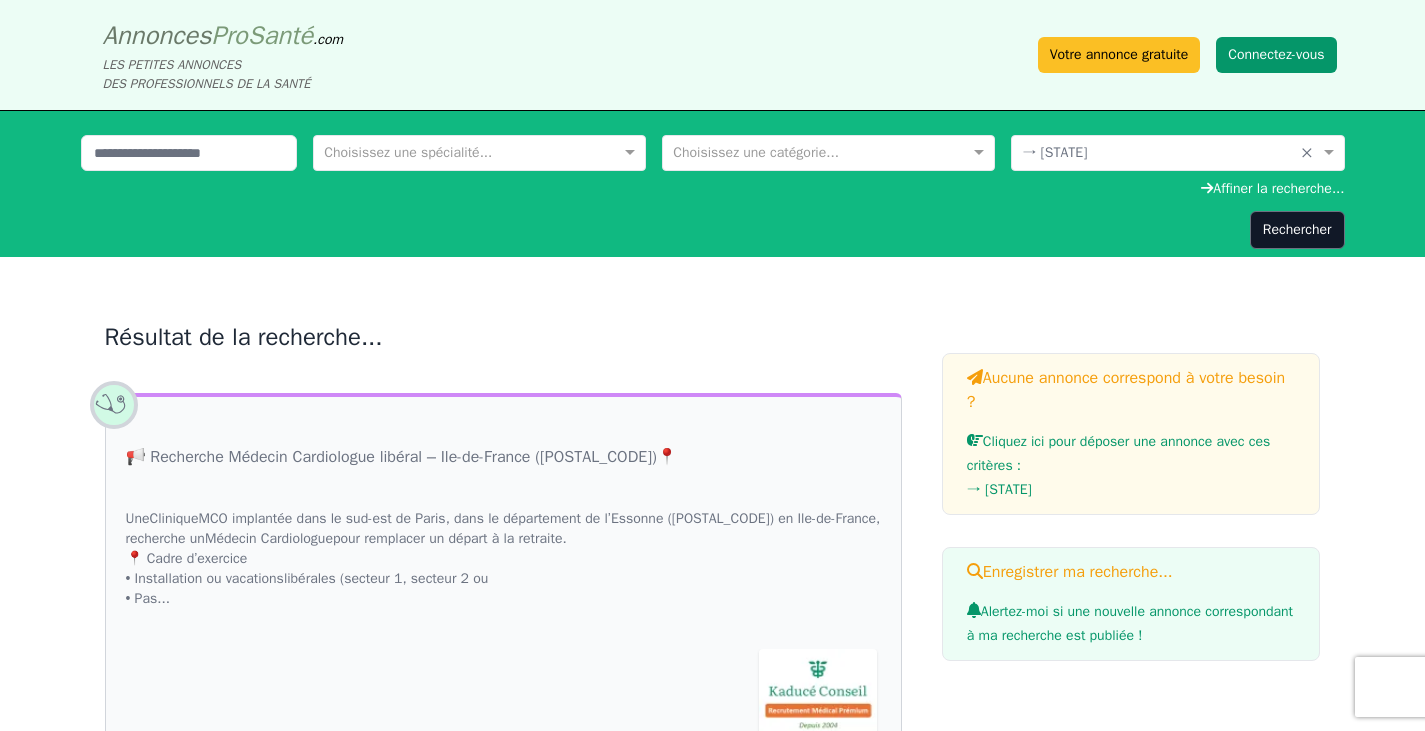 click on "Connectez-vous" at bounding box center [1276, 55] 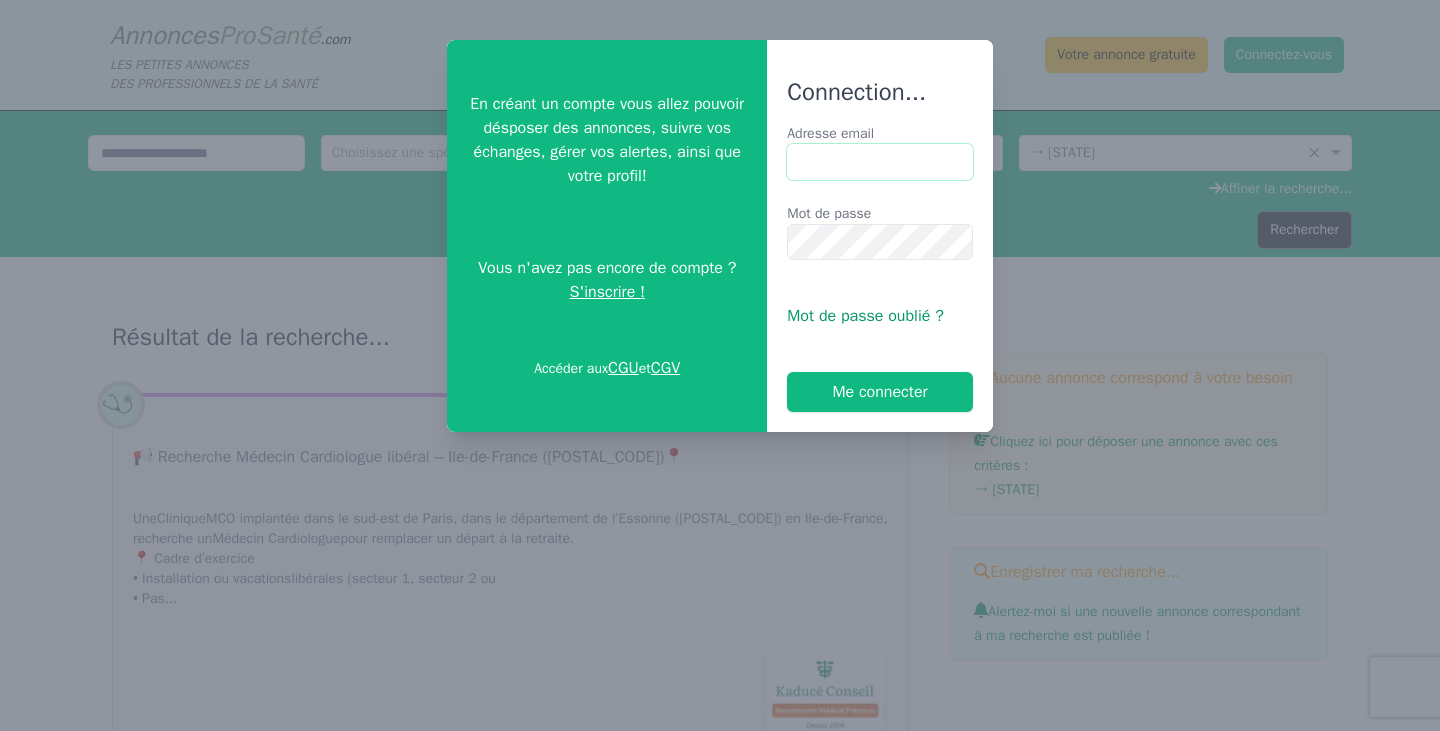 click on "Adresse email" at bounding box center [880, 162] 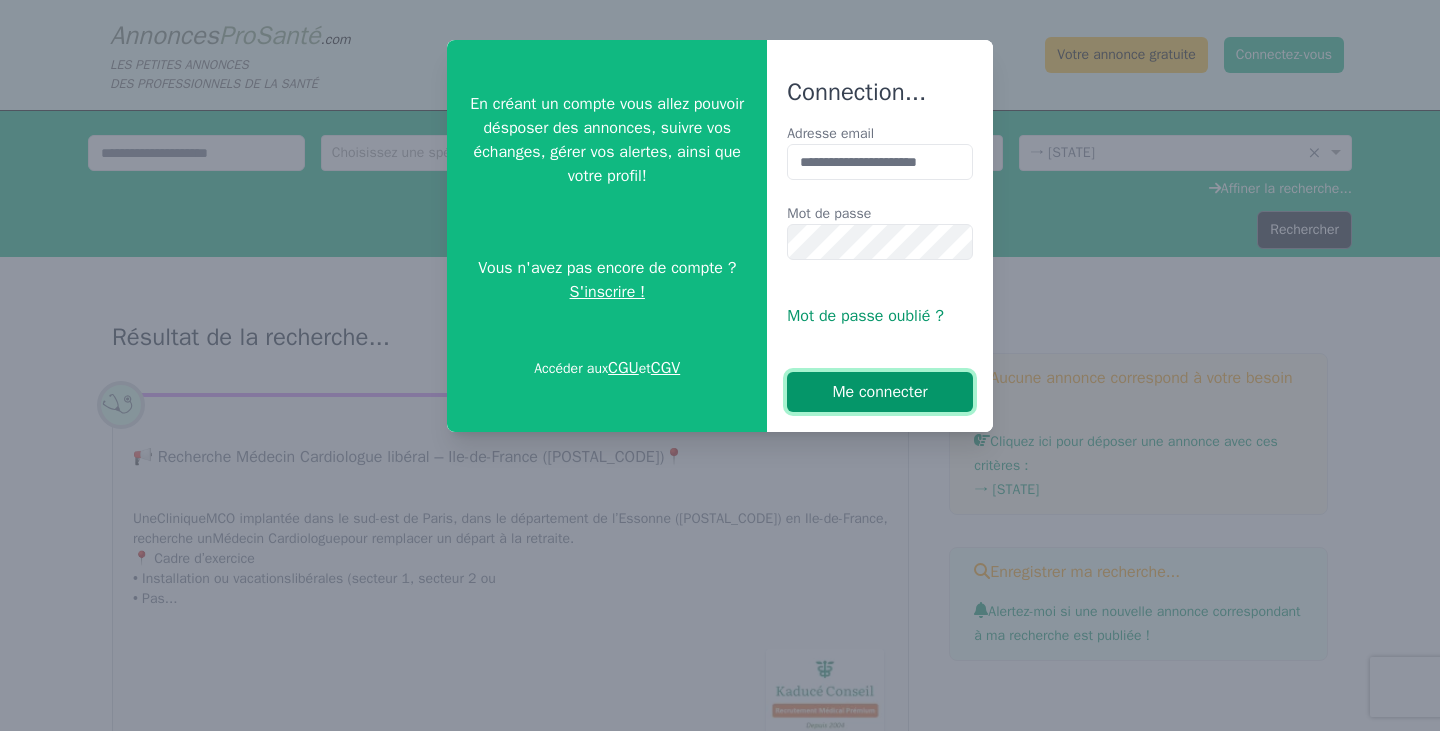 click on "Me connecter" at bounding box center (880, 392) 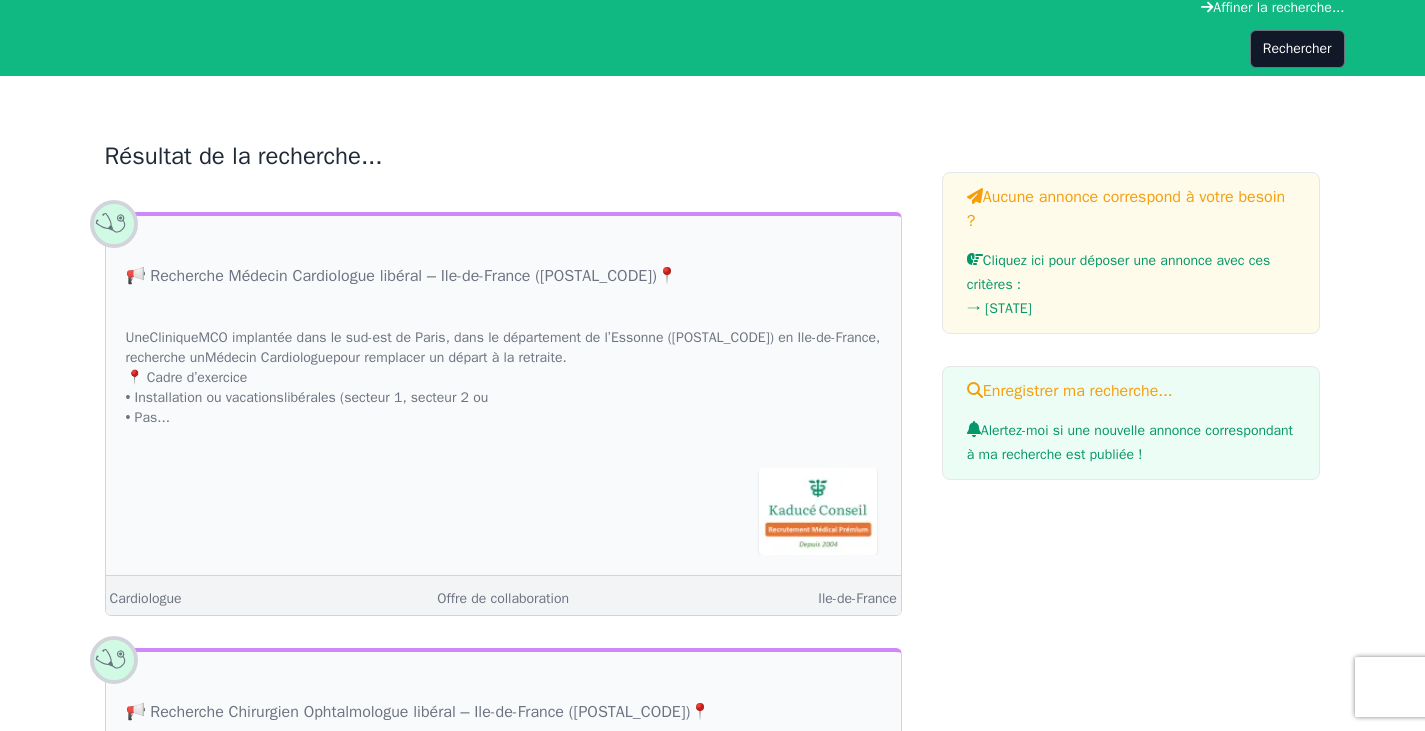 scroll, scrollTop: 0, scrollLeft: 0, axis: both 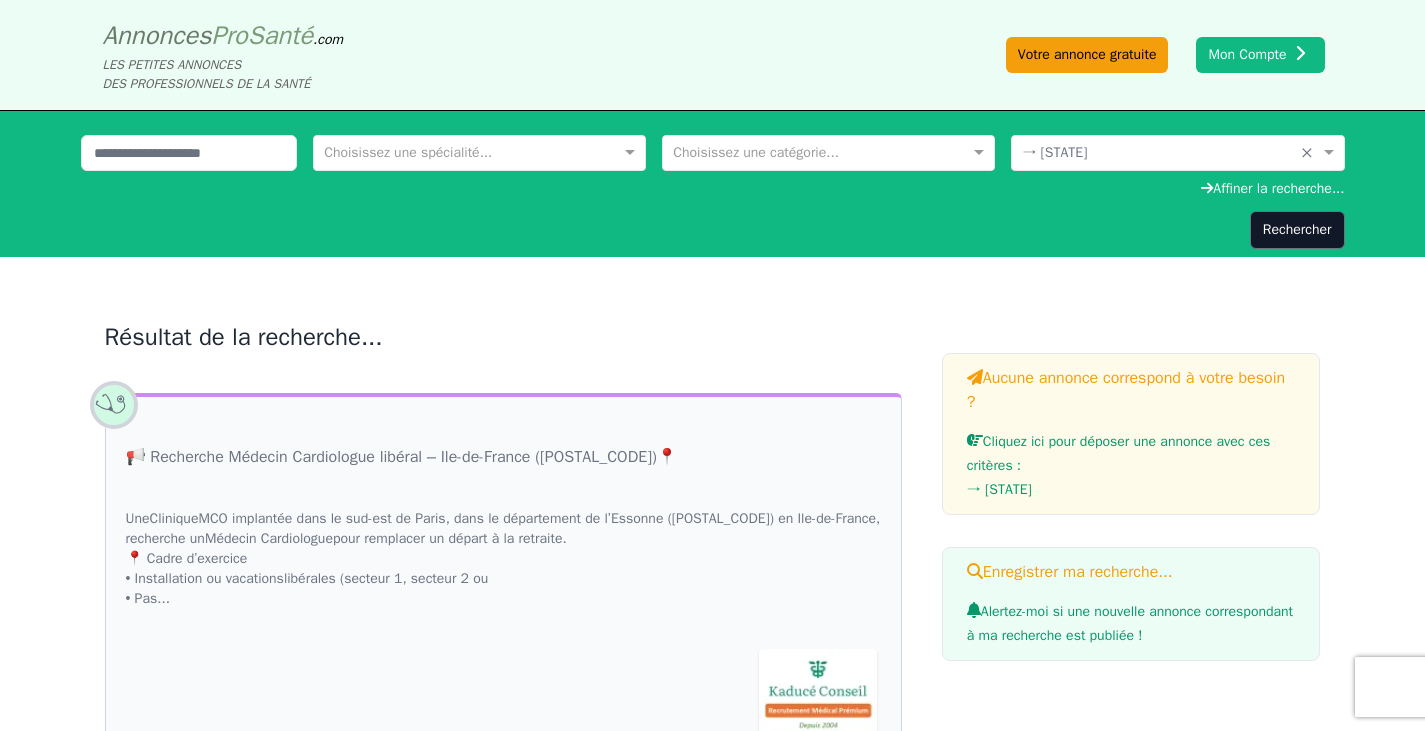 click on "Votre annonce gratuite" at bounding box center [1087, 55] 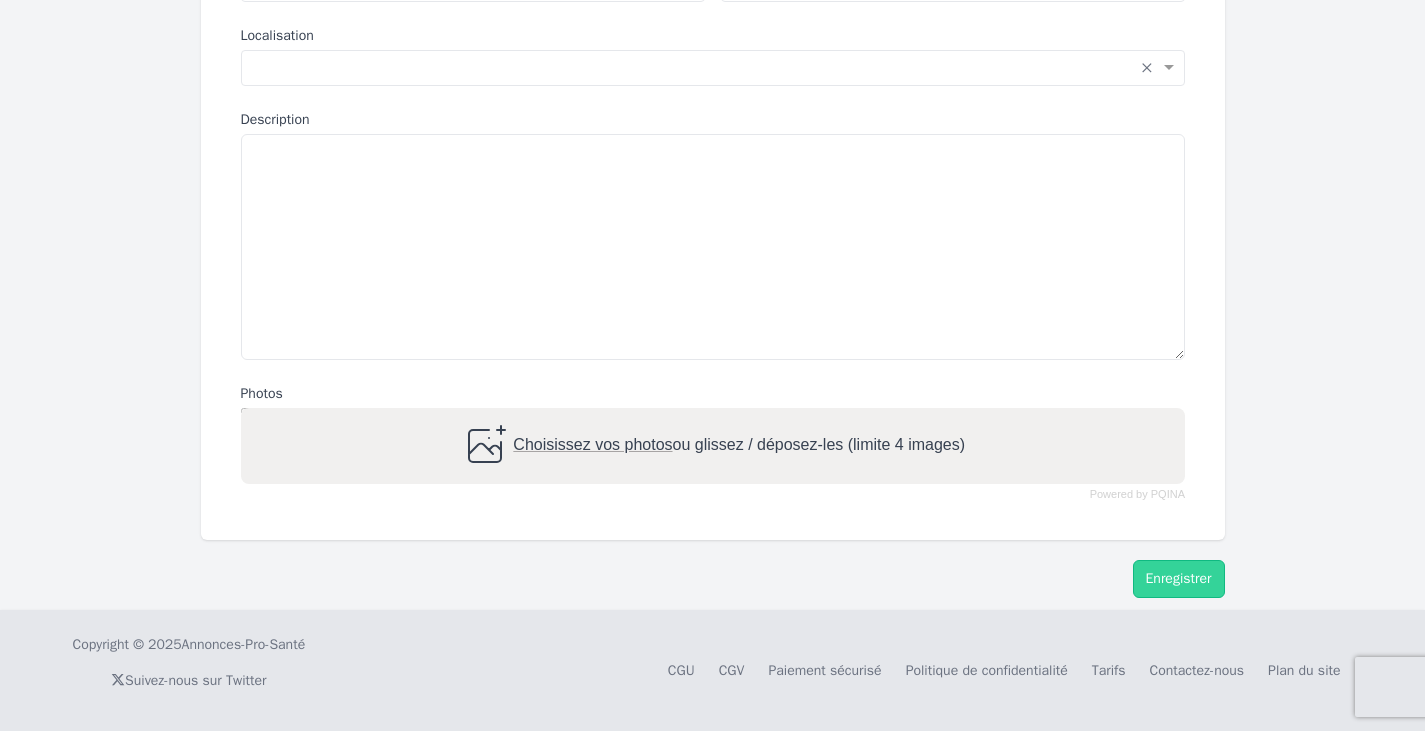 scroll, scrollTop: 0, scrollLeft: 0, axis: both 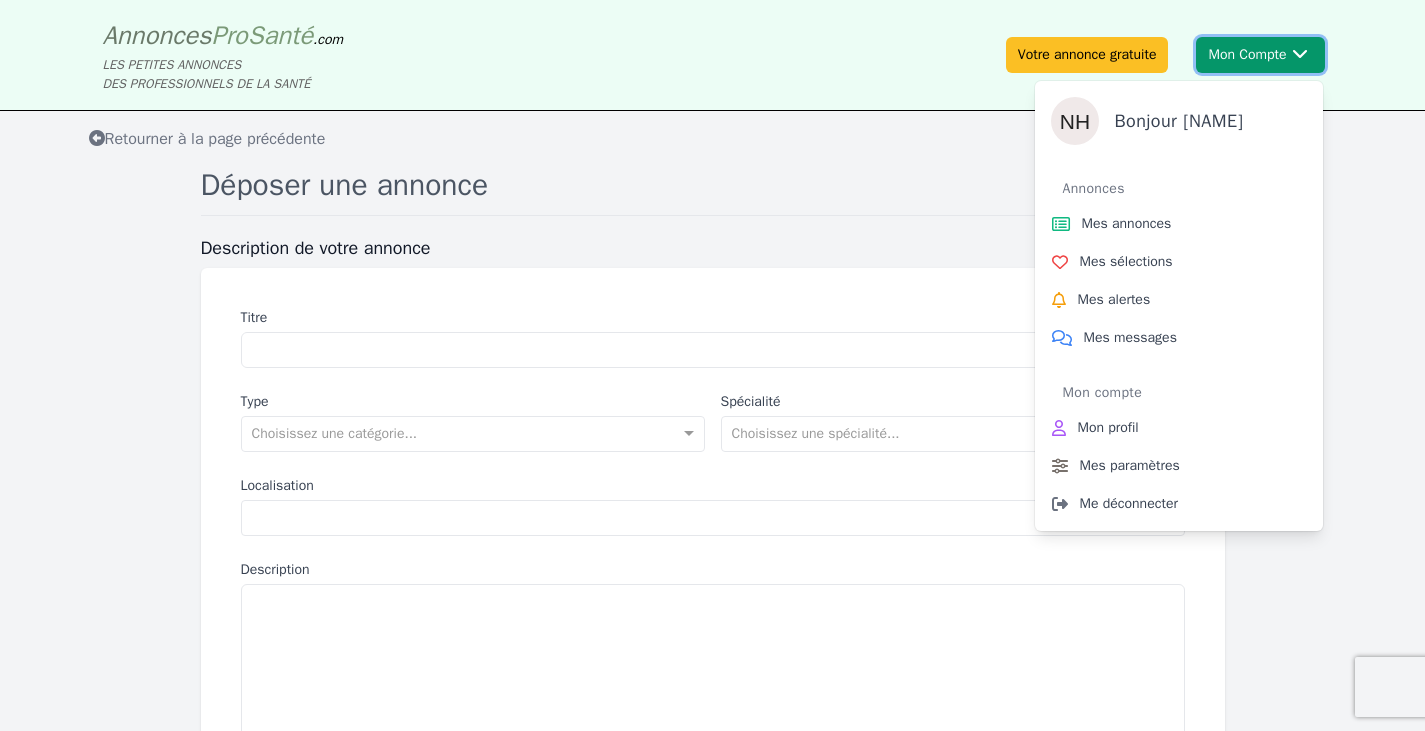 click on "Mon Compte Bonjour [NAME] Annonces Mes annonces Mes sélections Mes alertes Mes messages Mon compte Mon profil Mes paramètres Me déconnecter" at bounding box center [1260, 55] 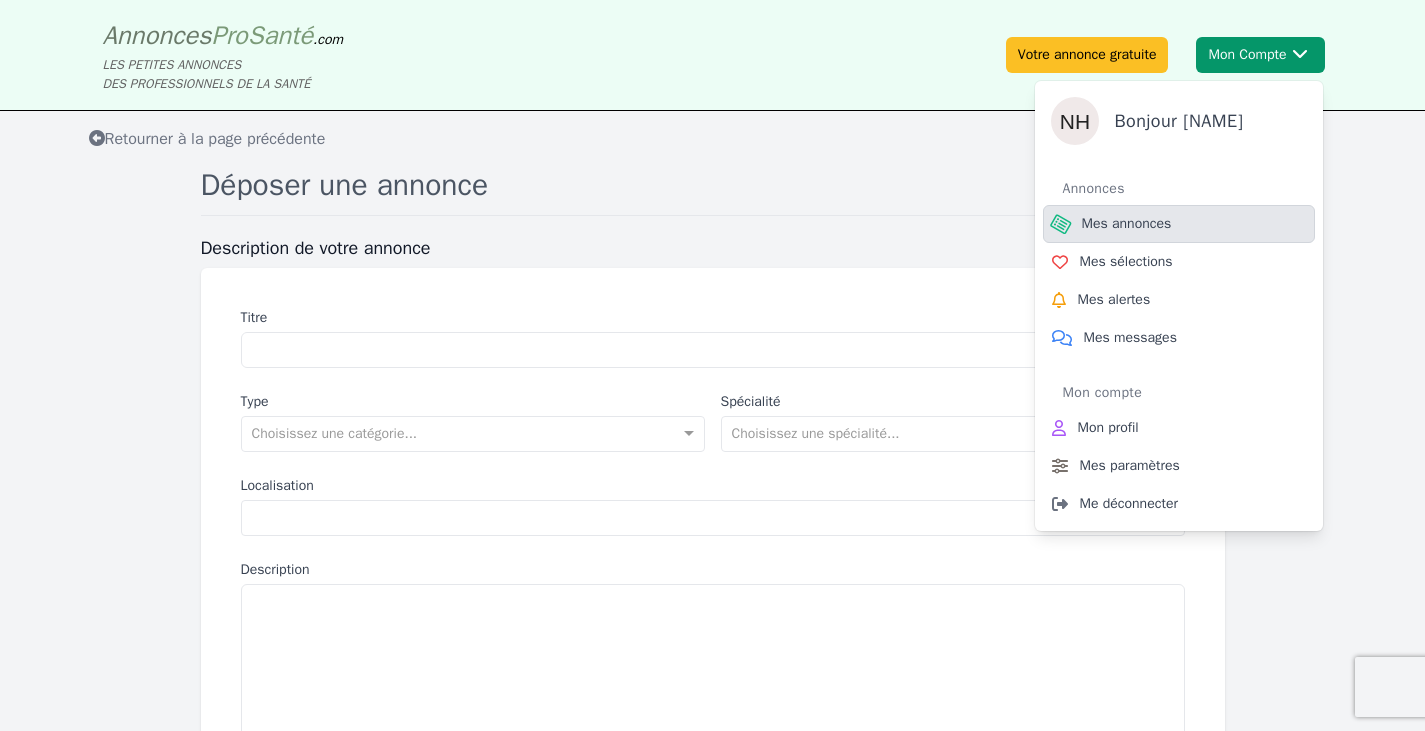 click on "Mes annonces" at bounding box center [1127, 224] 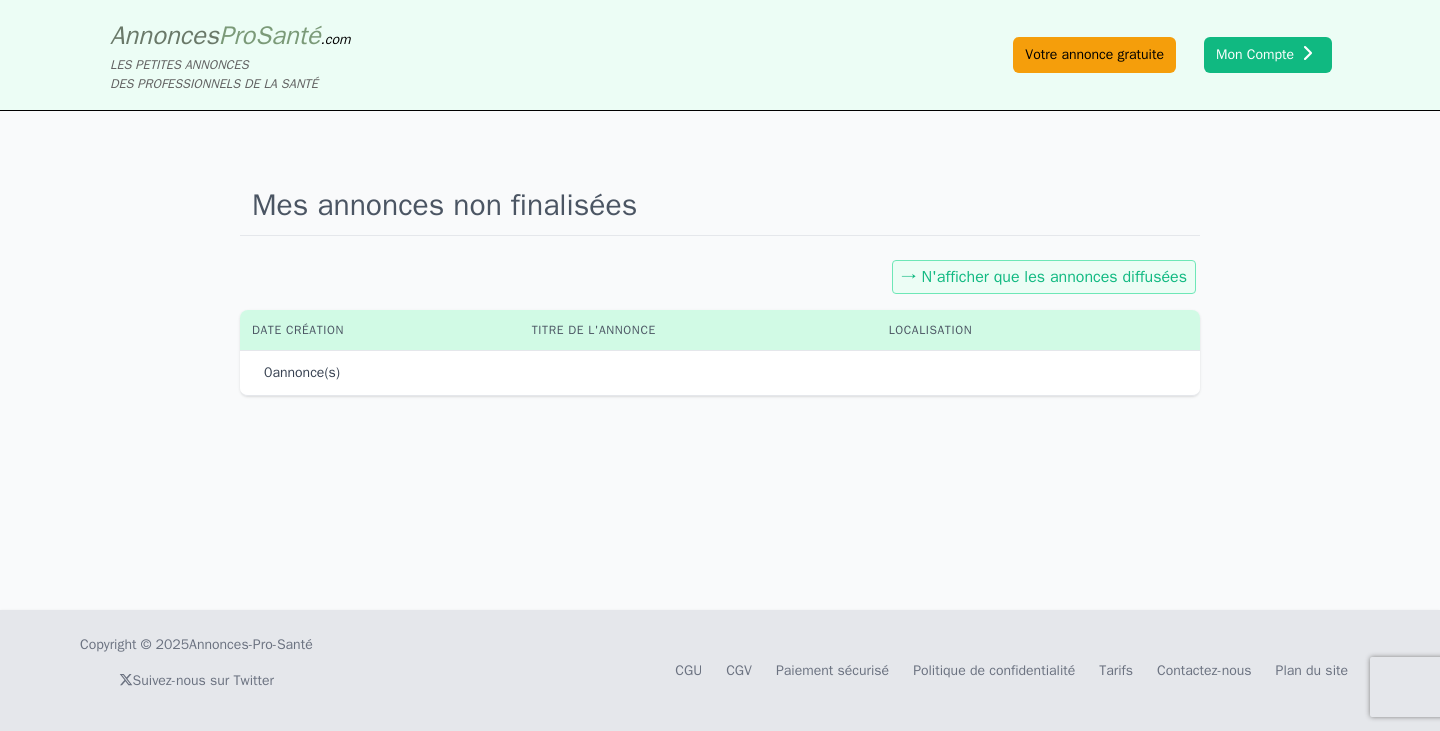 click on "Votre annonce gratuite" at bounding box center [1094, 55] 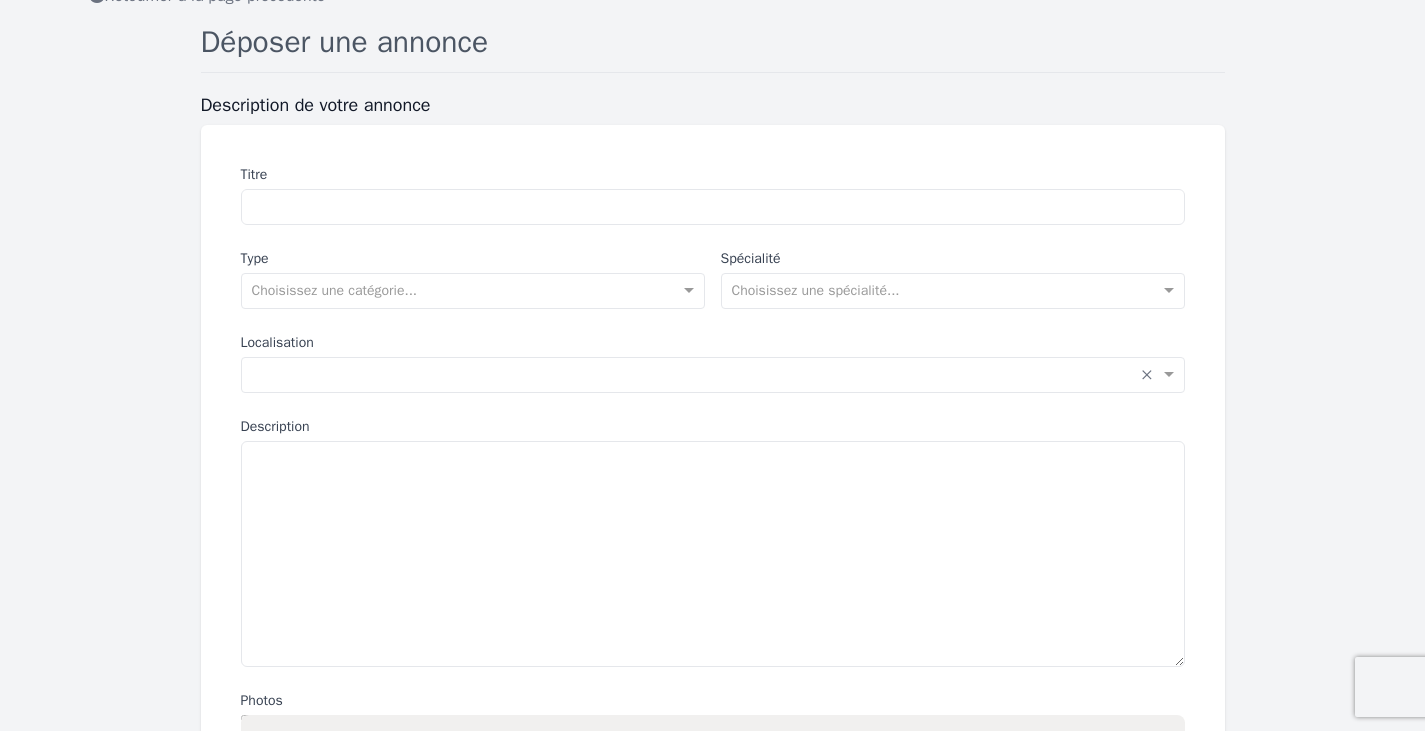 scroll, scrollTop: 149, scrollLeft: 0, axis: vertical 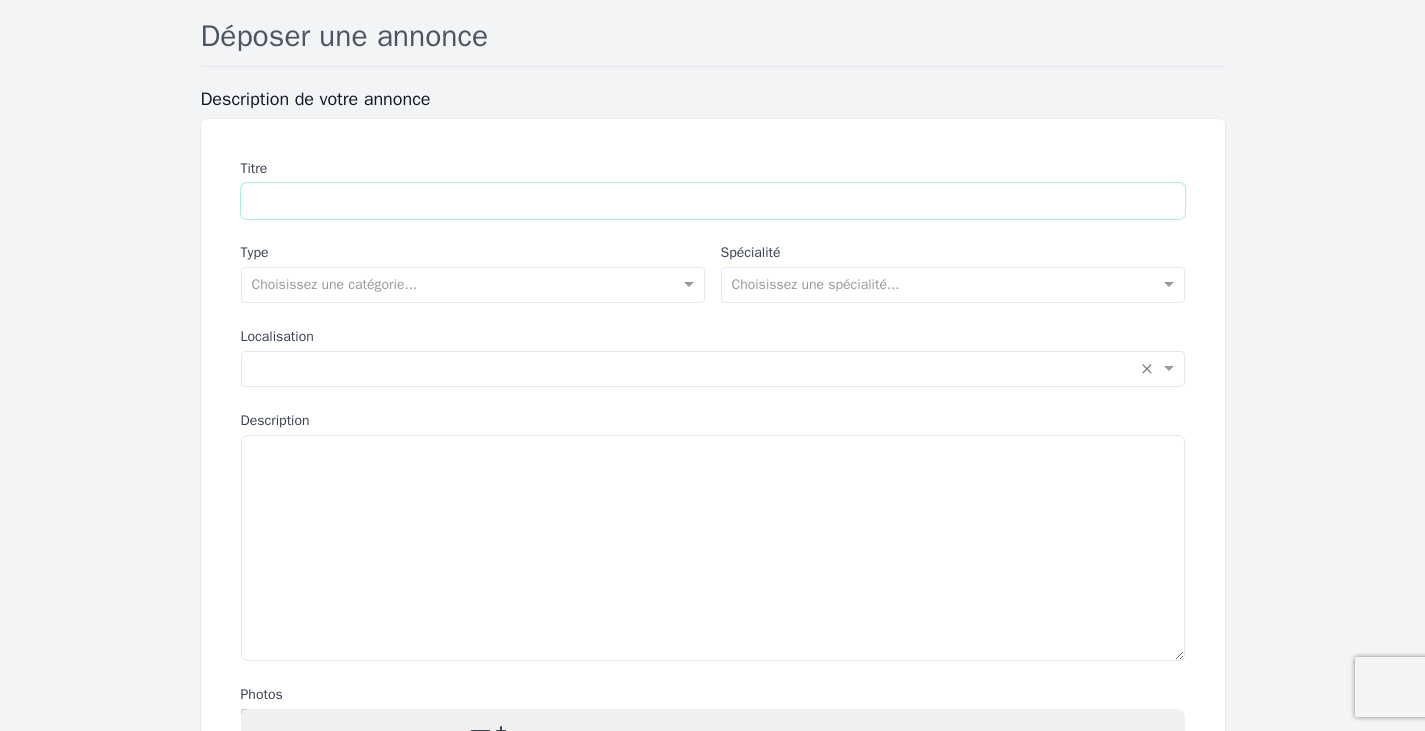 click on "Titre" at bounding box center (713, 201) 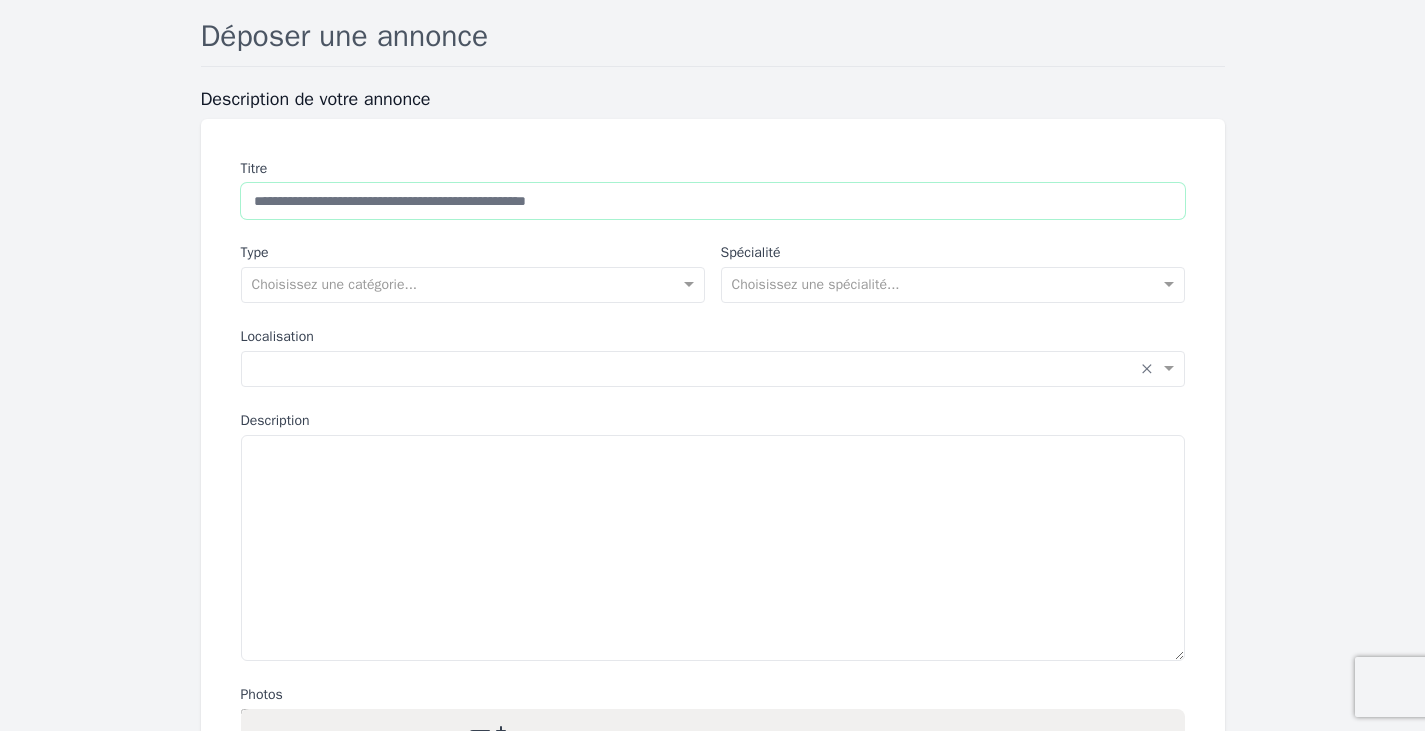 click on "**********" at bounding box center (713, 201) 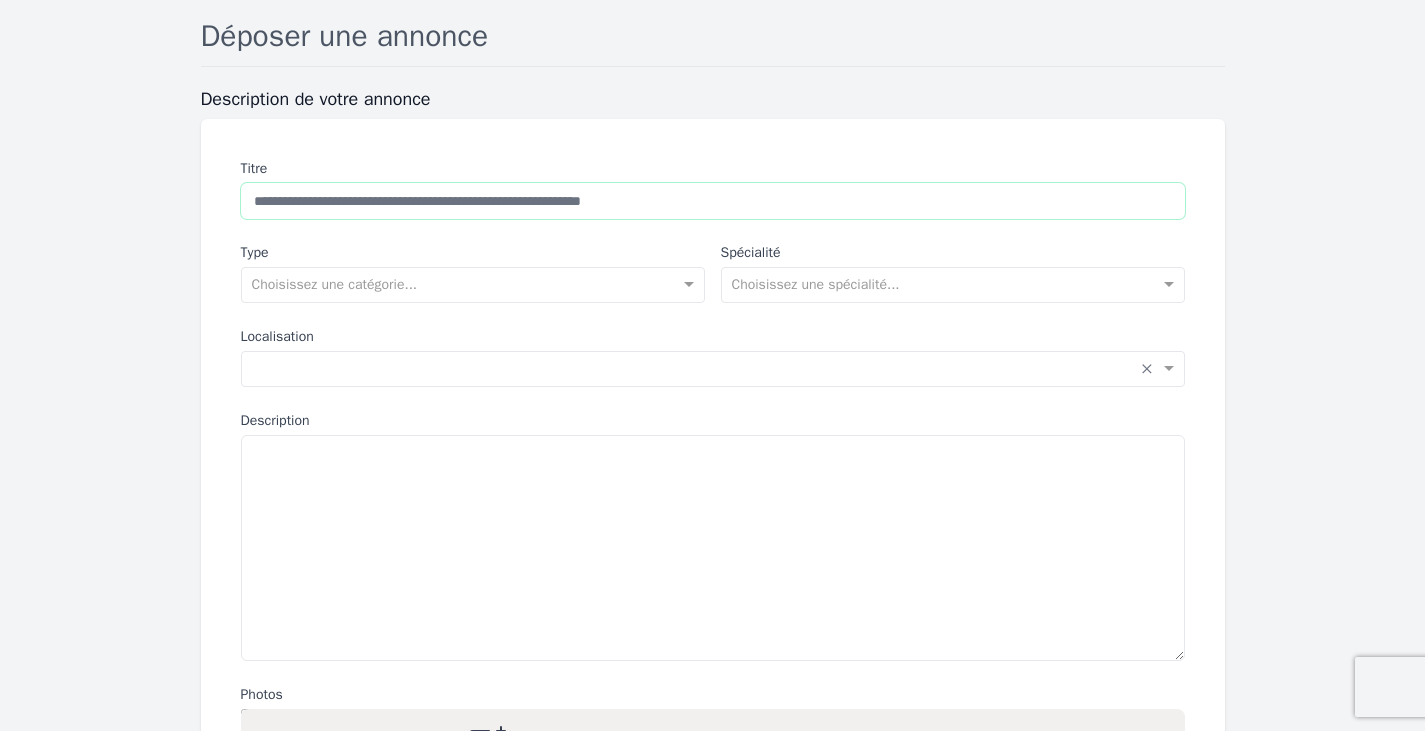 click on "**********" at bounding box center (713, 201) 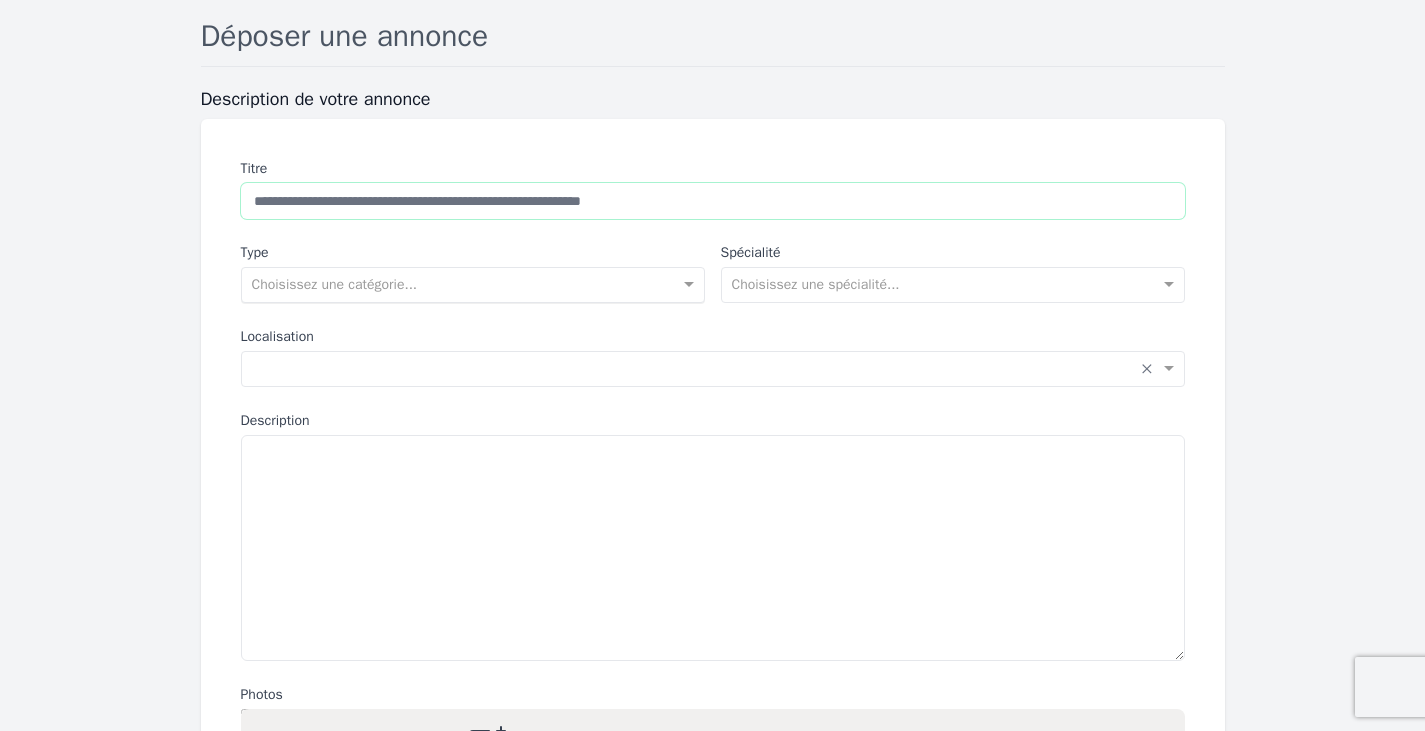 type on "**********" 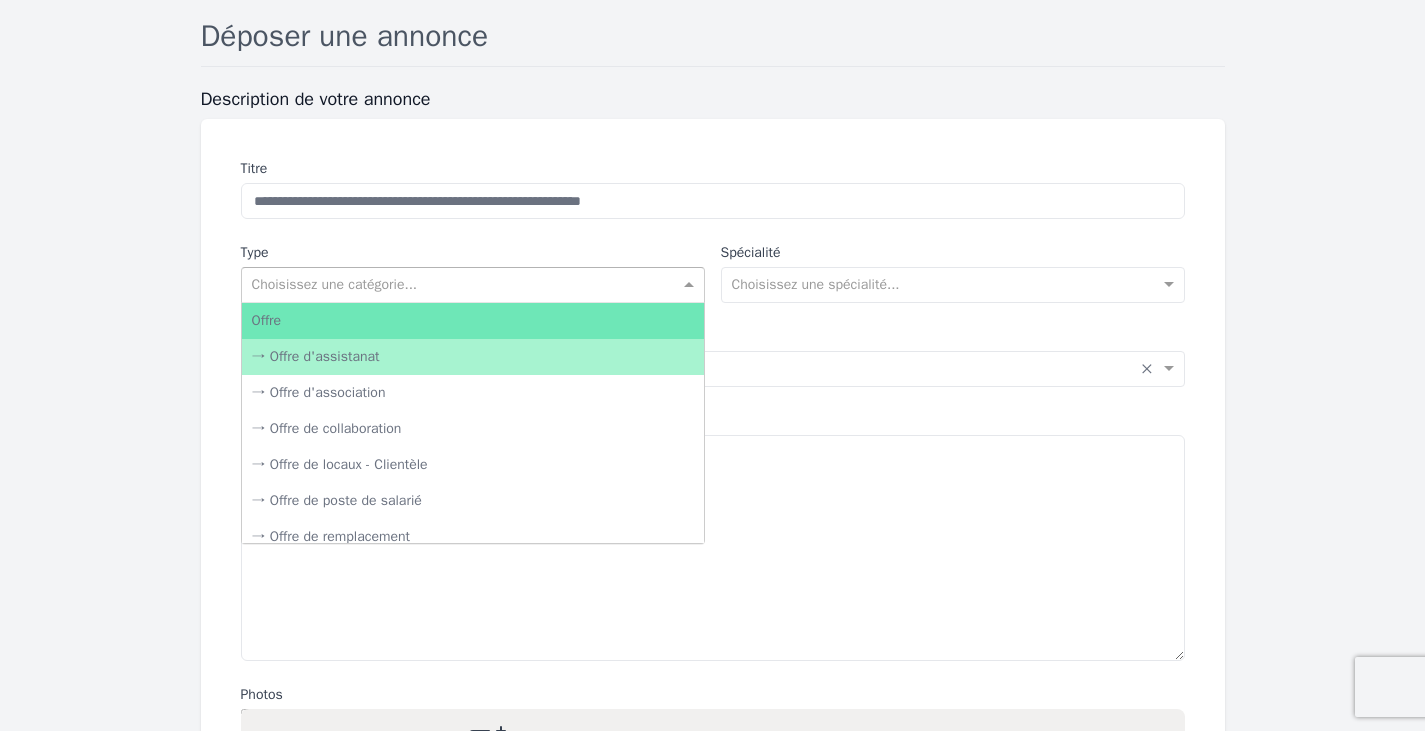 click at bounding box center (453, 283) 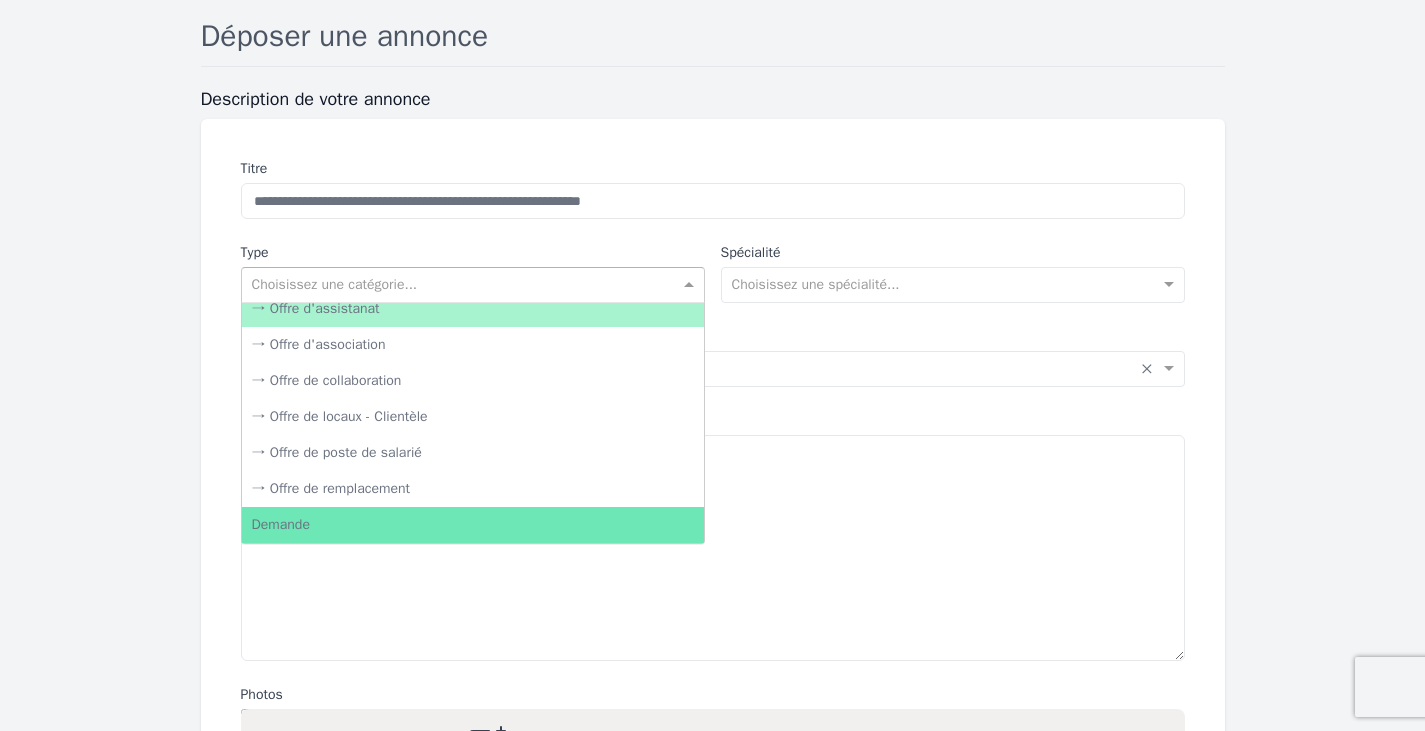 scroll, scrollTop: 57, scrollLeft: 0, axis: vertical 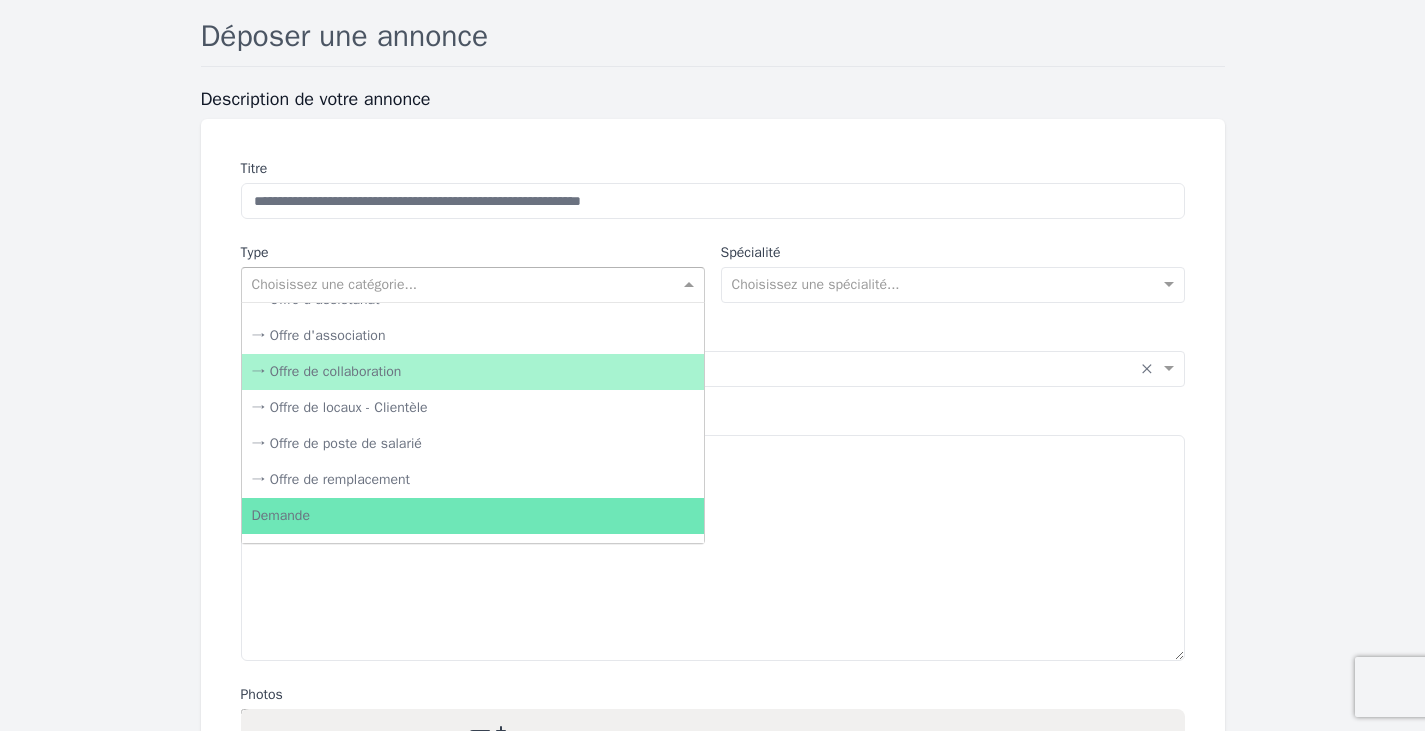 click on "→ Offre de collaboration" at bounding box center [473, 372] 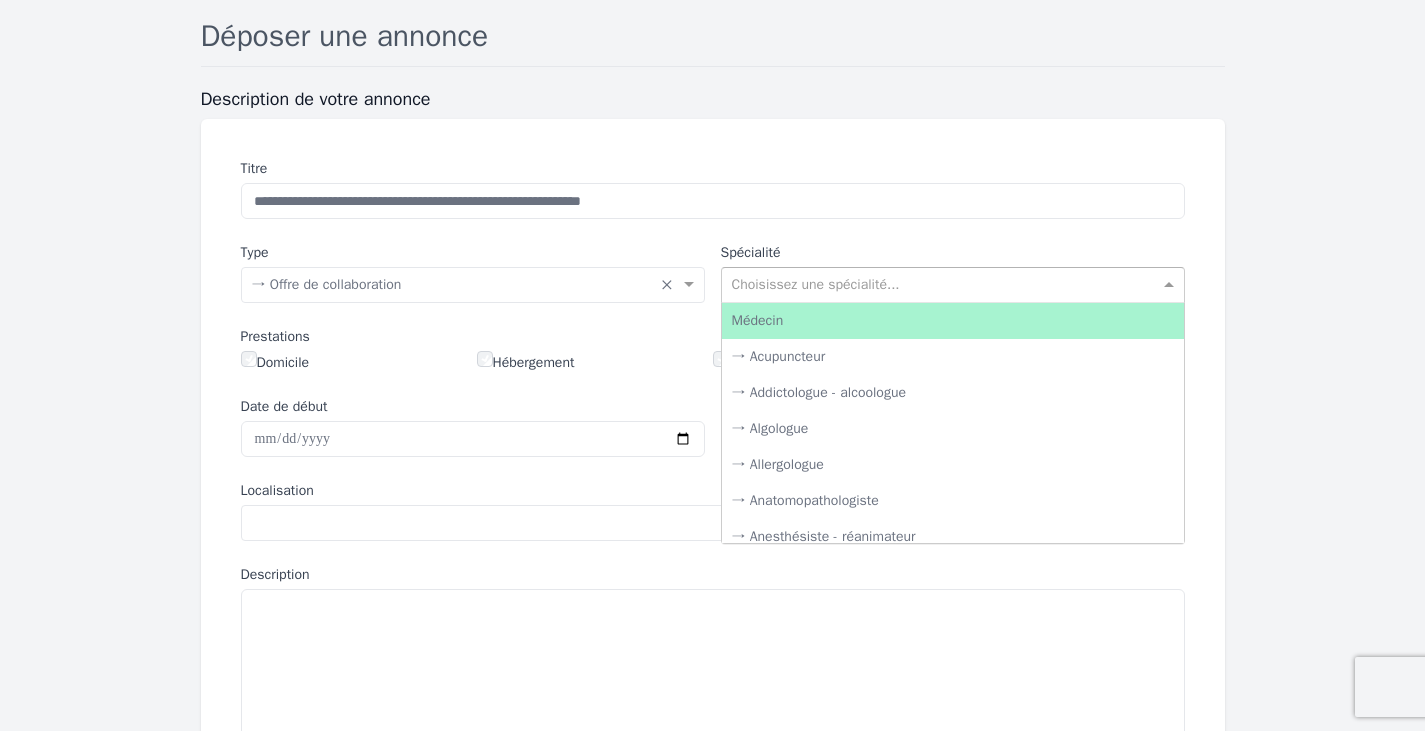 click at bounding box center [933, 283] 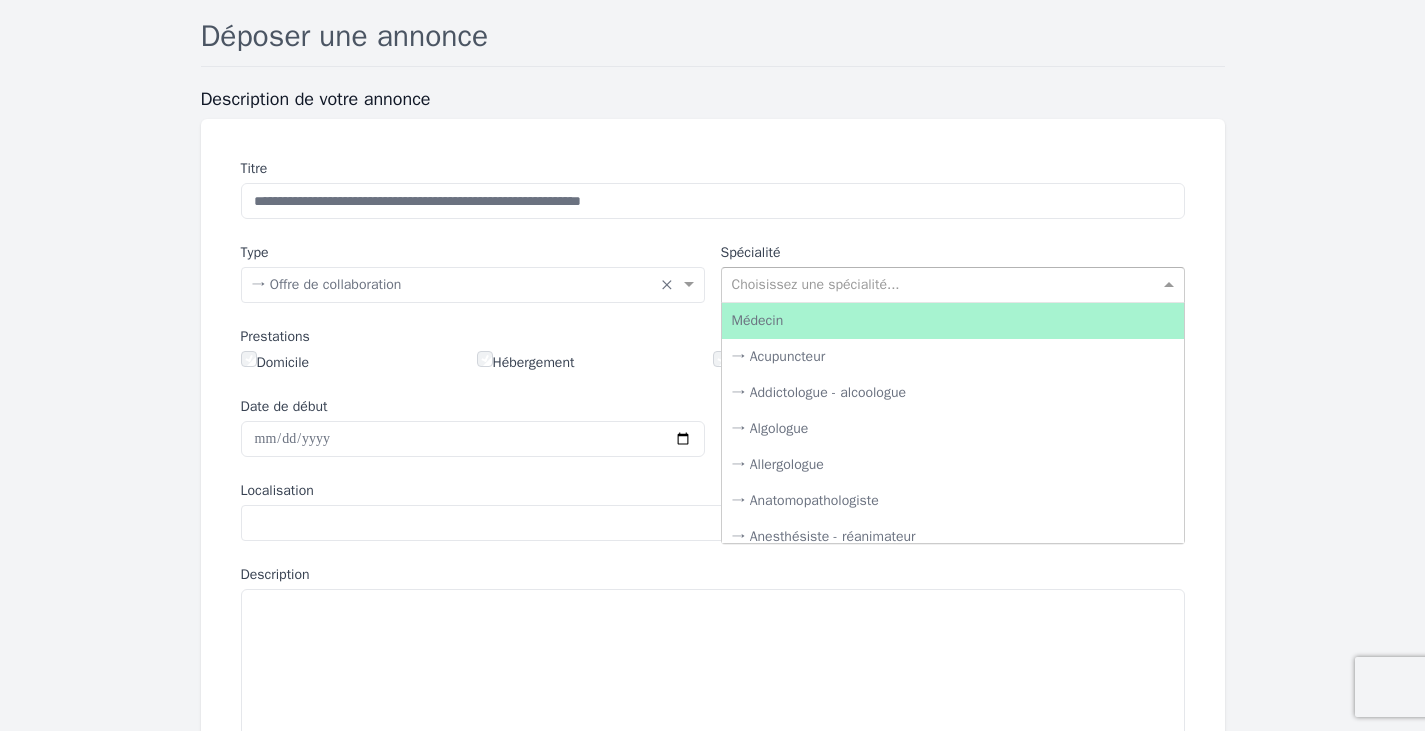click at bounding box center (933, 283) 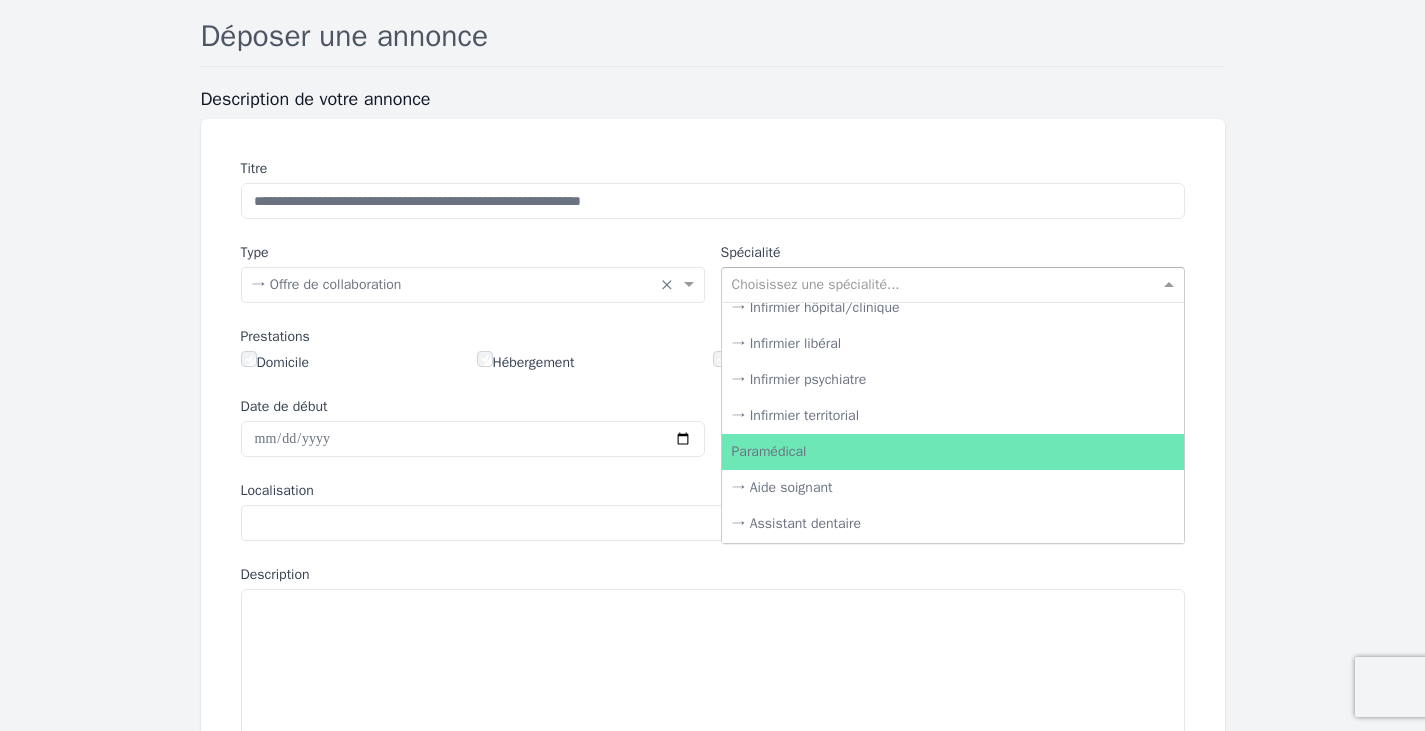 scroll, scrollTop: 2706, scrollLeft: 0, axis: vertical 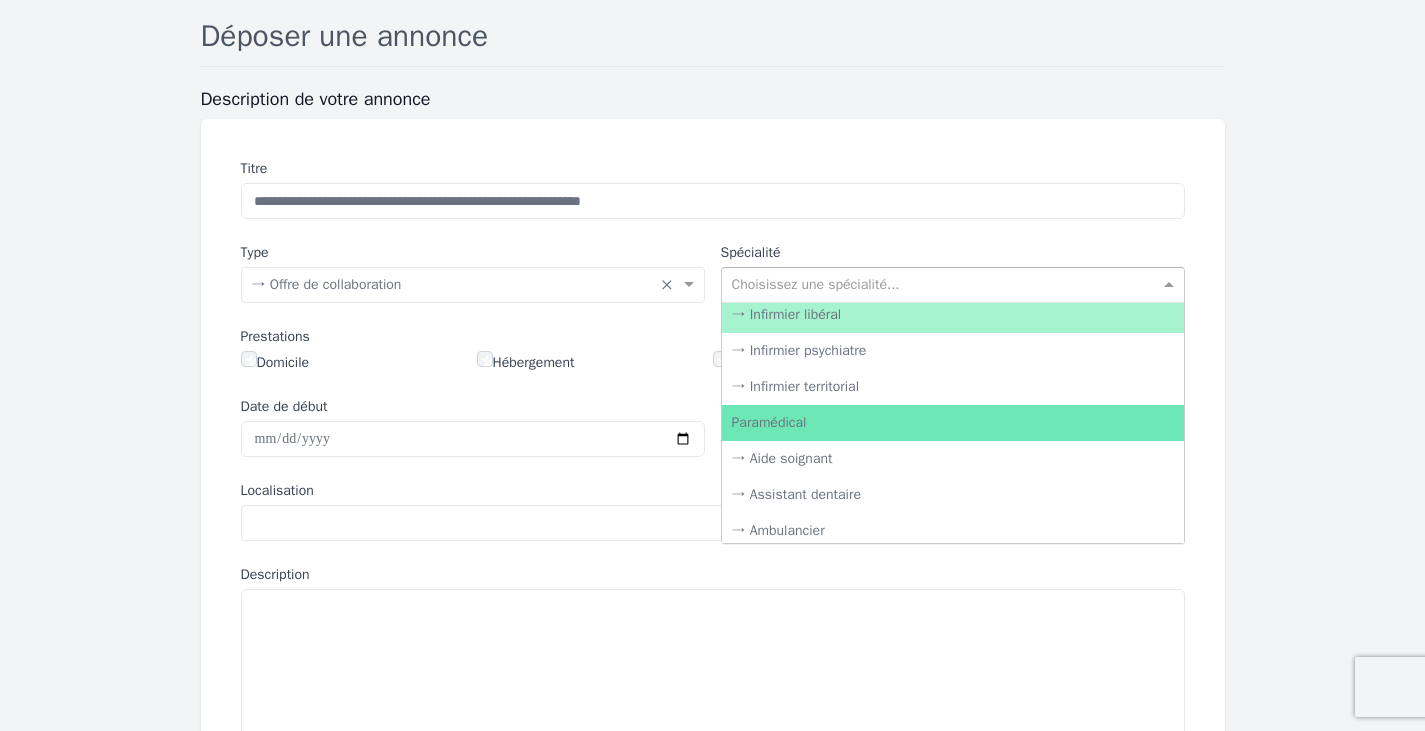 click on "→ Infirmier libéral" at bounding box center [953, 315] 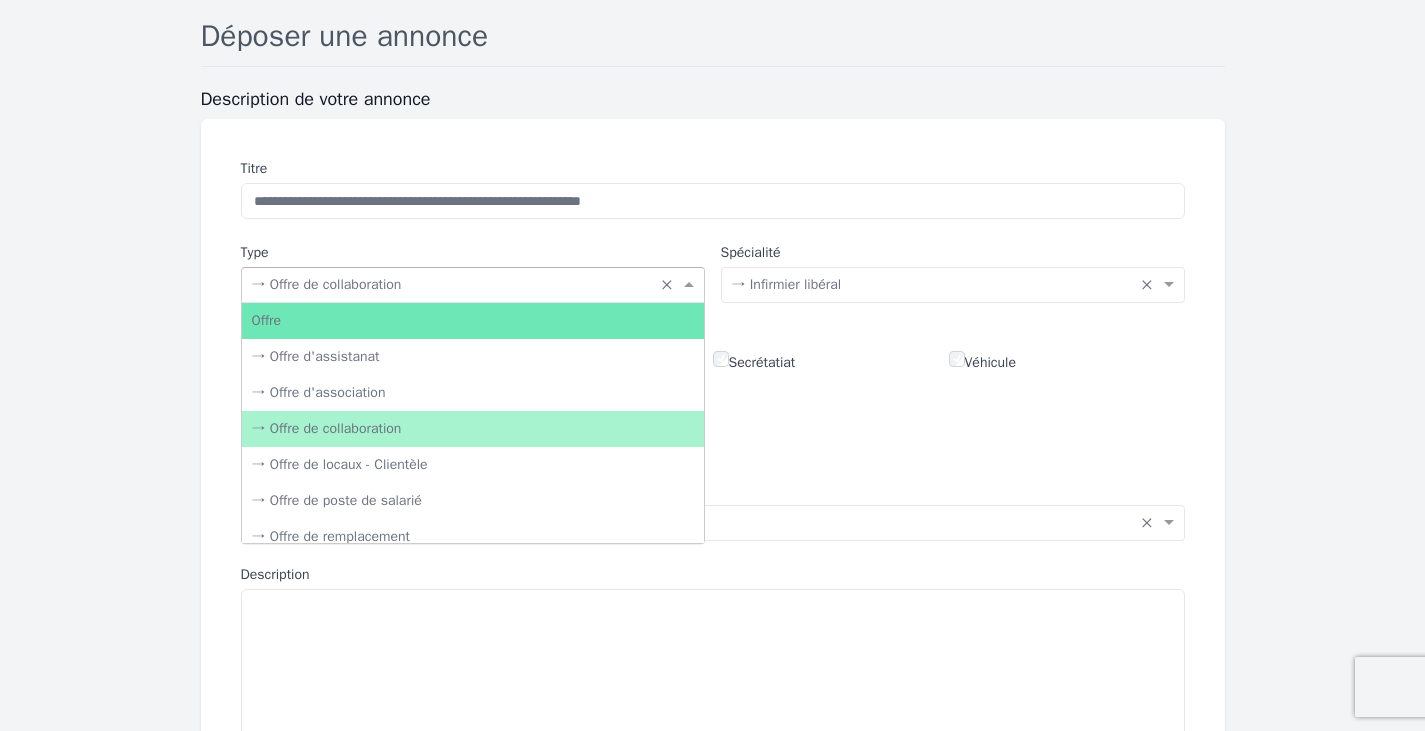 click at bounding box center [453, 283] 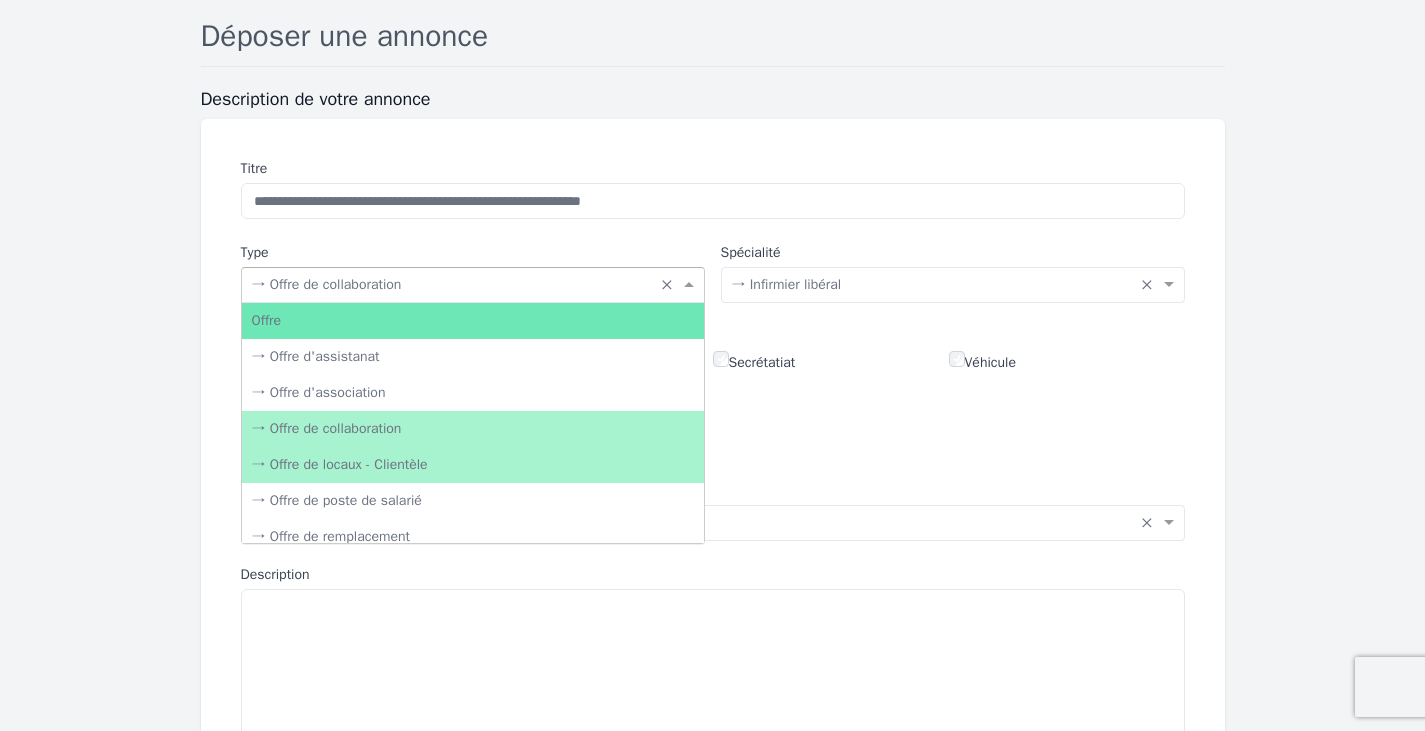 click on "→ Offre de locaux - Clientèle" at bounding box center (473, 465) 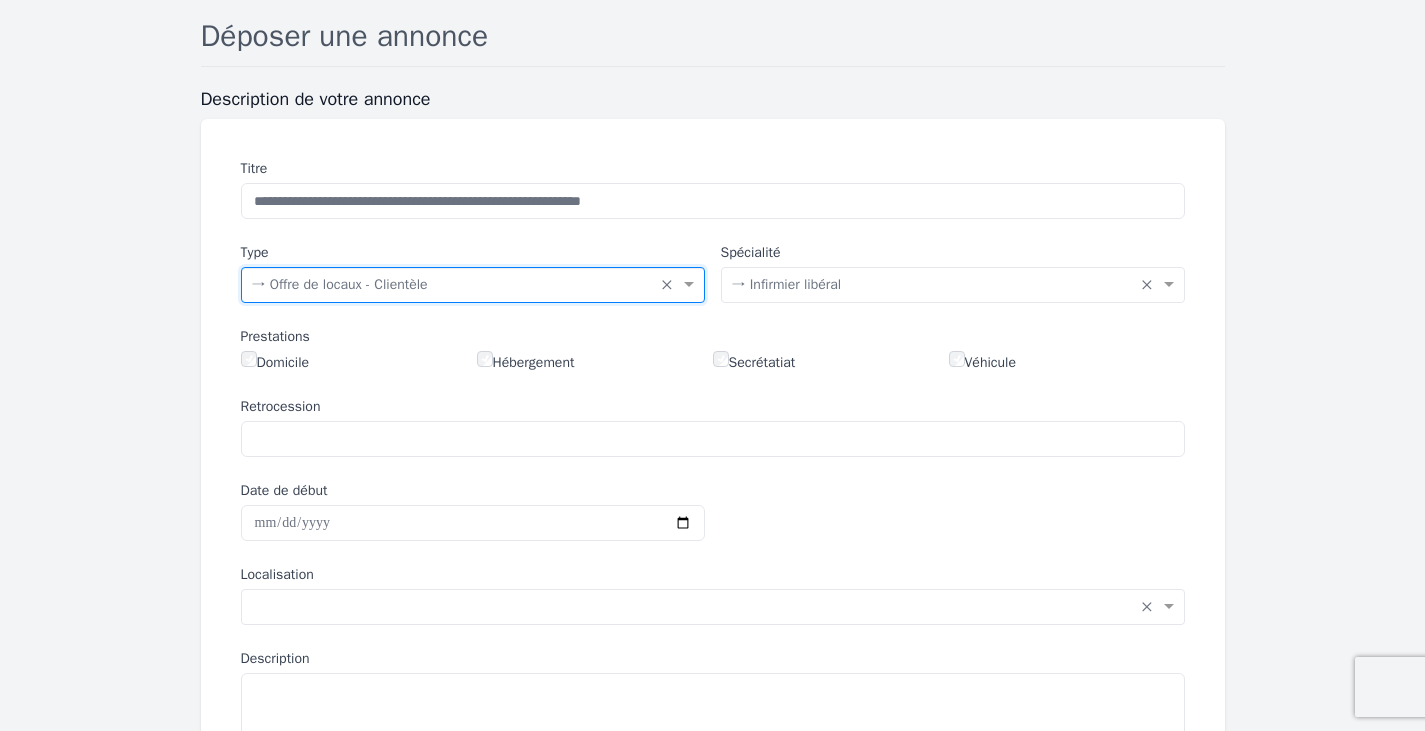 scroll, scrollTop: 436, scrollLeft: 0, axis: vertical 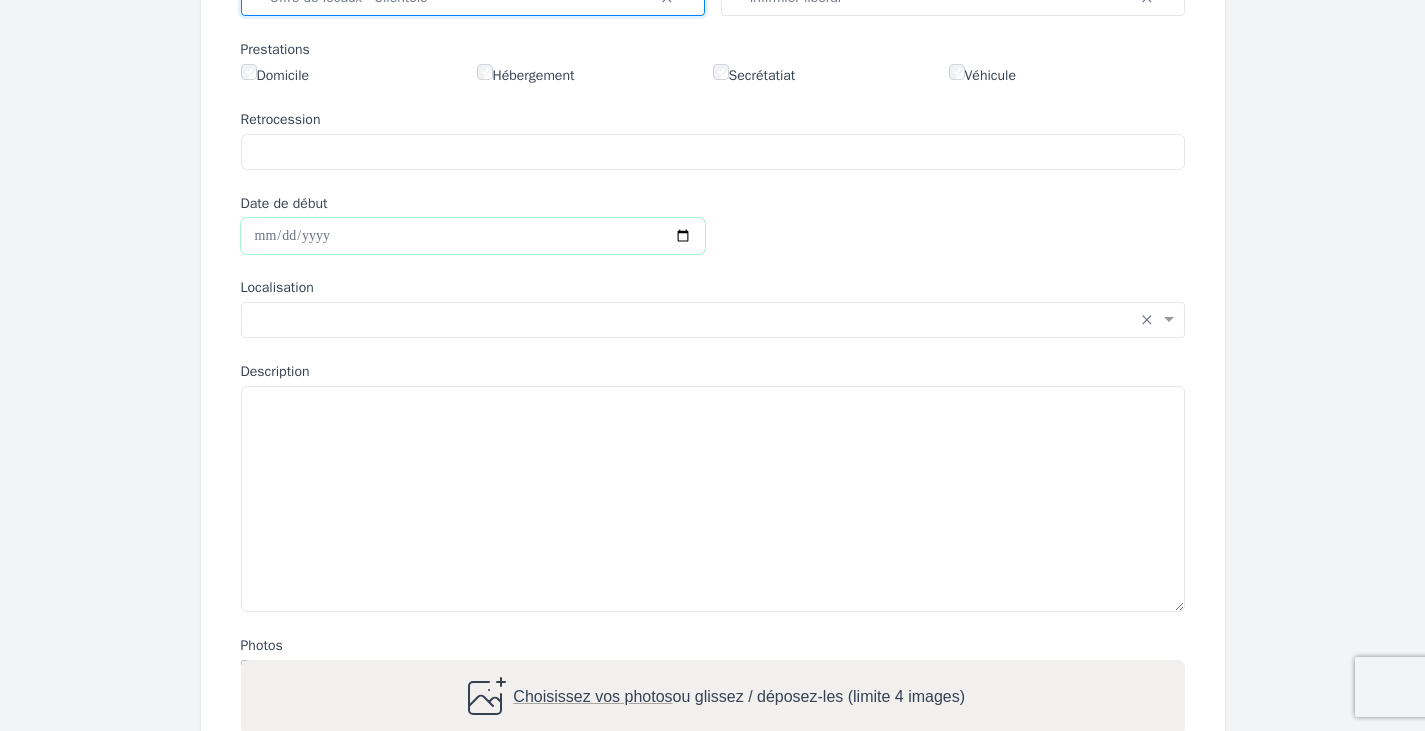click on "Date de début" at bounding box center (473, 236) 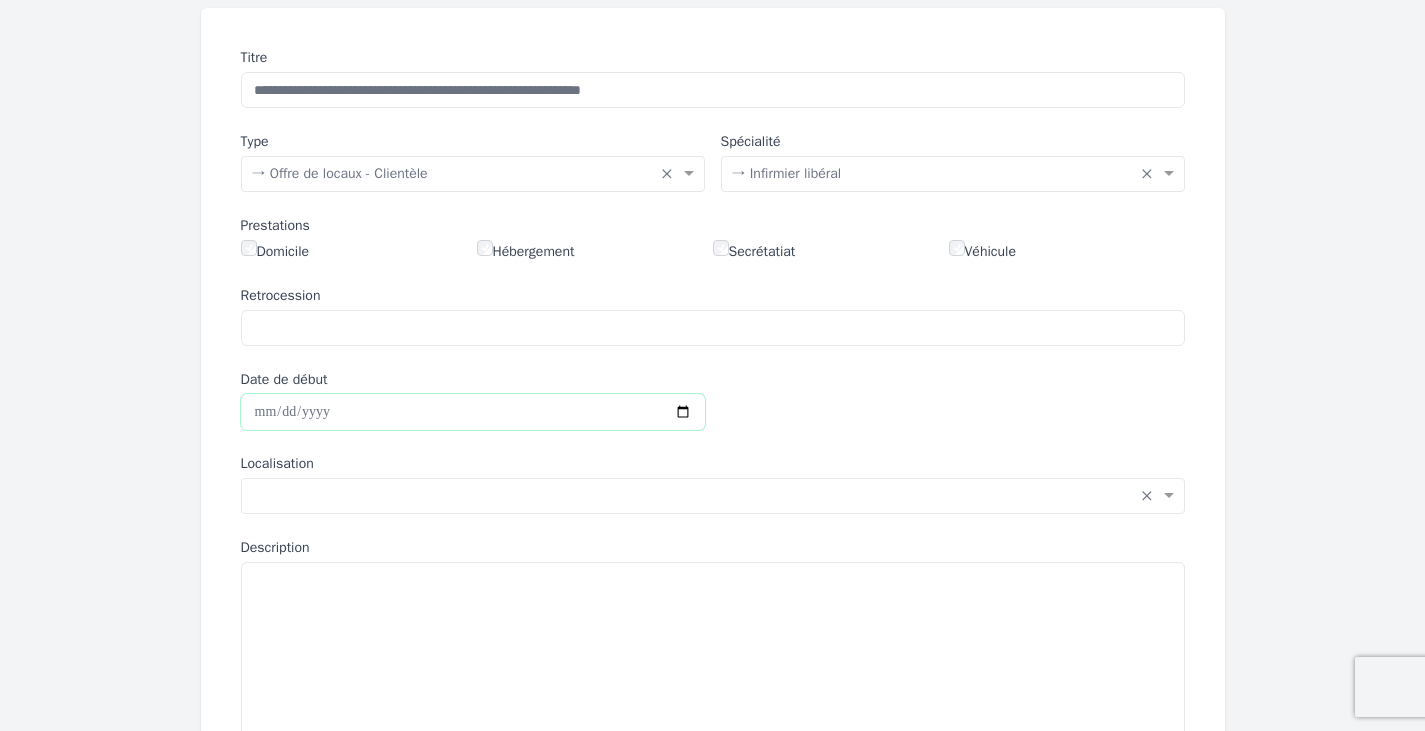 scroll, scrollTop: 227, scrollLeft: 0, axis: vertical 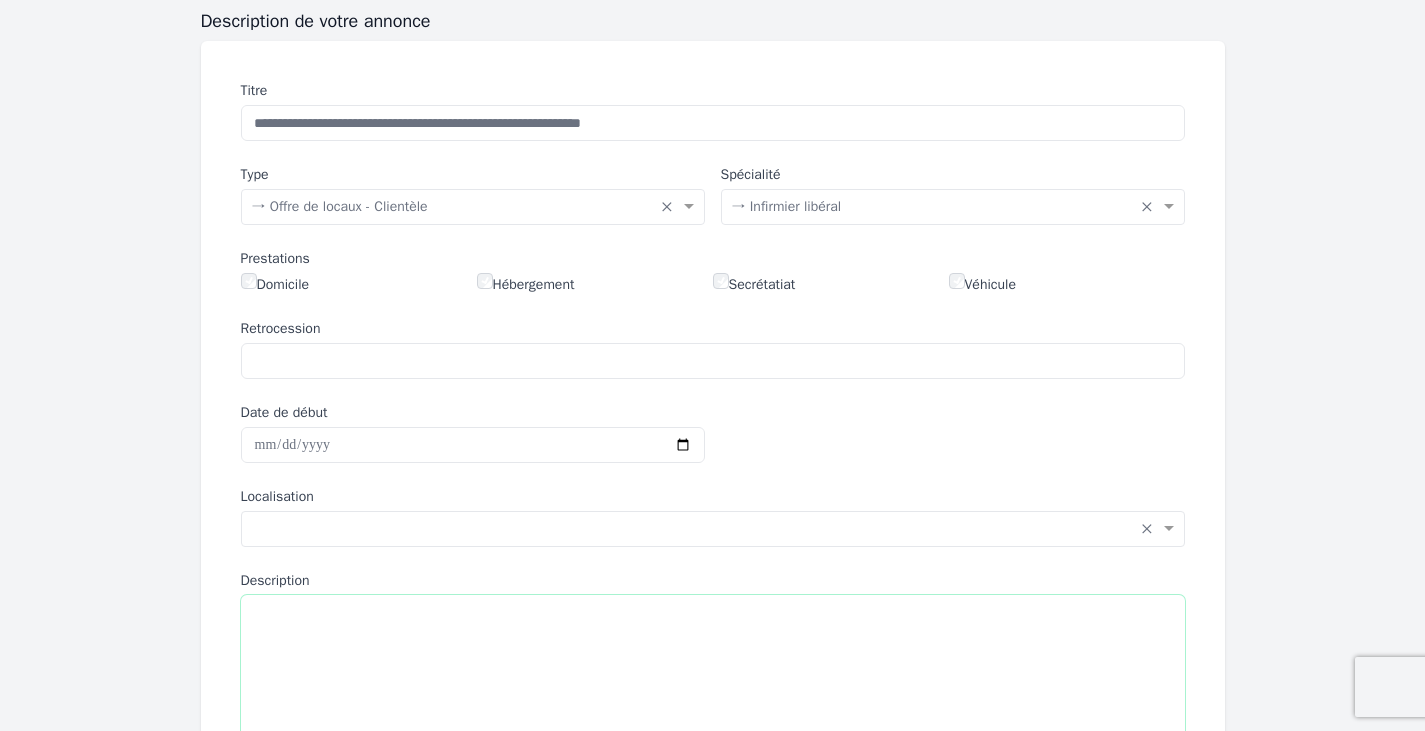 click on "Description" at bounding box center [713, 708] 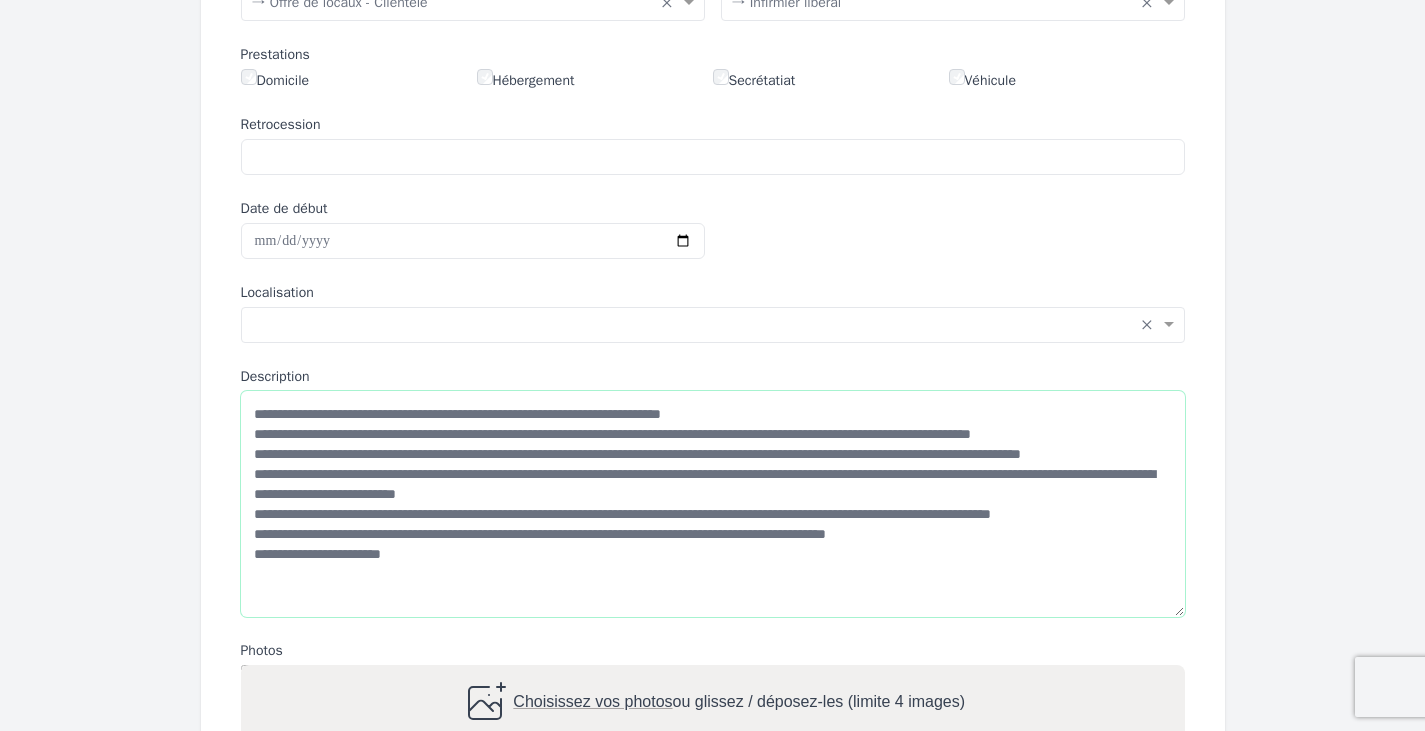 scroll, scrollTop: 454, scrollLeft: 0, axis: vertical 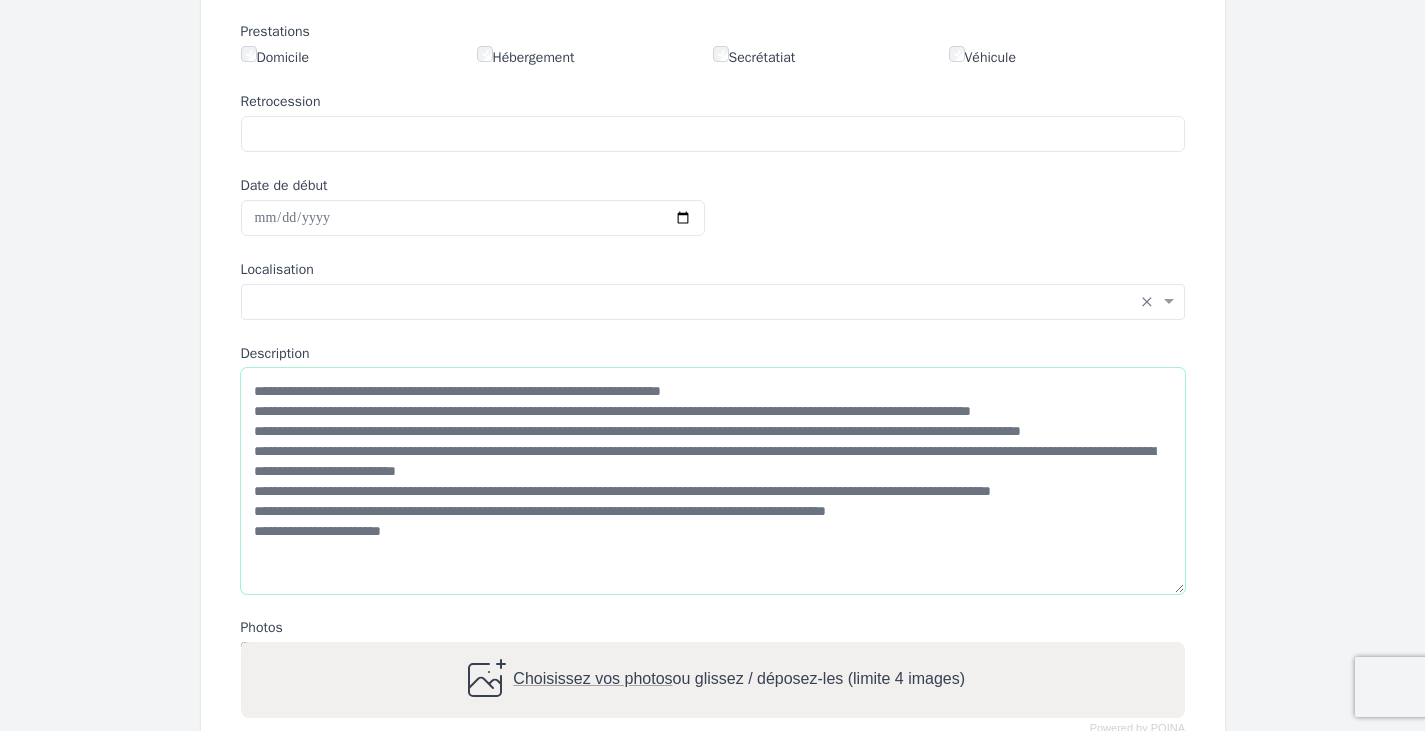 click on "**********" at bounding box center (713, 481) 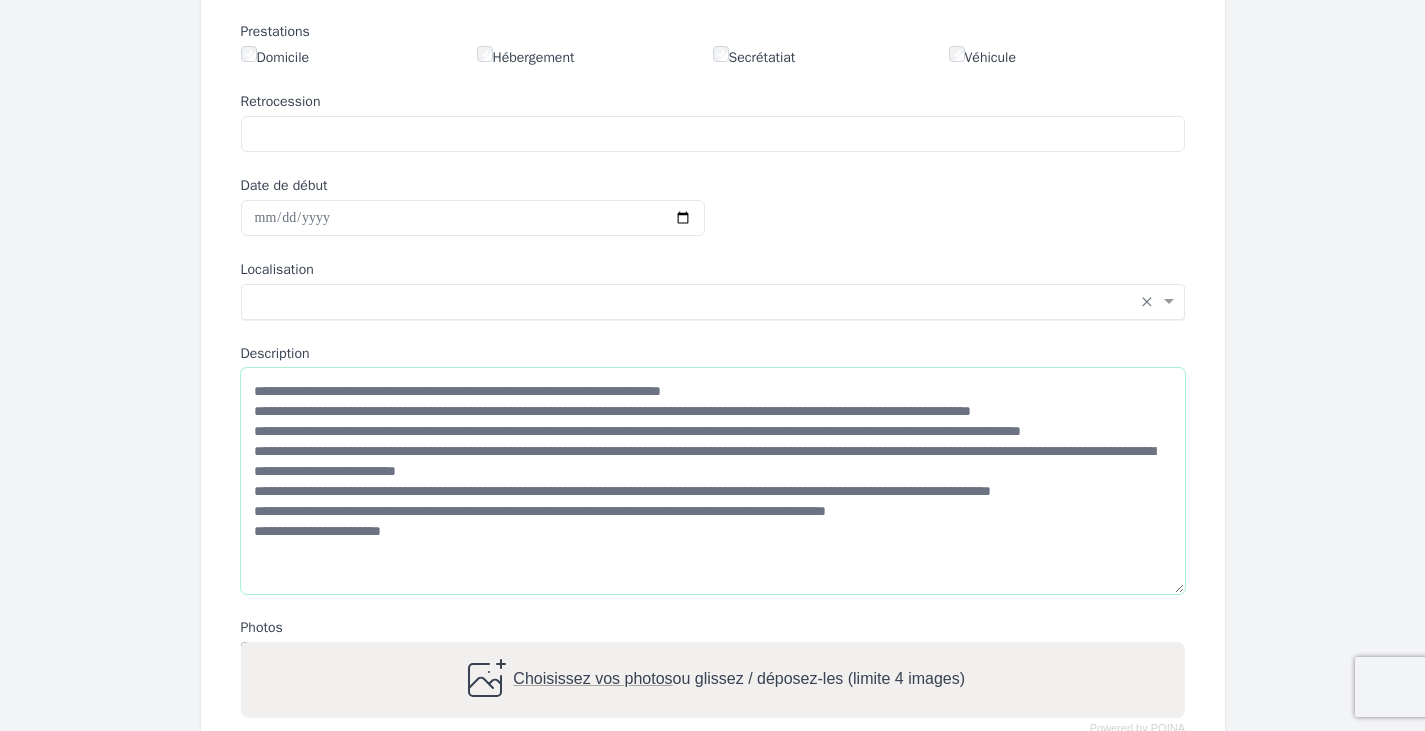 type on "**********" 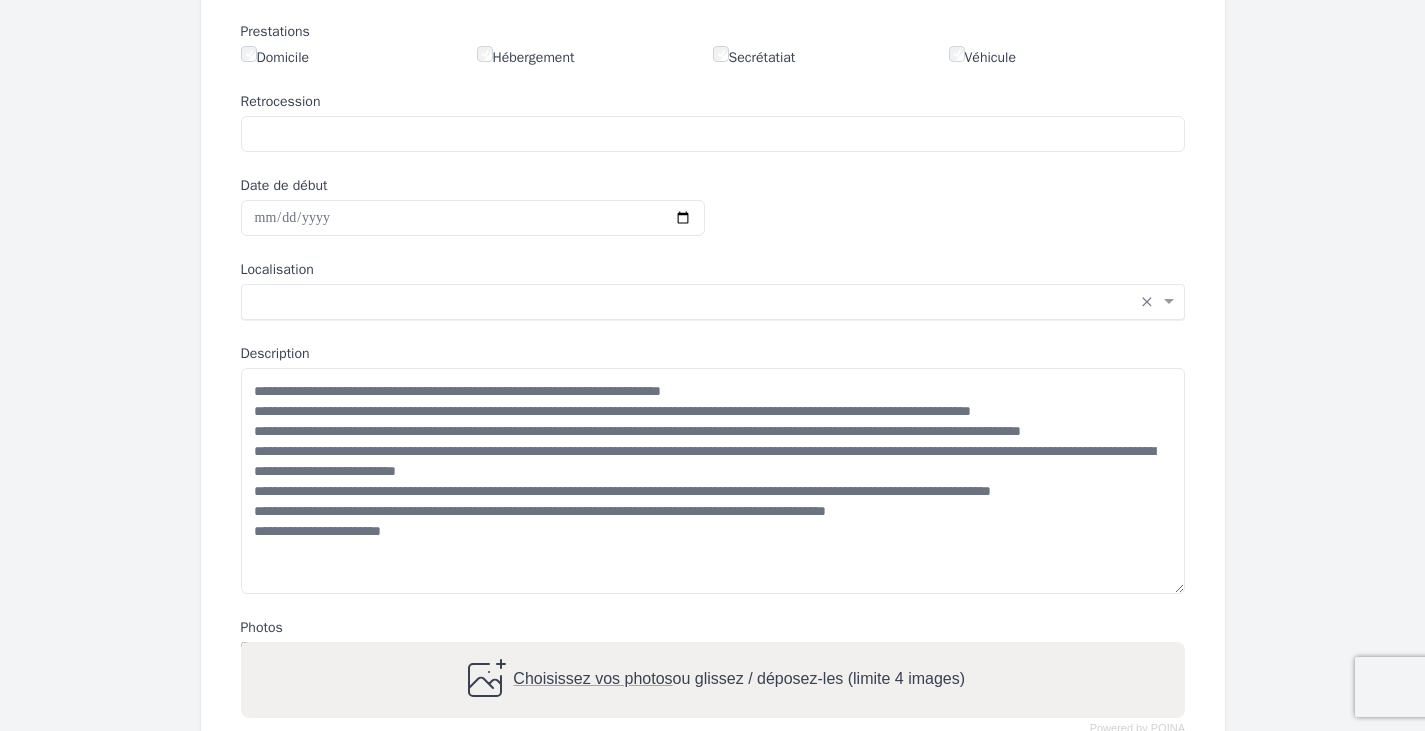 click on "Saisissez la localisation... × ×" at bounding box center (713, 302) 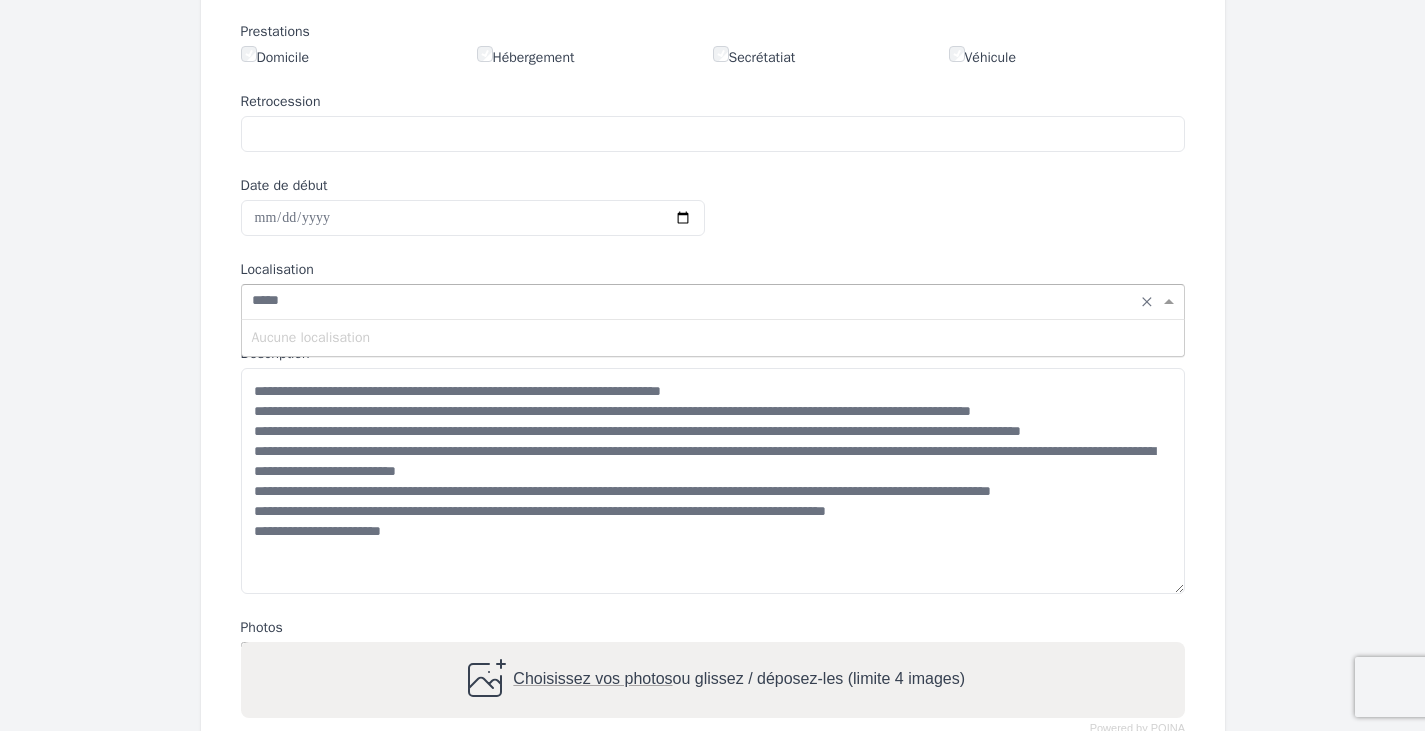 type on "******" 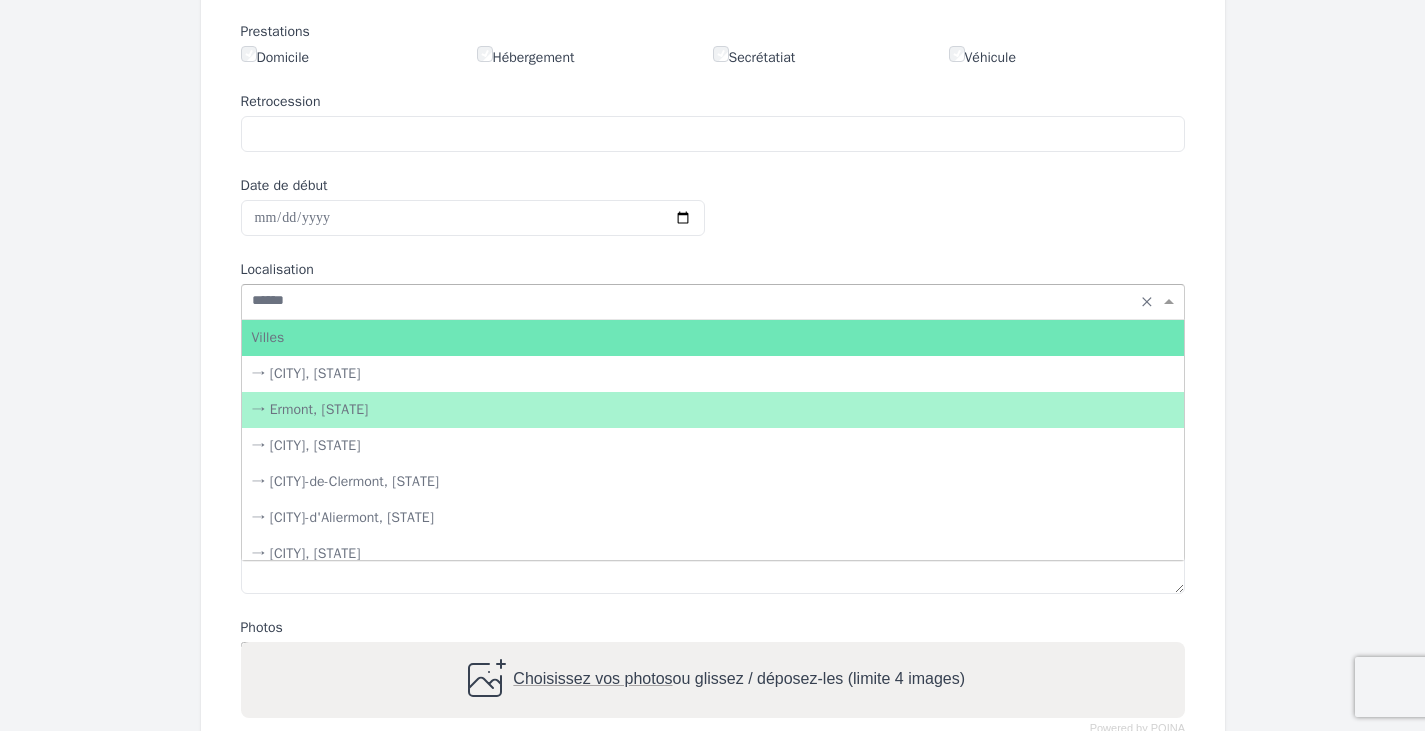 click on "→ Ermont, [STATE]" at bounding box center (713, 410) 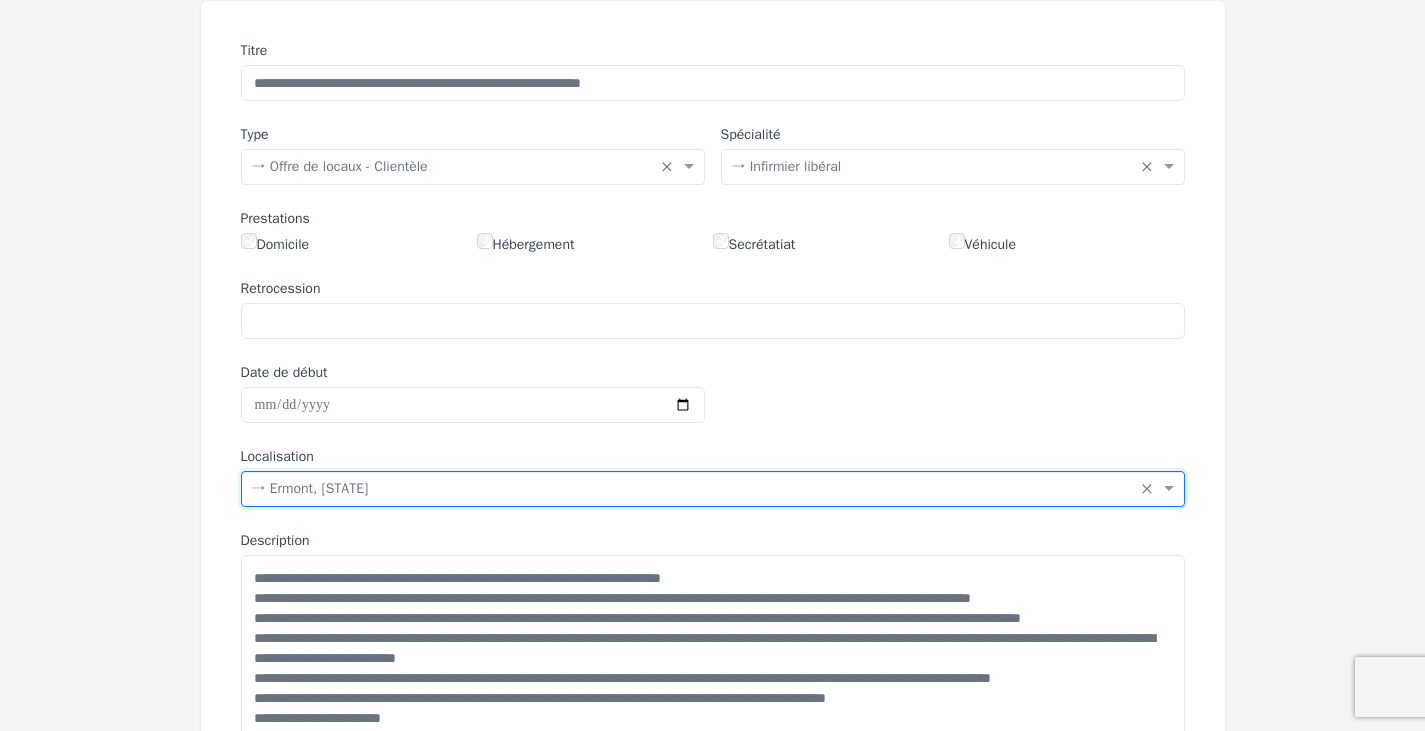 scroll, scrollTop: 223, scrollLeft: 0, axis: vertical 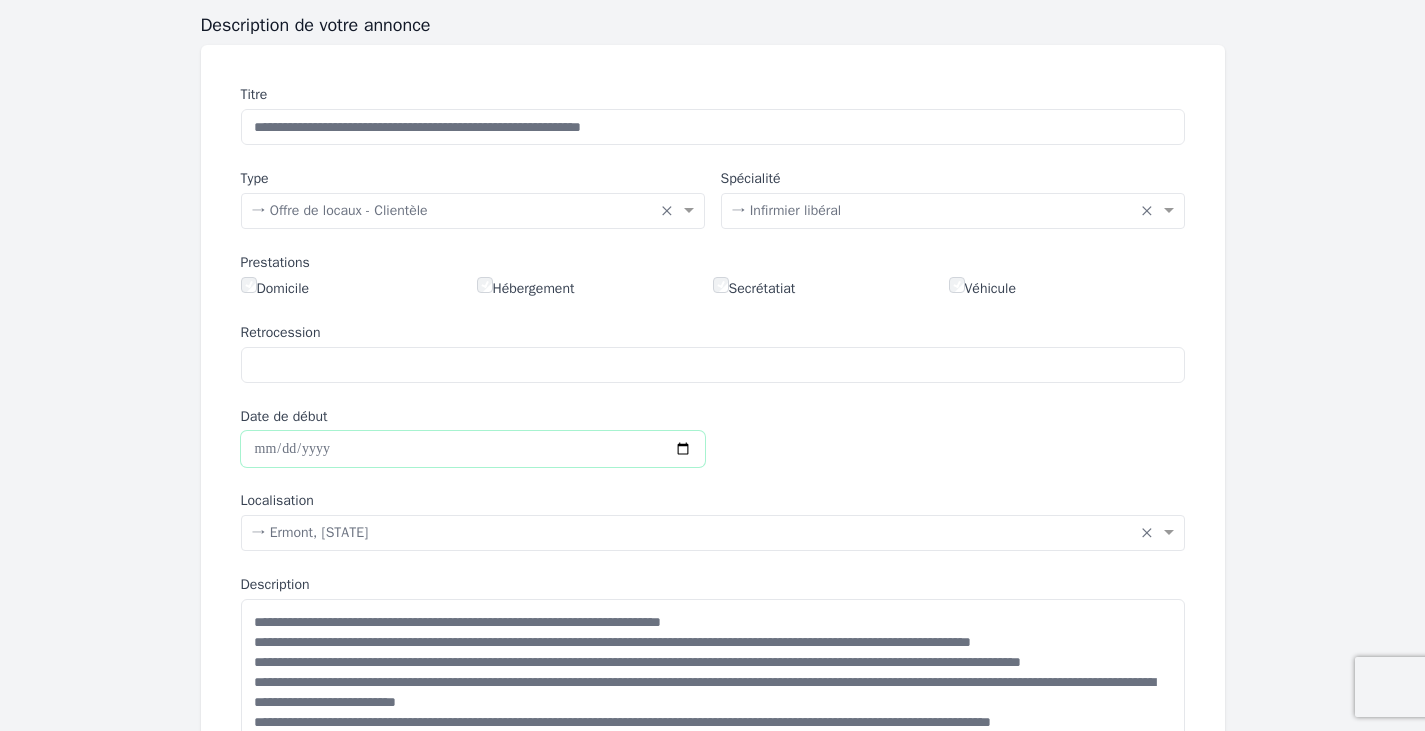 click on "Date de début" at bounding box center (473, 449) 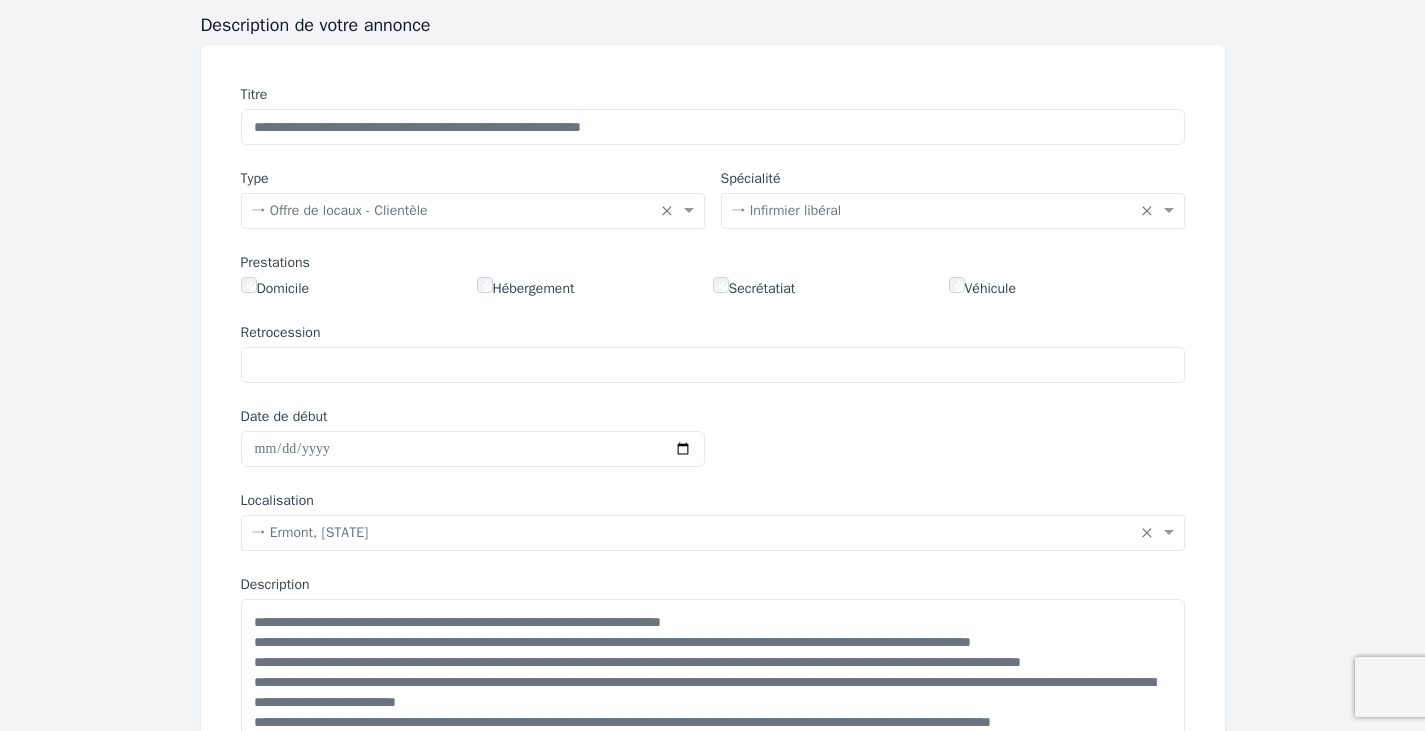 click on "**********" 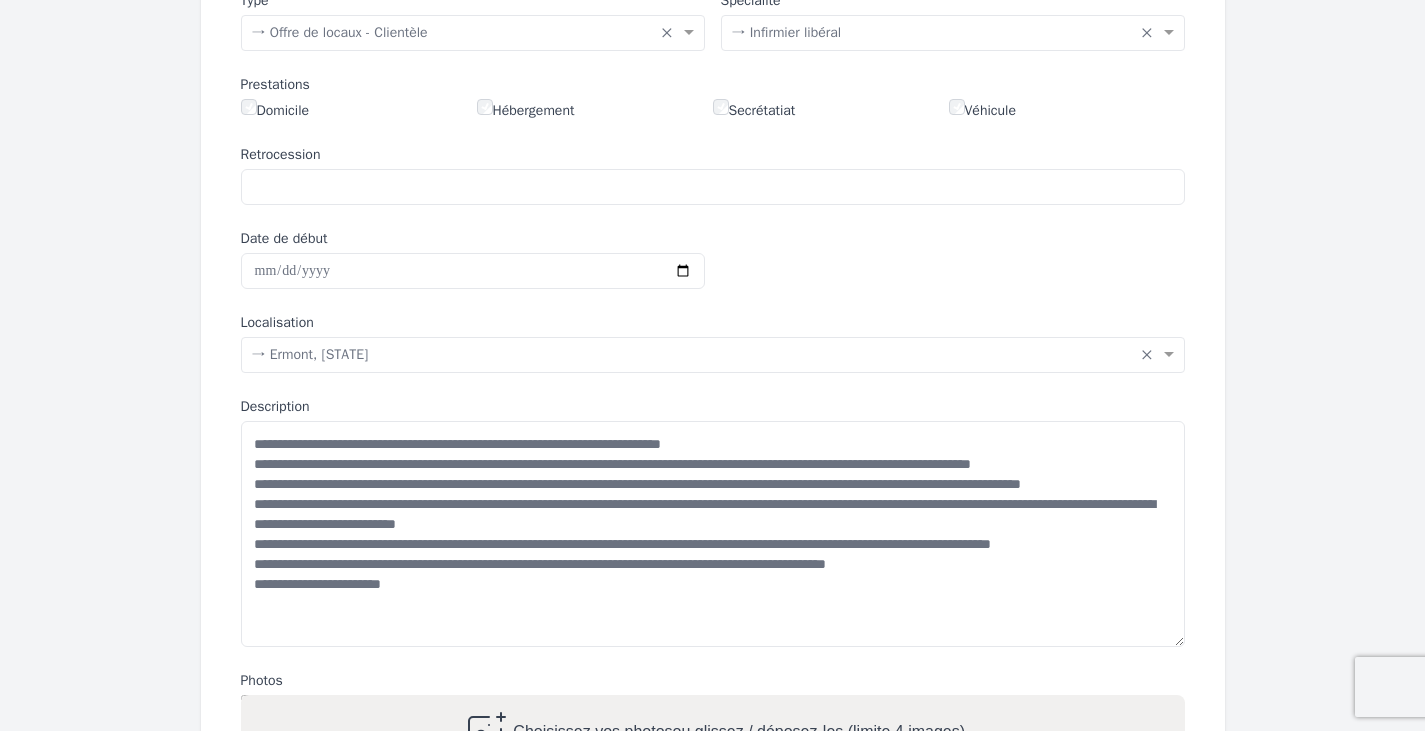 scroll, scrollTop: 687, scrollLeft: 0, axis: vertical 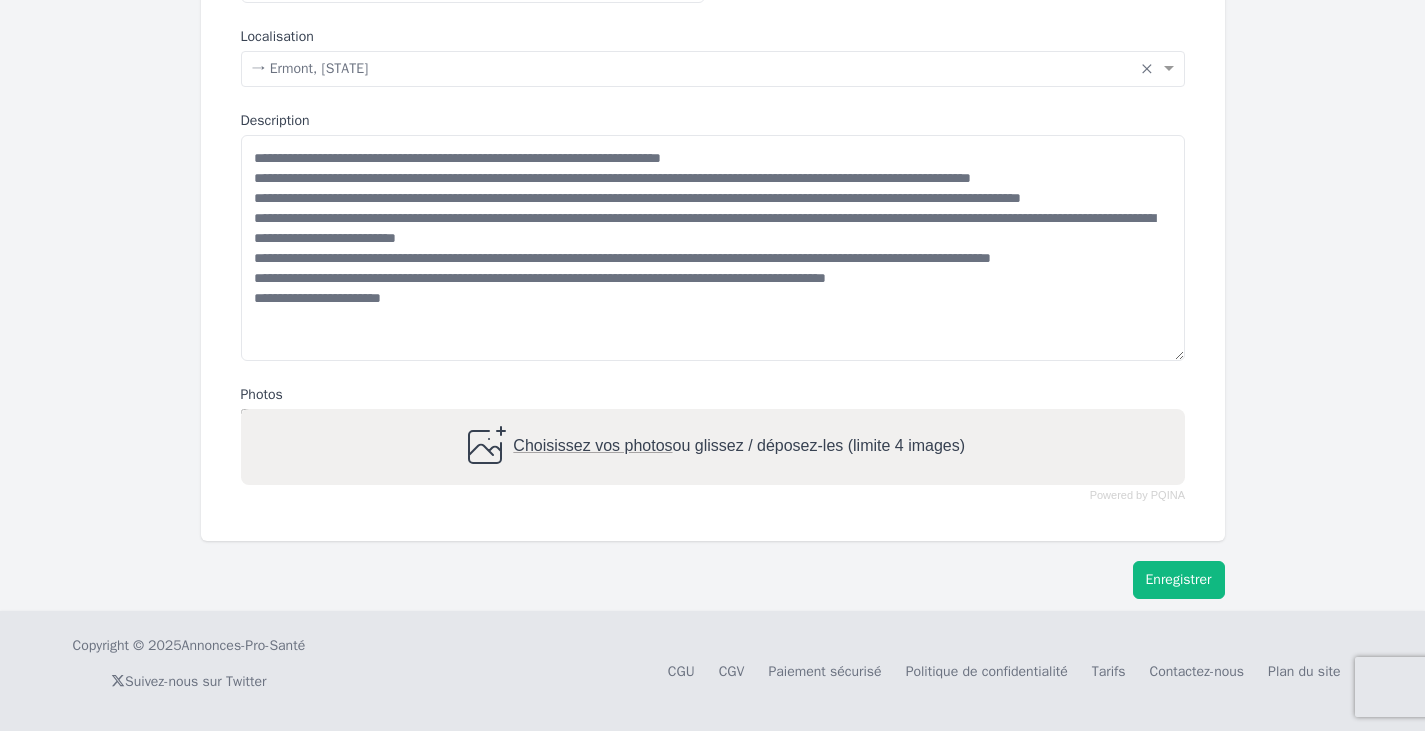 click on "Enregistrer" at bounding box center (1179, 580) 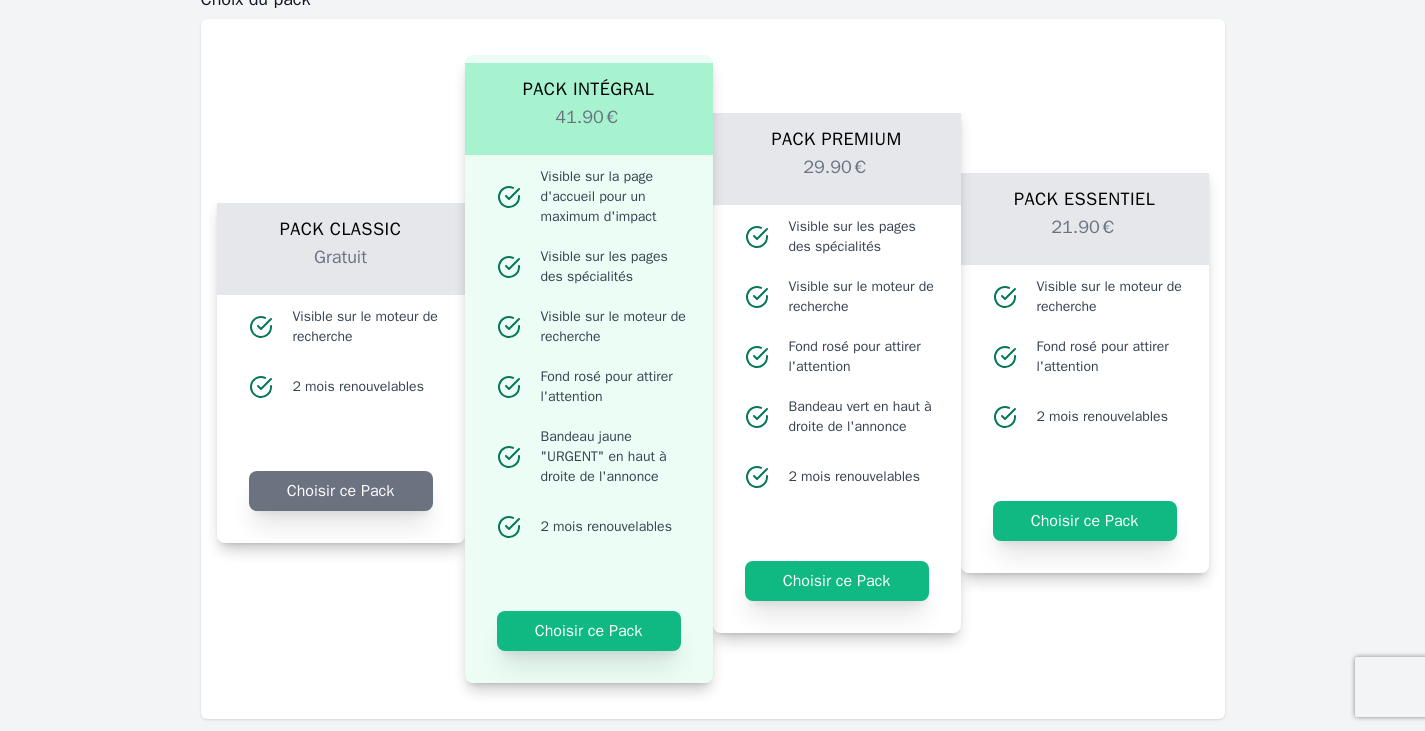 scroll, scrollTop: 1267, scrollLeft: 0, axis: vertical 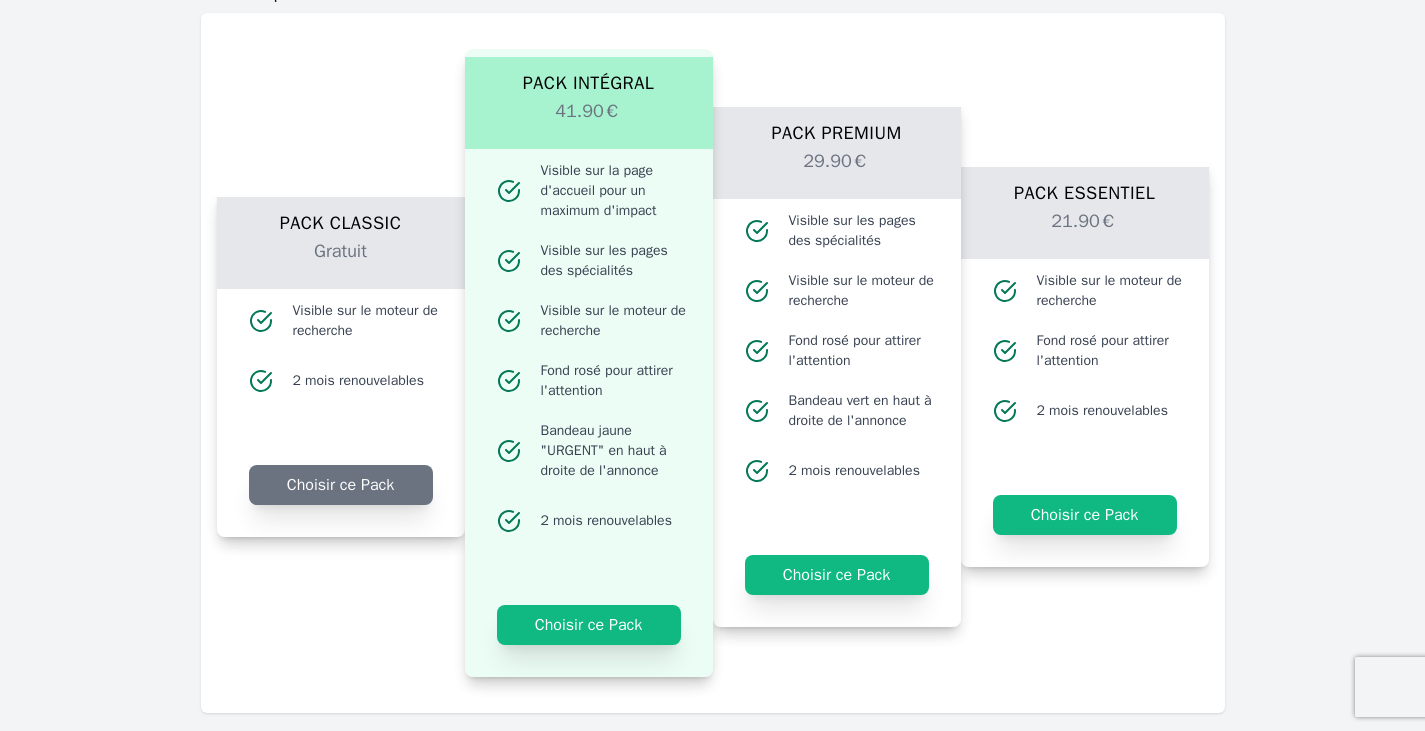 click on "Choisir ce Pack" 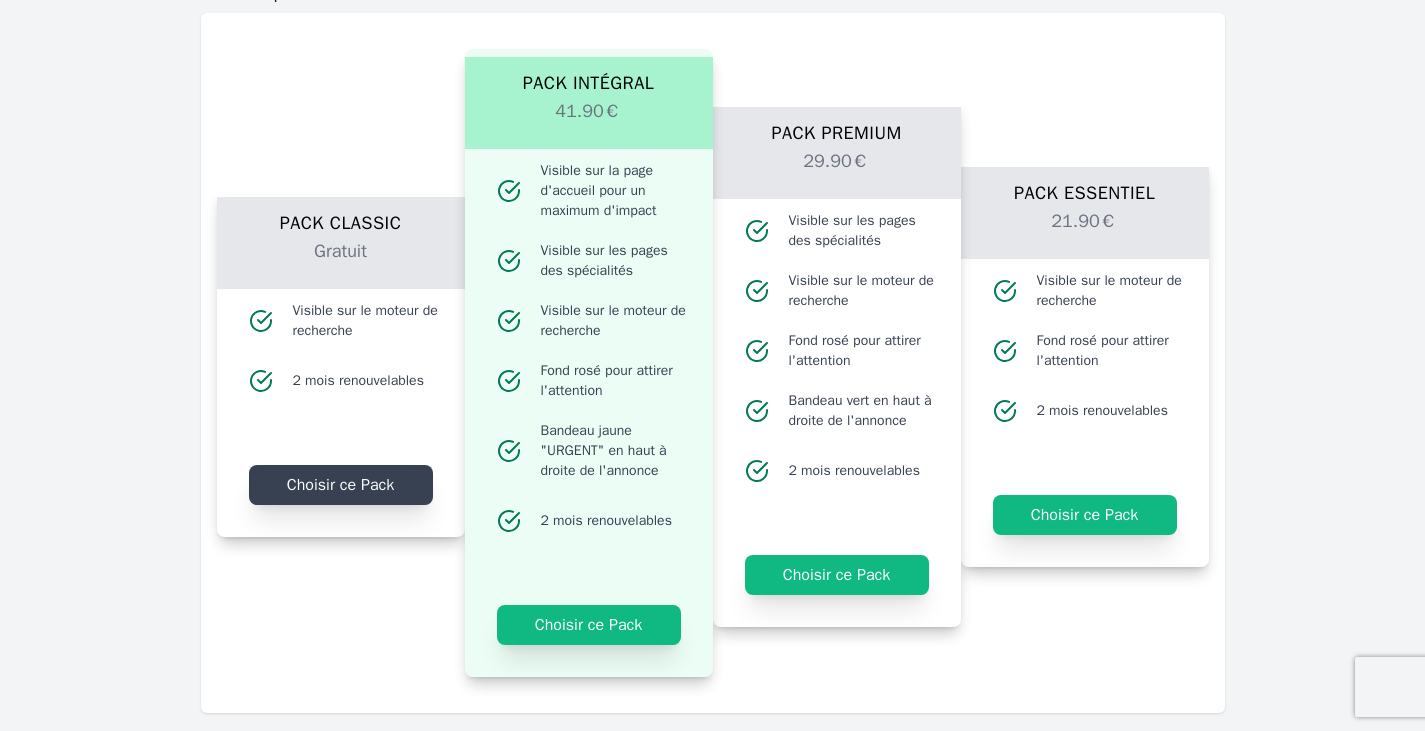 click on "Choisir ce Pack" 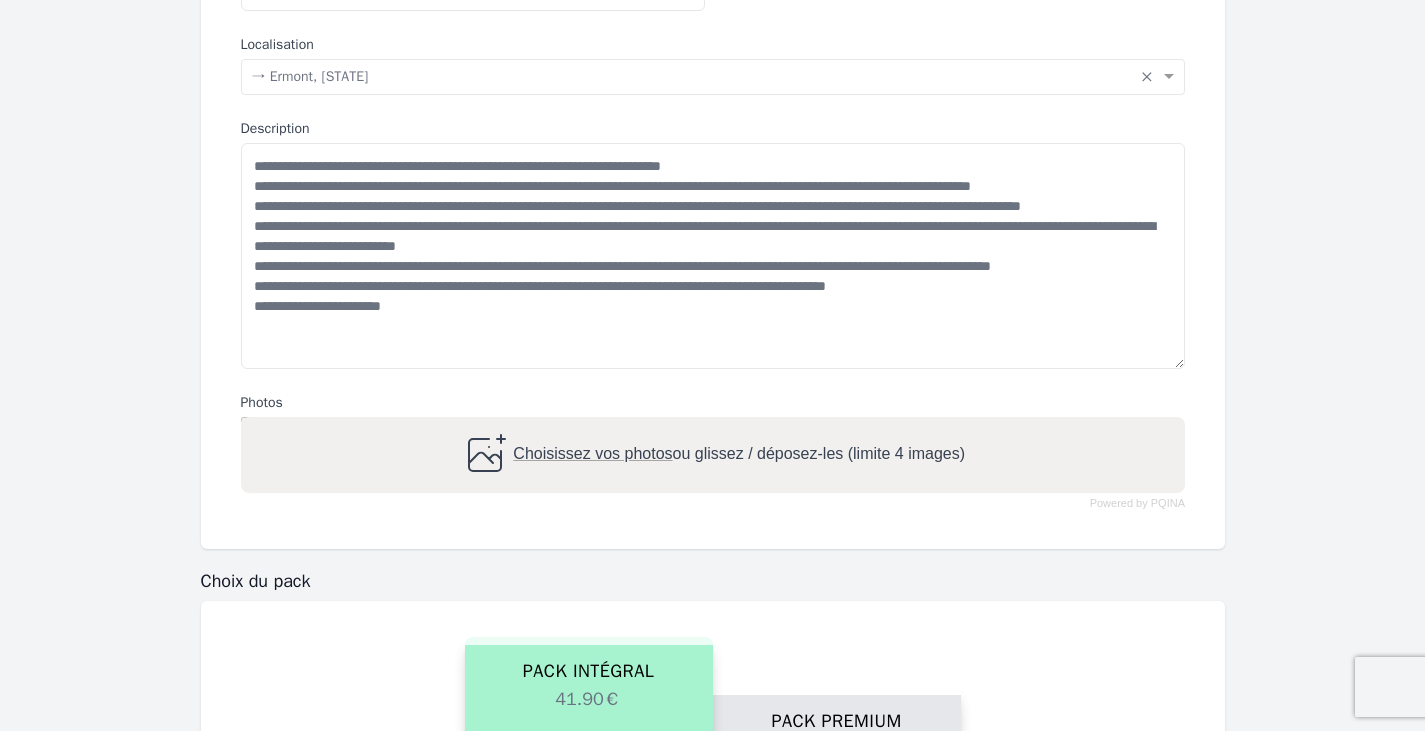 scroll, scrollTop: 678, scrollLeft: 0, axis: vertical 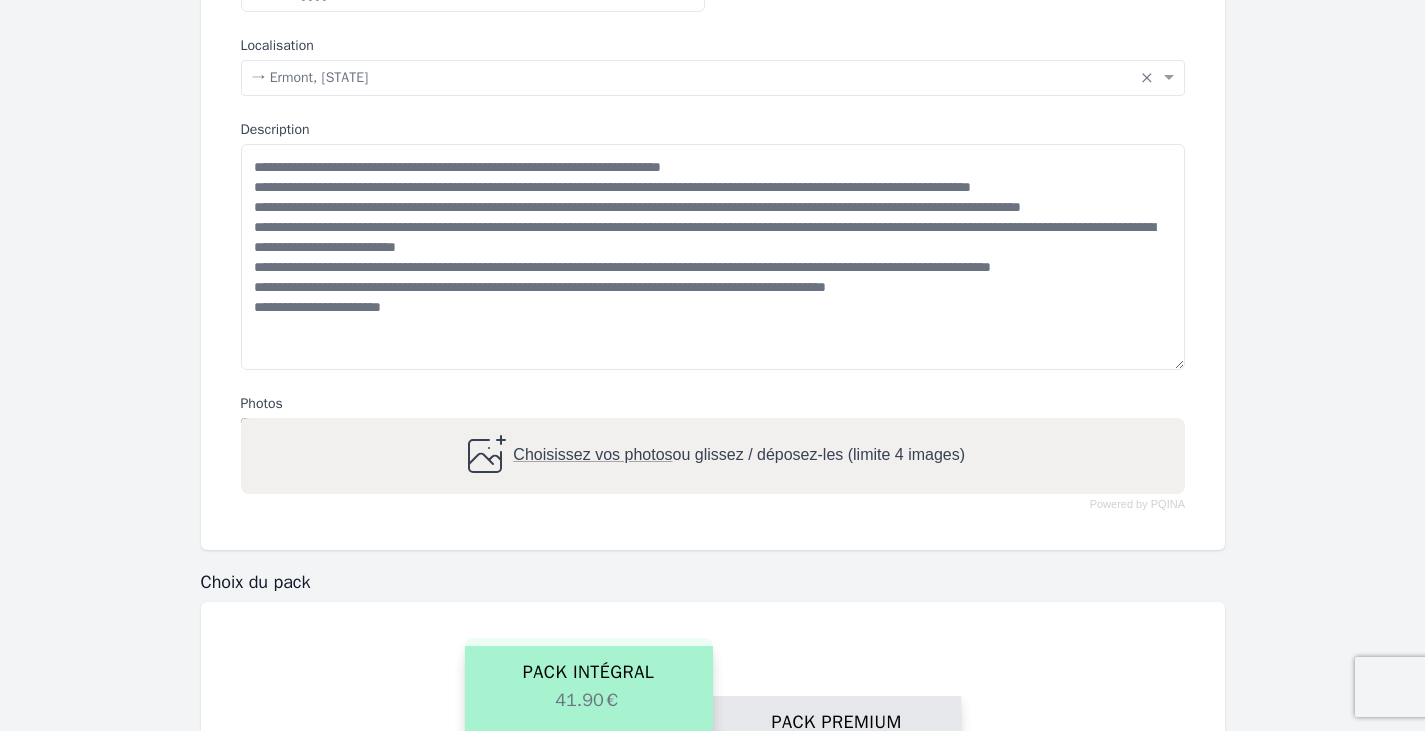 click on "Choisissez vos photos  ou glissez / déposez-les (limite 4 images)" at bounding box center (712, 456) 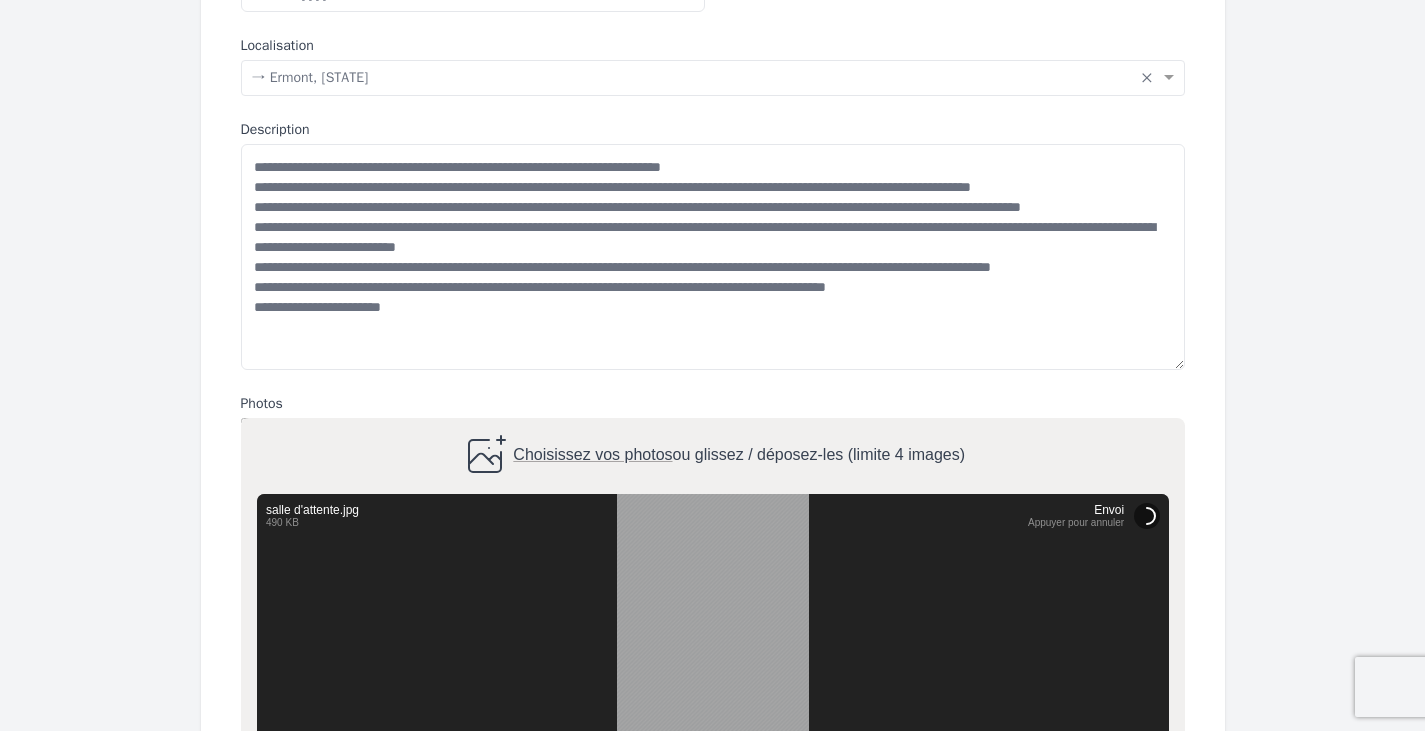 click on "Choisissez vos photos" at bounding box center [592, 455] 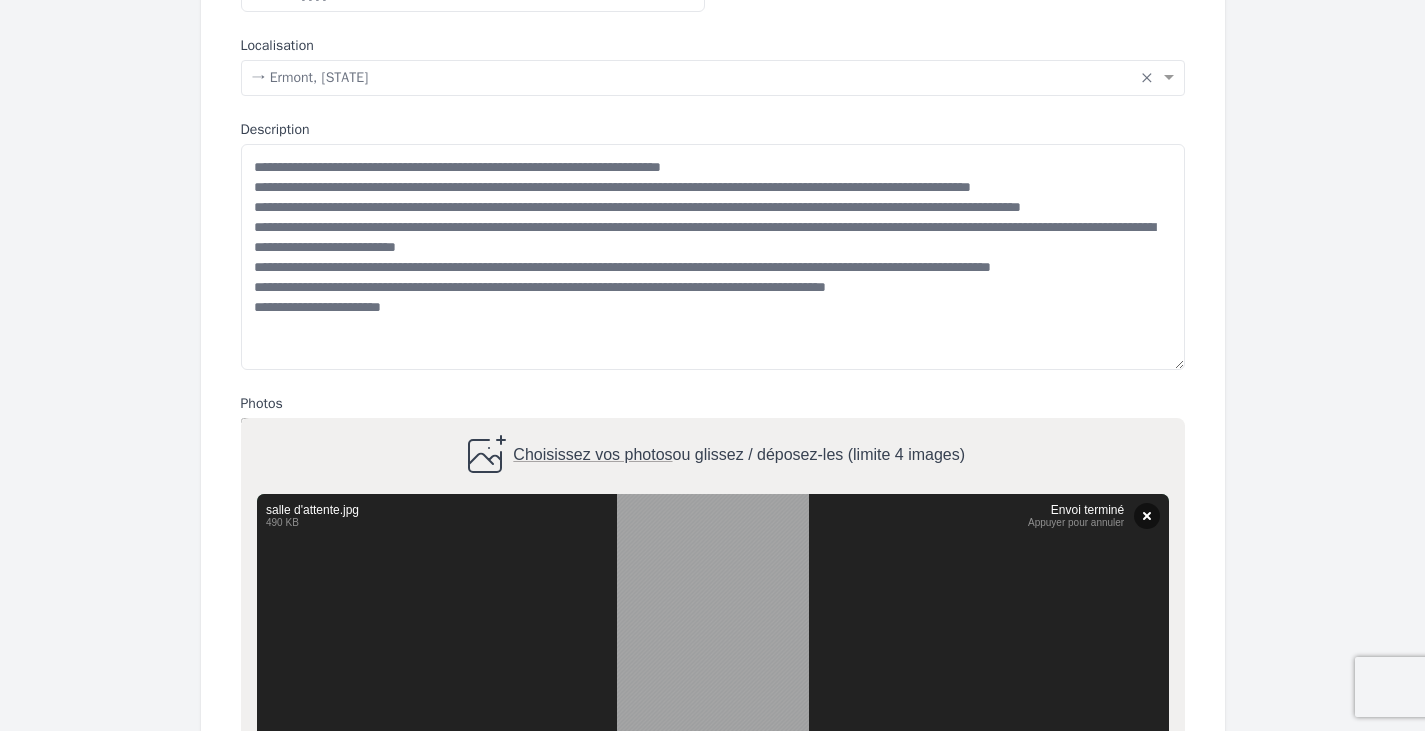type on "**********" 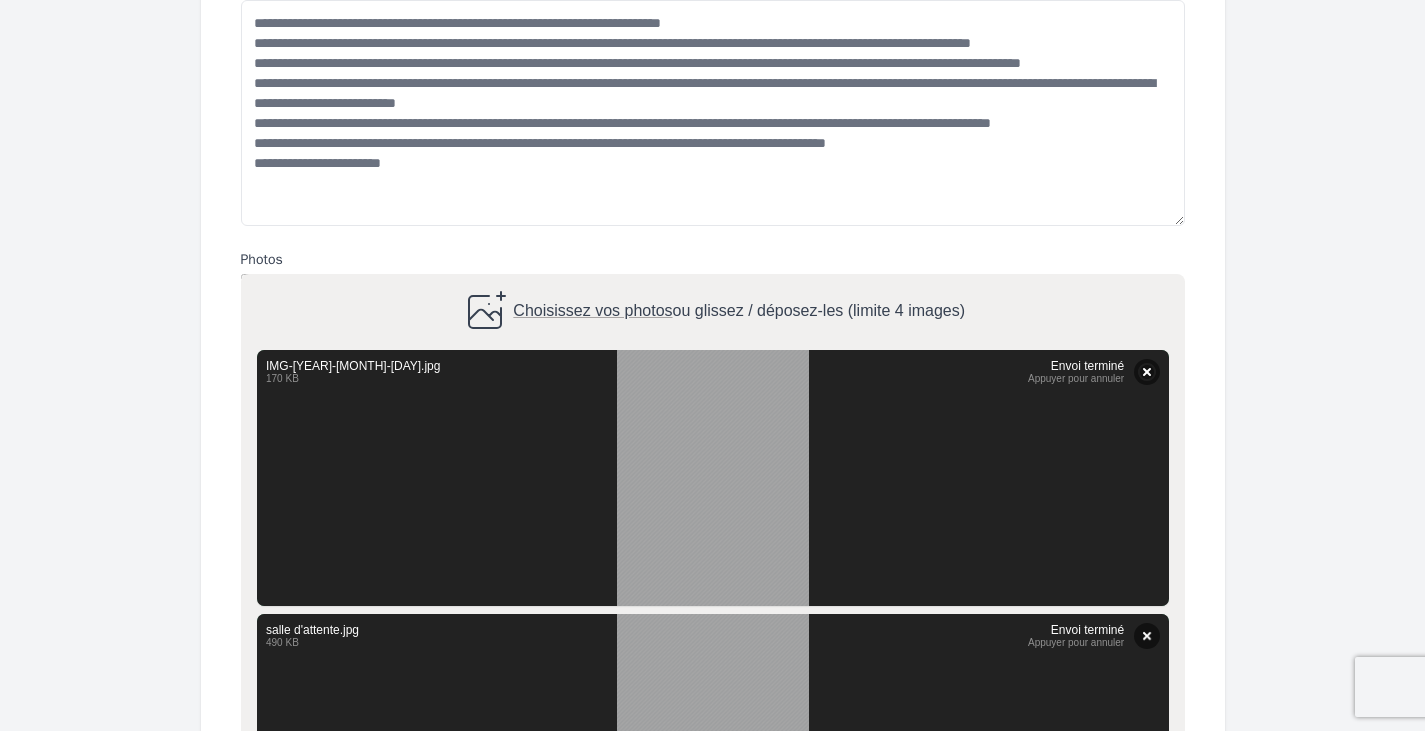 scroll, scrollTop: 821, scrollLeft: 0, axis: vertical 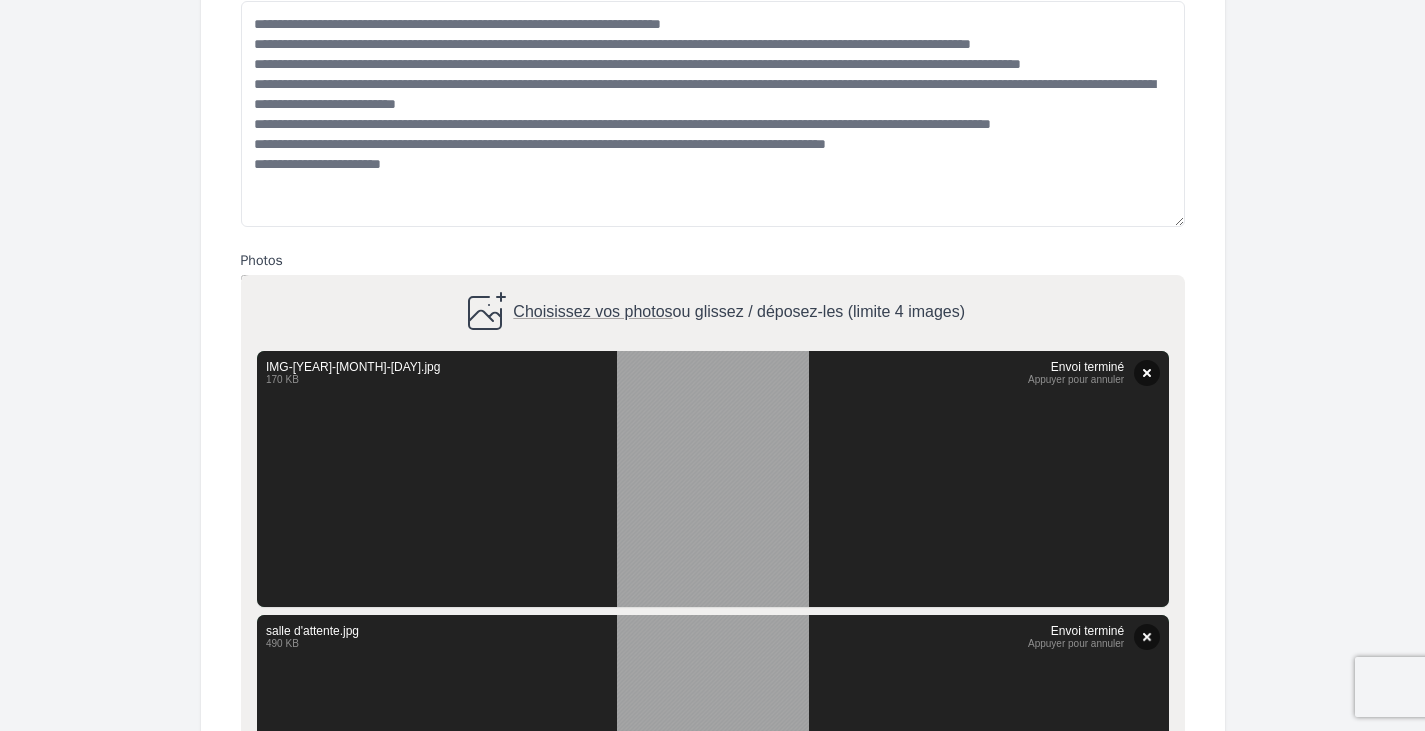click on "Choisissez vos photos" at bounding box center [592, 312] 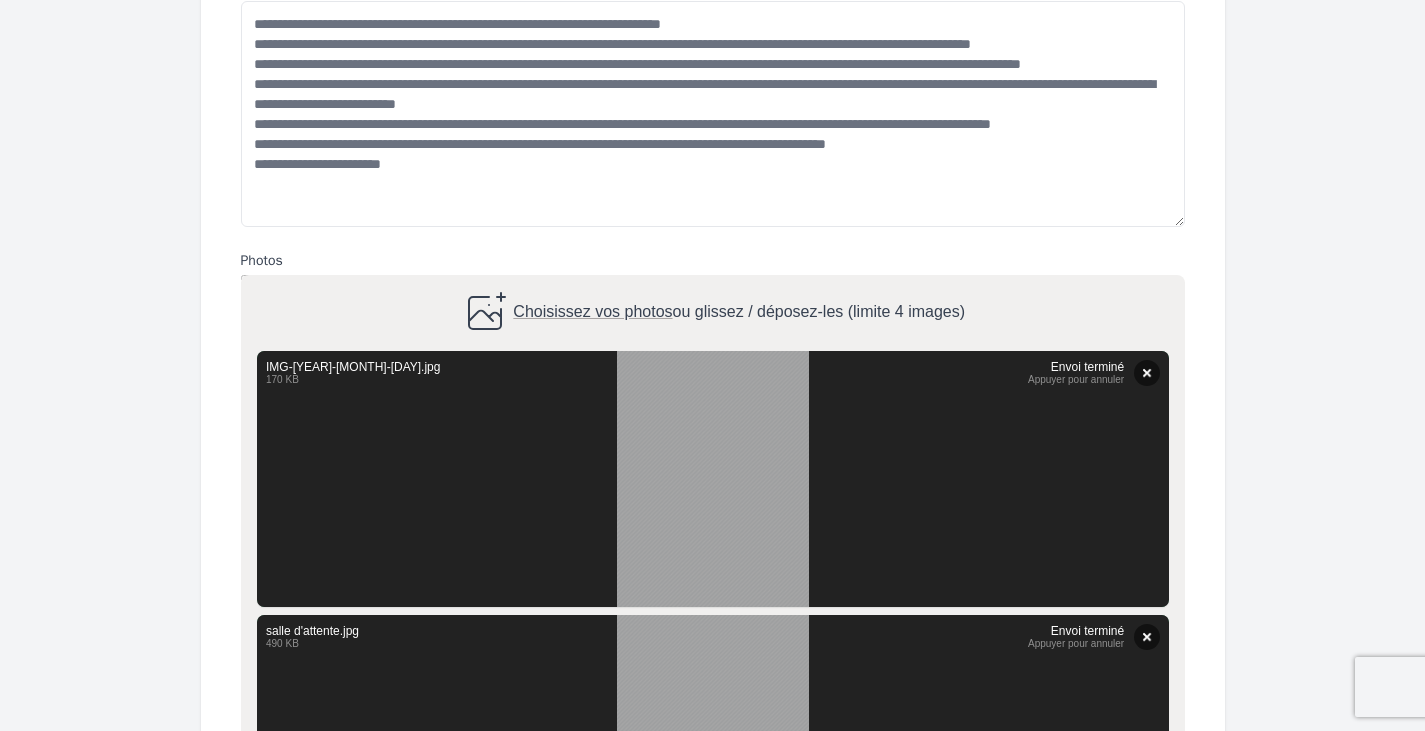 type on "**********" 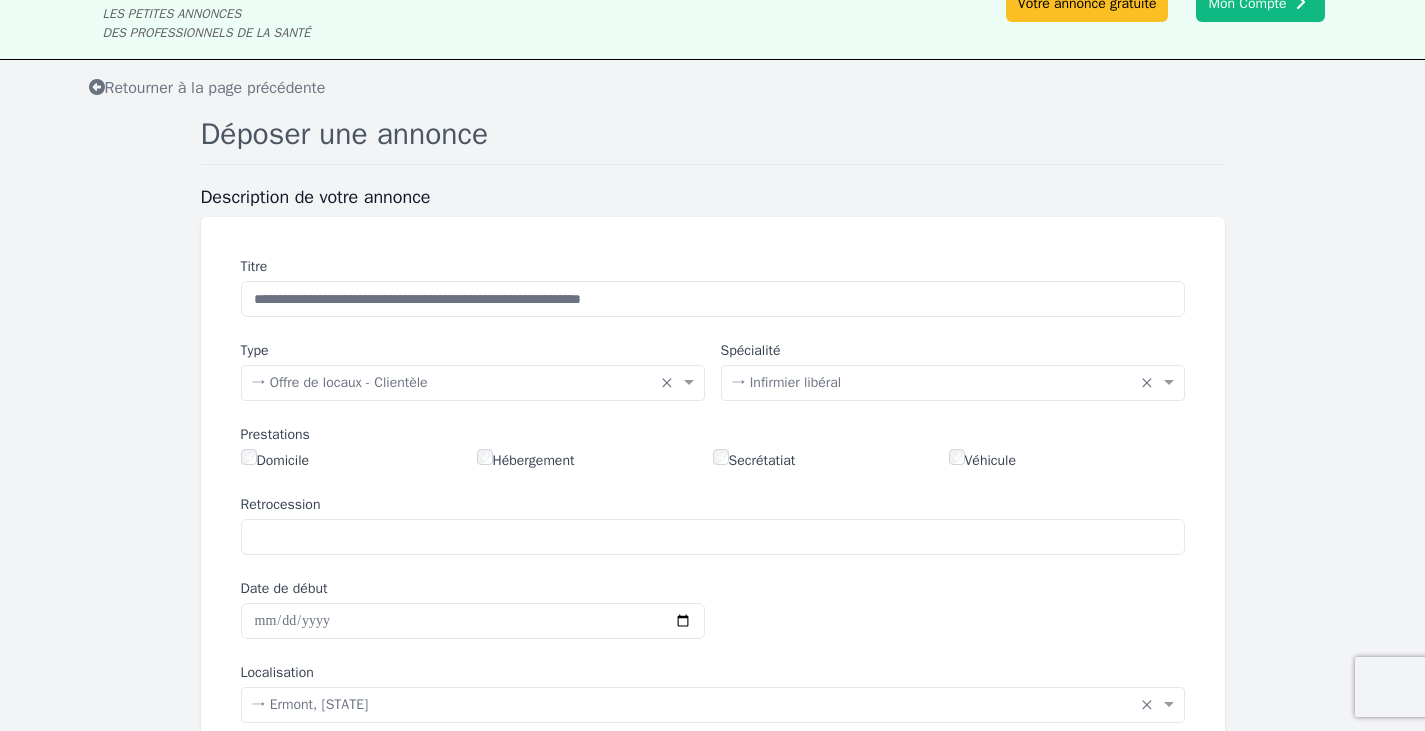 scroll, scrollTop: 0, scrollLeft: 0, axis: both 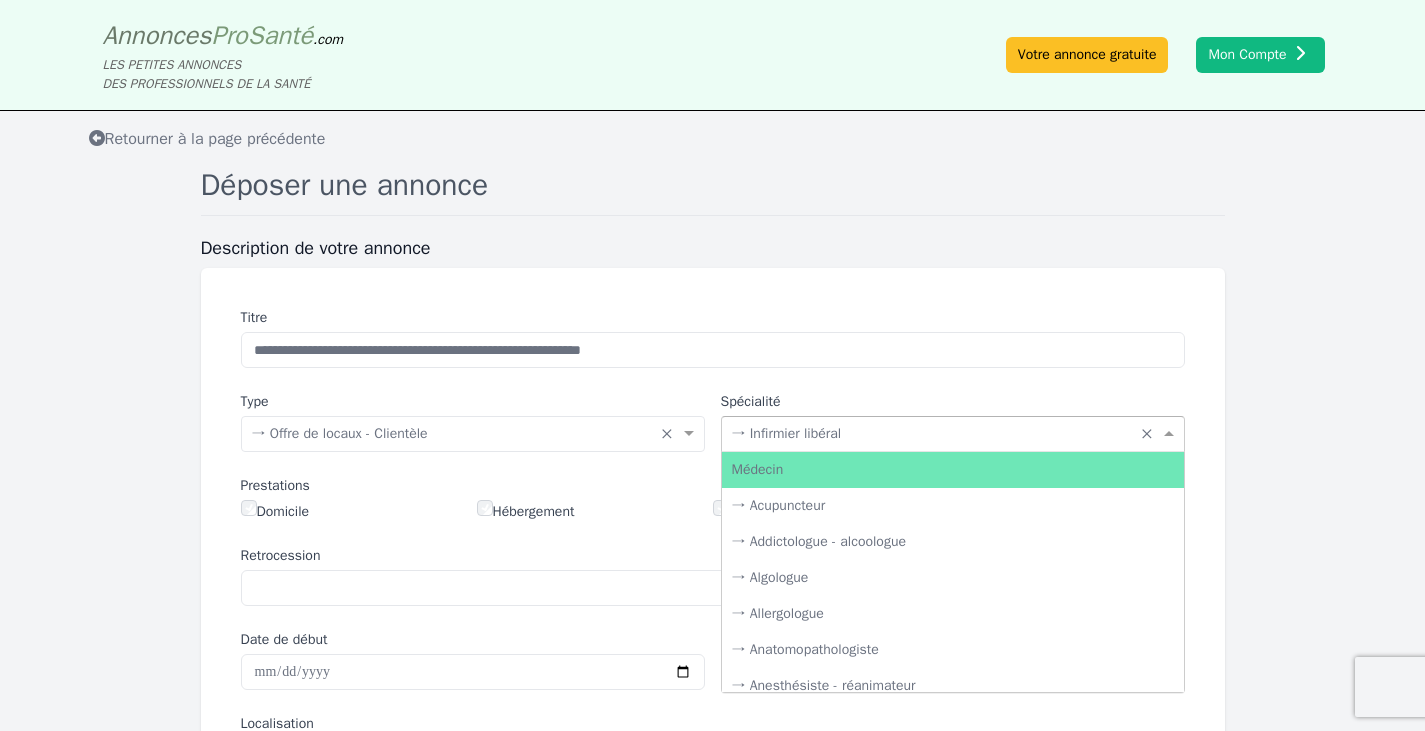 click at bounding box center [933, 432] 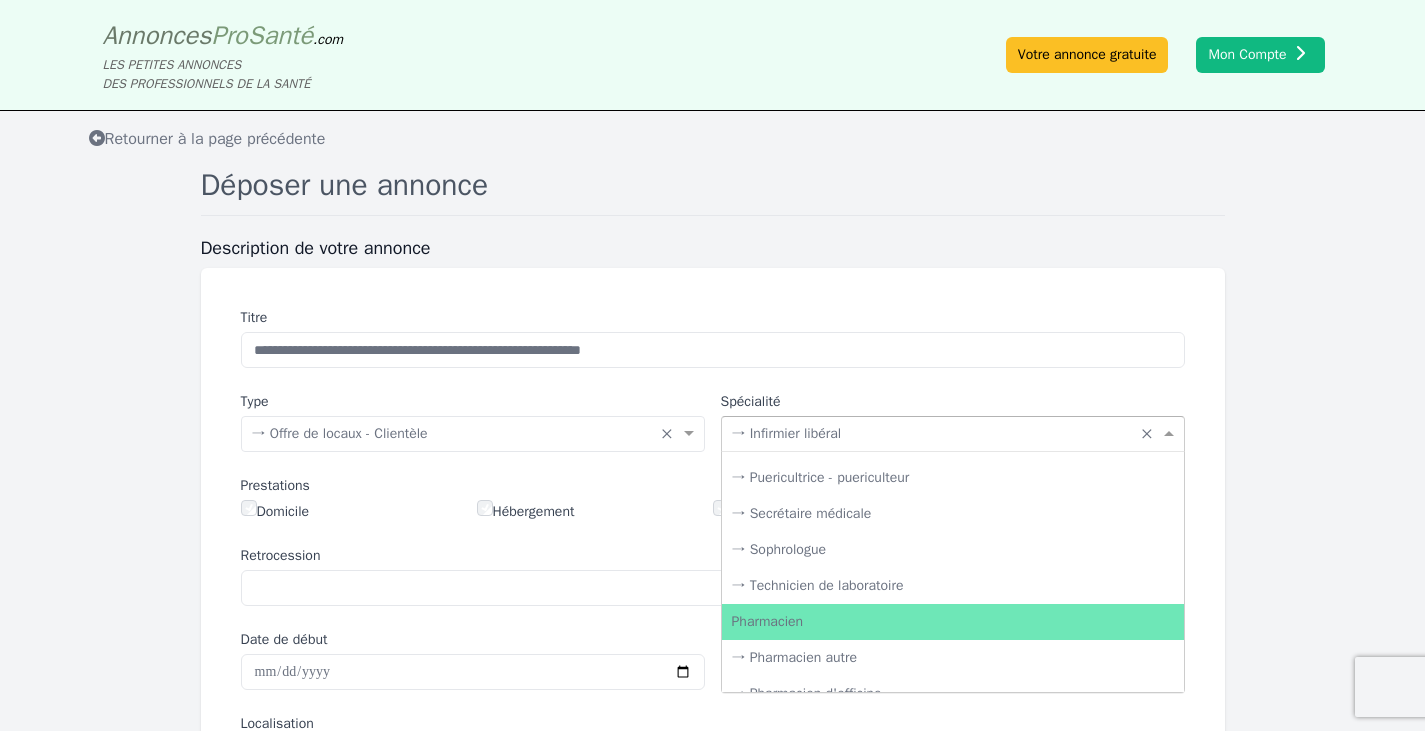scroll, scrollTop: 3474, scrollLeft: 0, axis: vertical 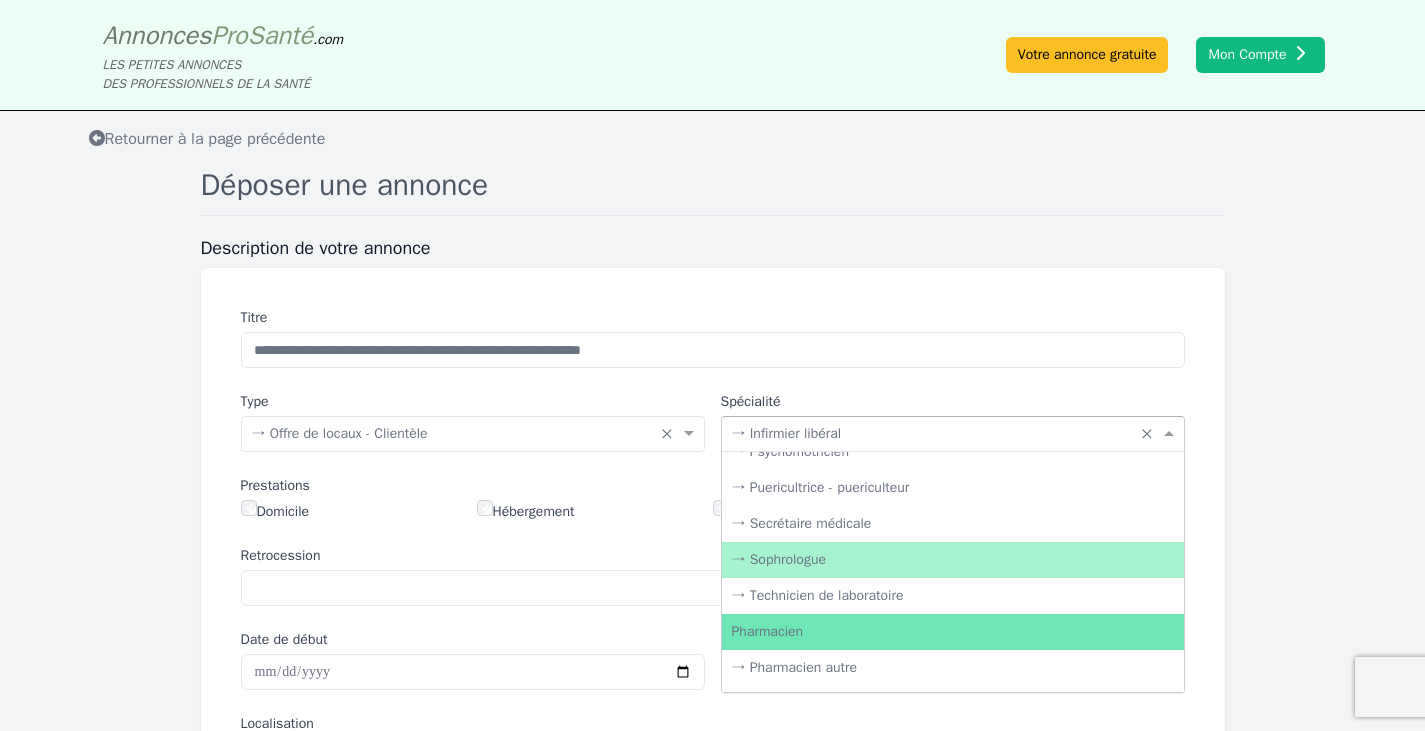 click on "→ Sophrologue" at bounding box center (953, 560) 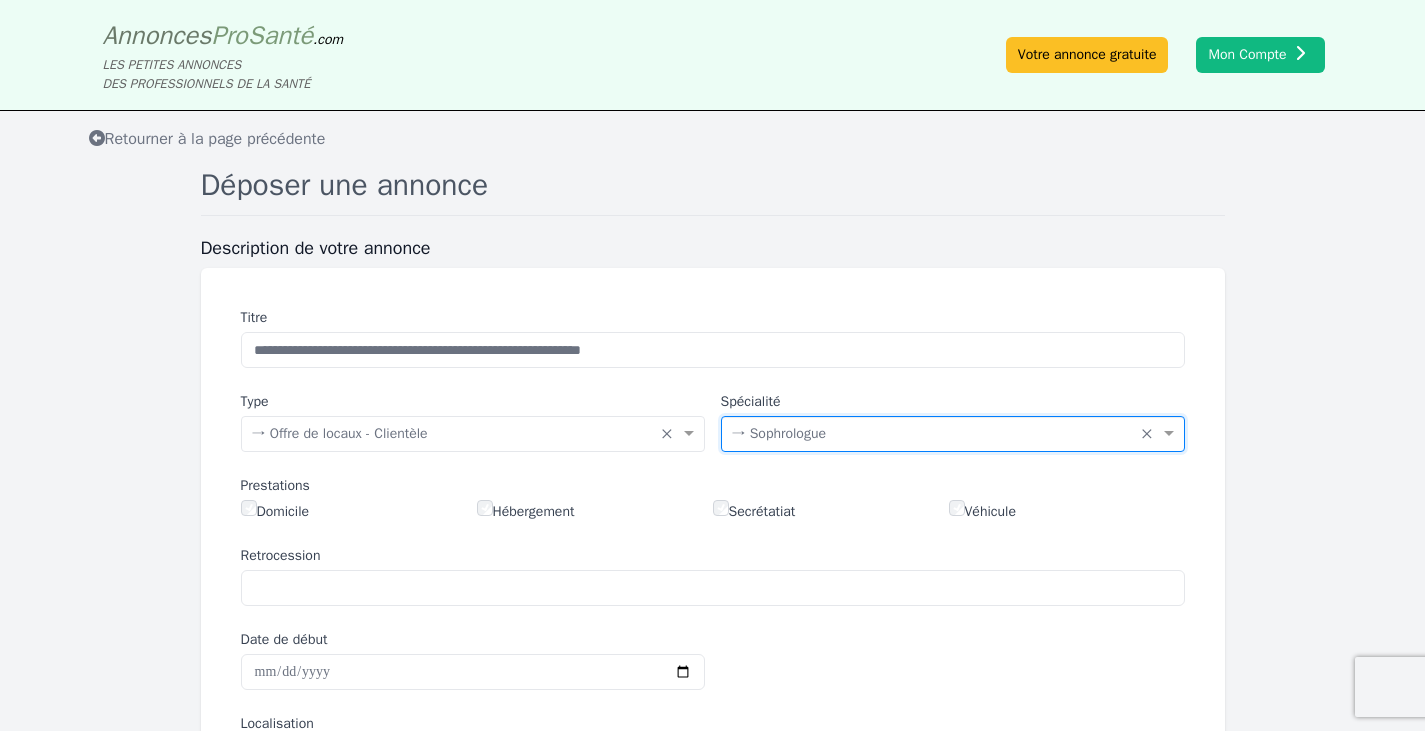 click at bounding box center (933, 432) 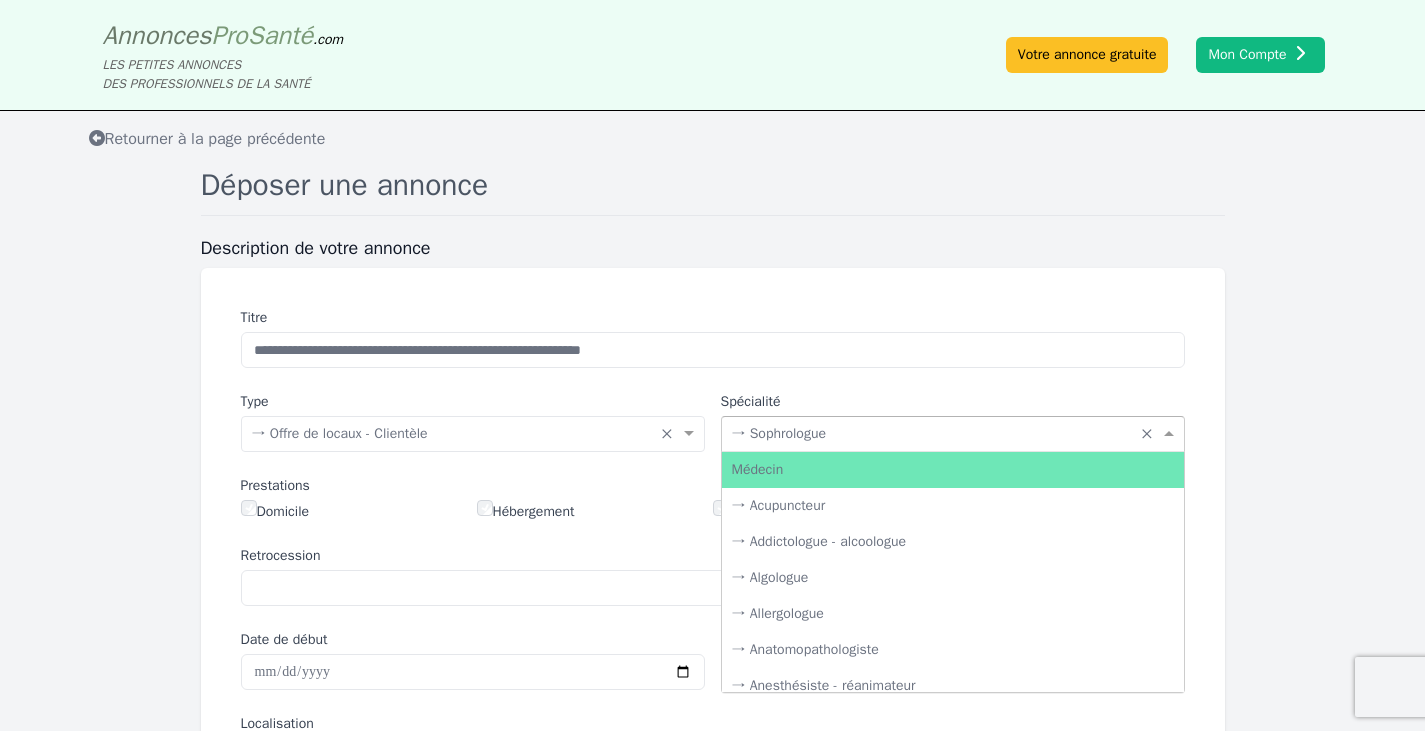 scroll, scrollTop: 3564, scrollLeft: 0, axis: vertical 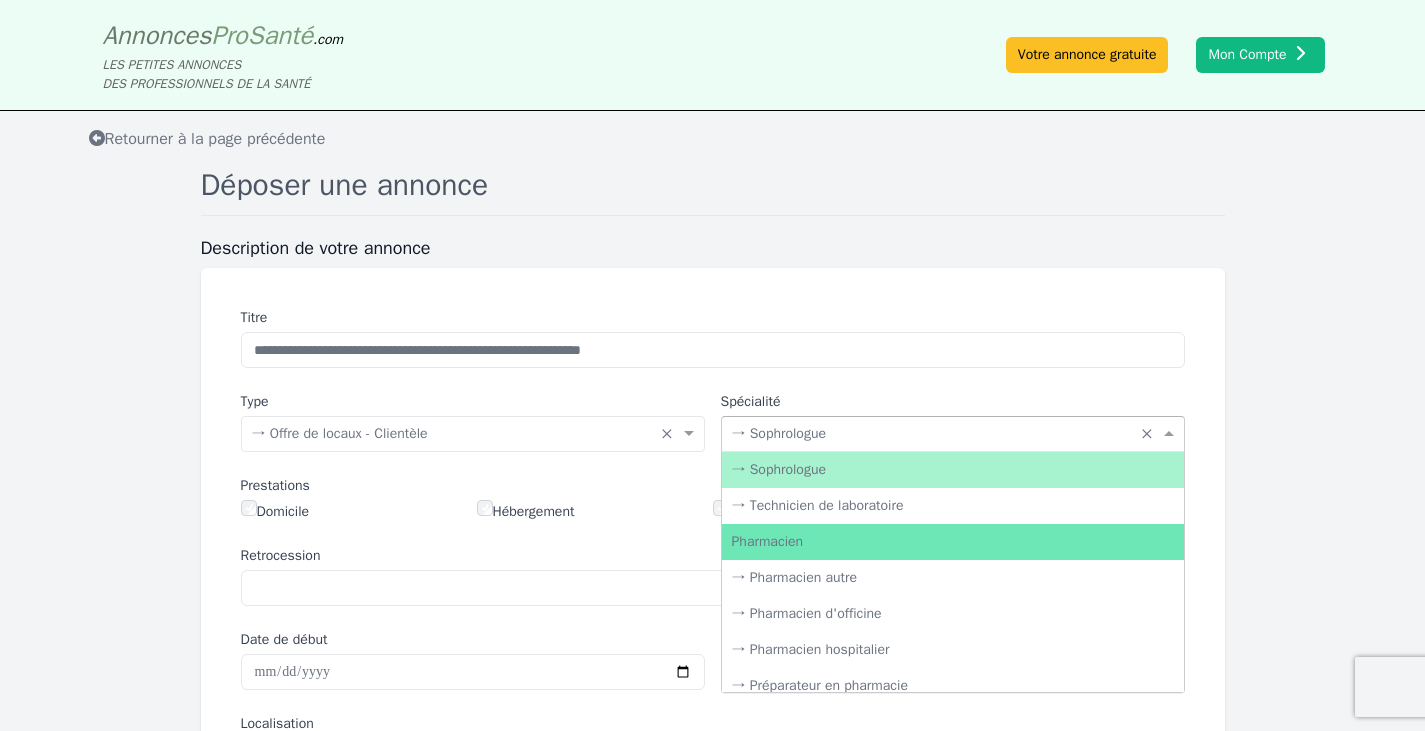 click on "**********" 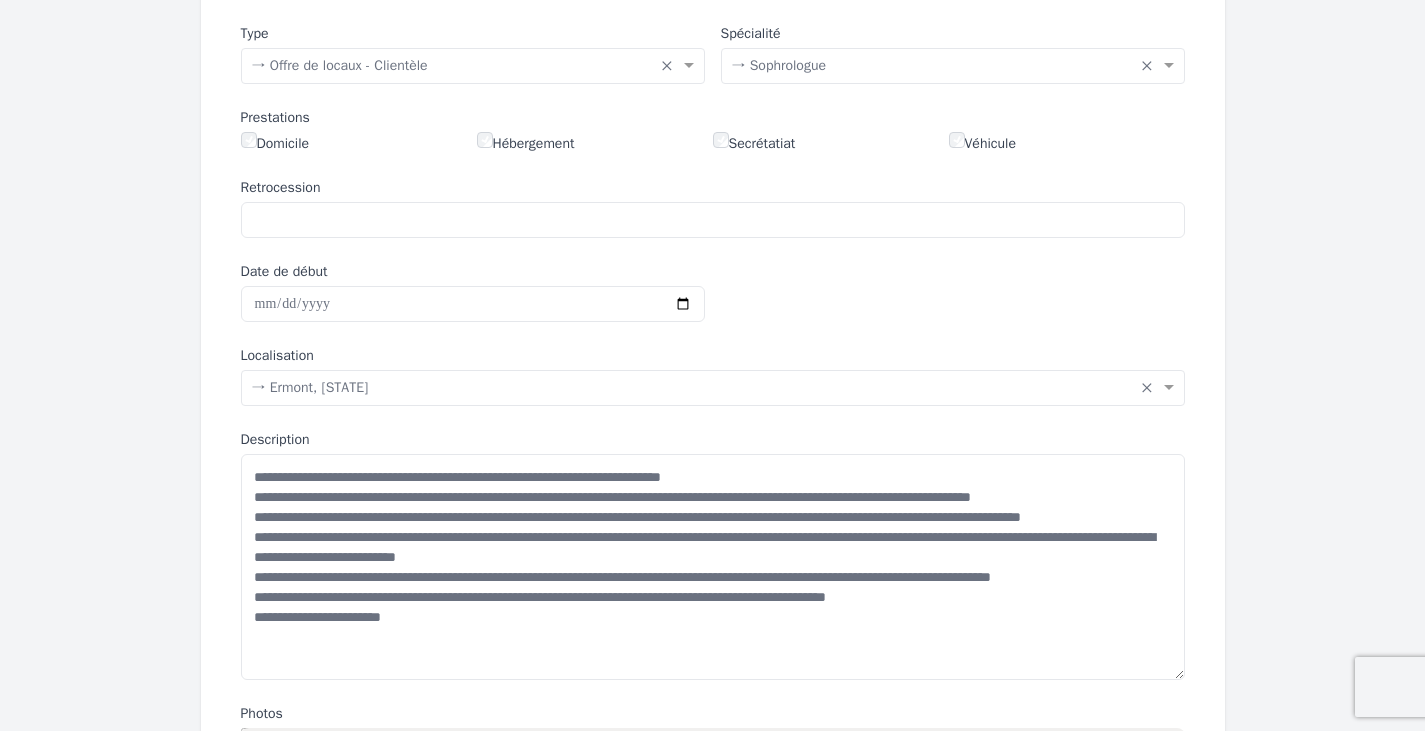 scroll, scrollTop: 0, scrollLeft: 0, axis: both 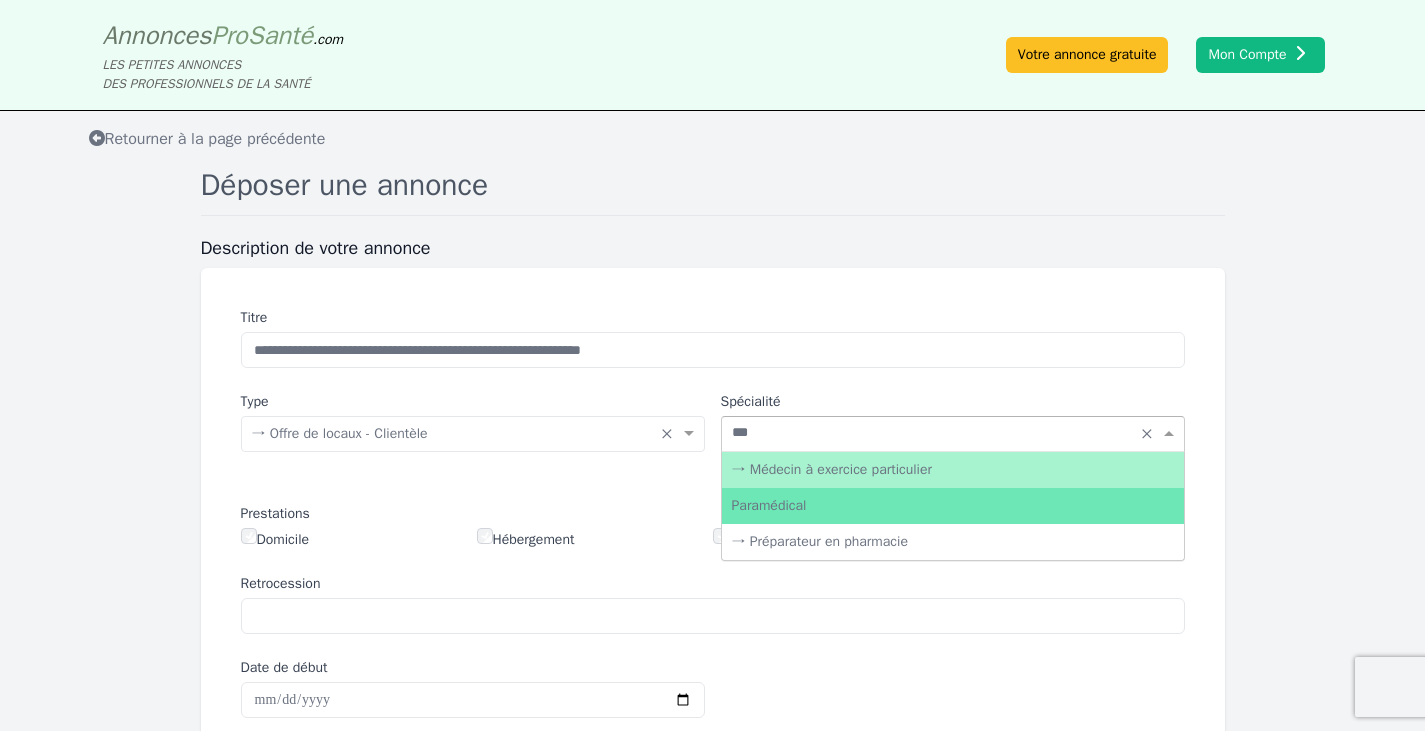 type on "****" 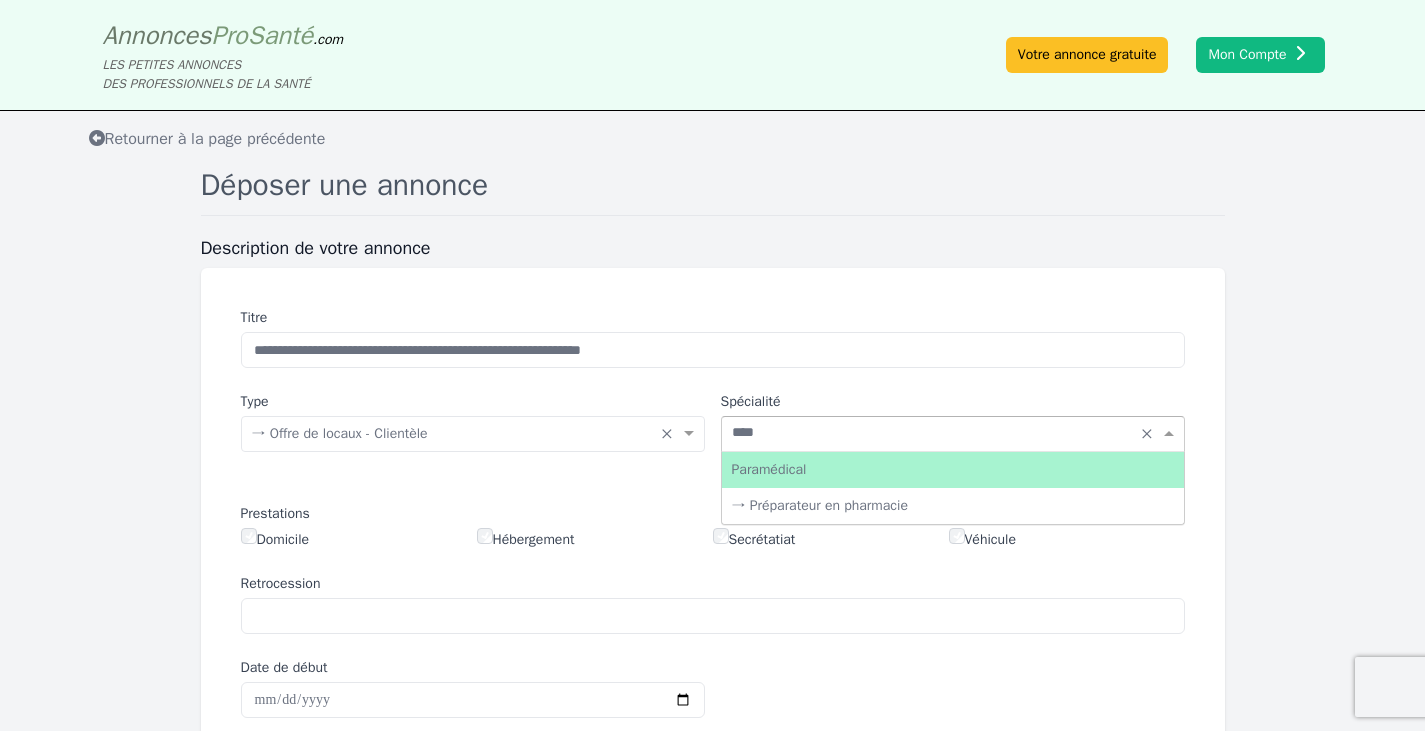 click on "Paramédical" at bounding box center [953, 470] 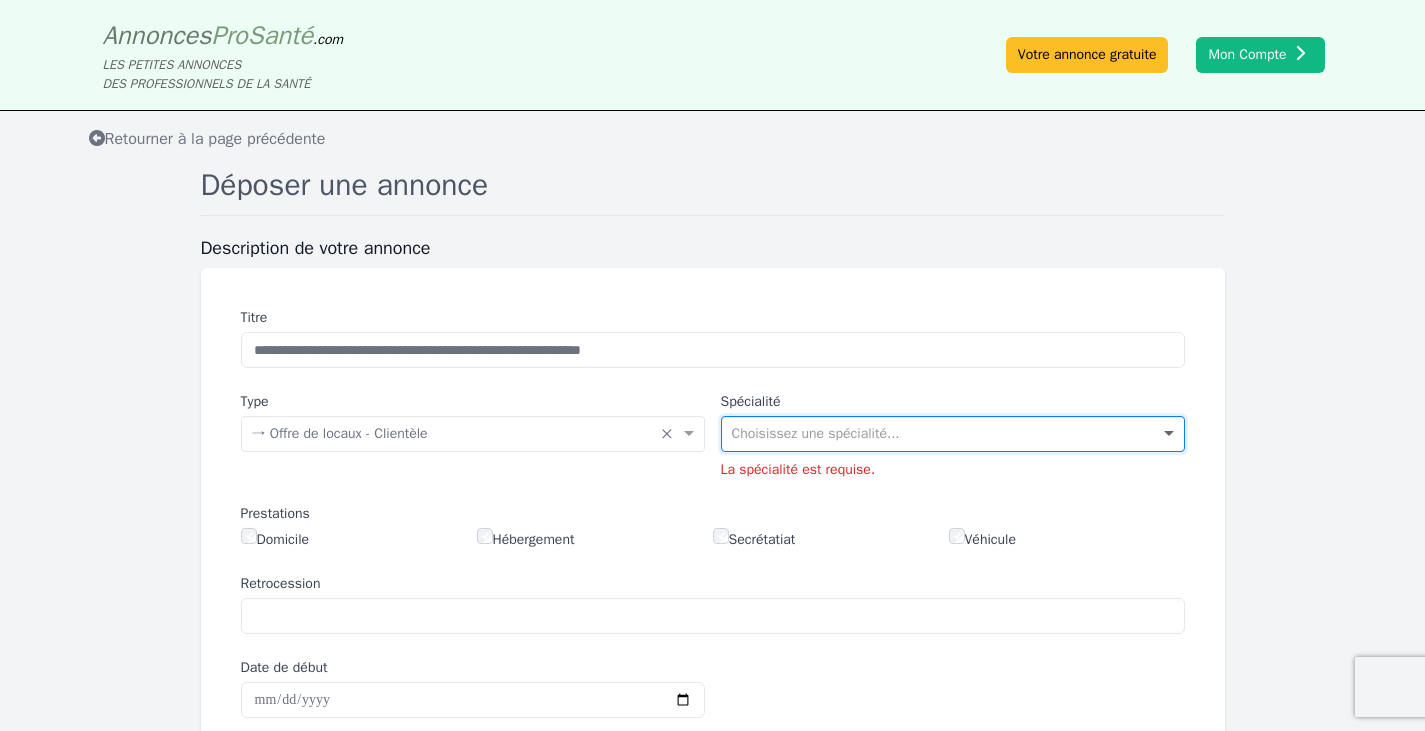 click at bounding box center (1171, 434) 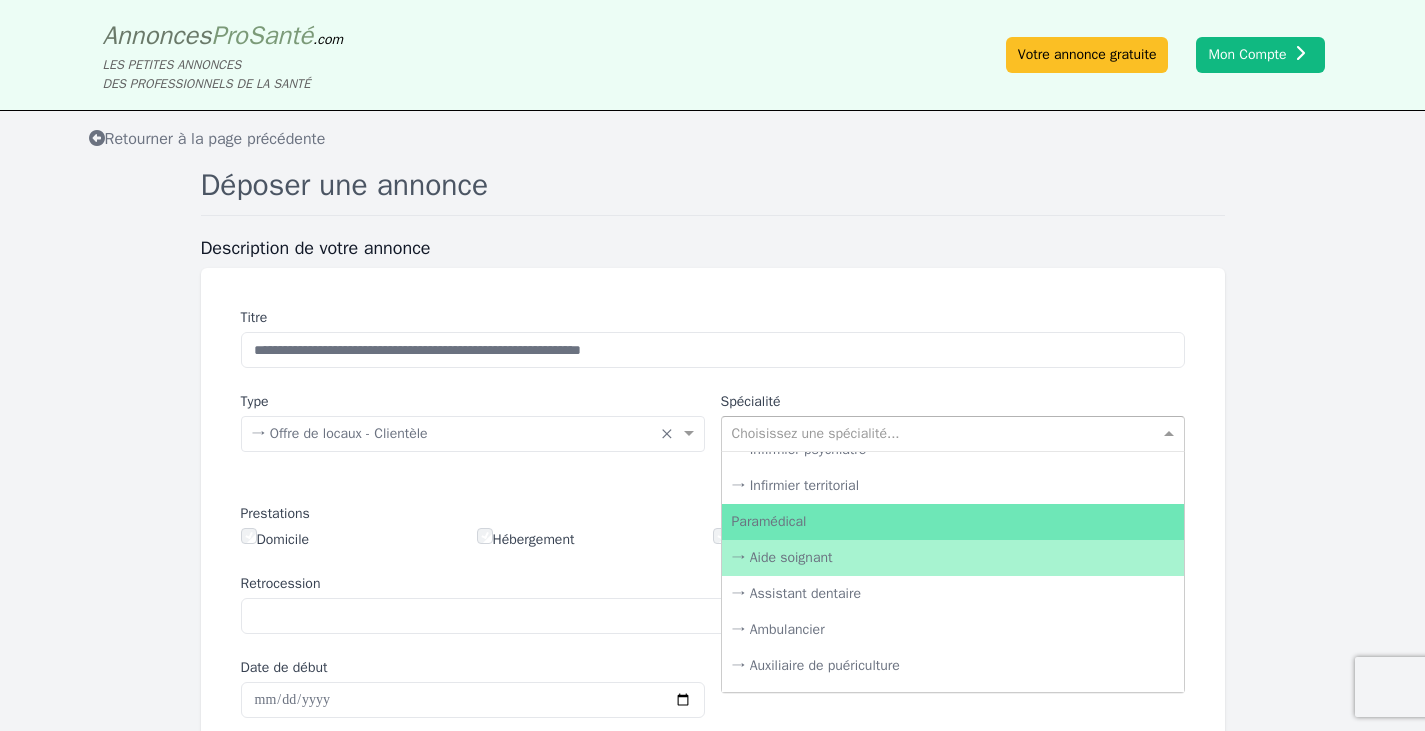 scroll, scrollTop: 2755, scrollLeft: 0, axis: vertical 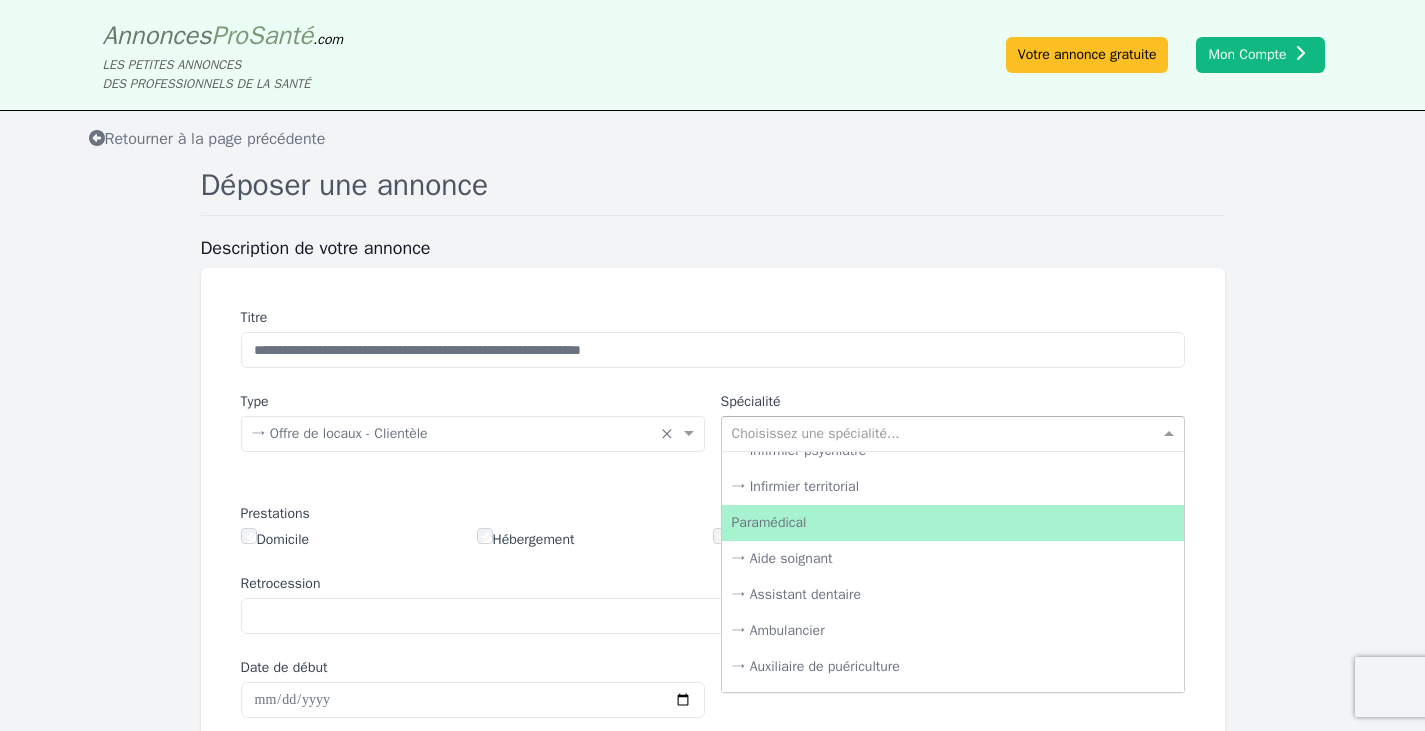 click on "Paramédical" at bounding box center [953, 523] 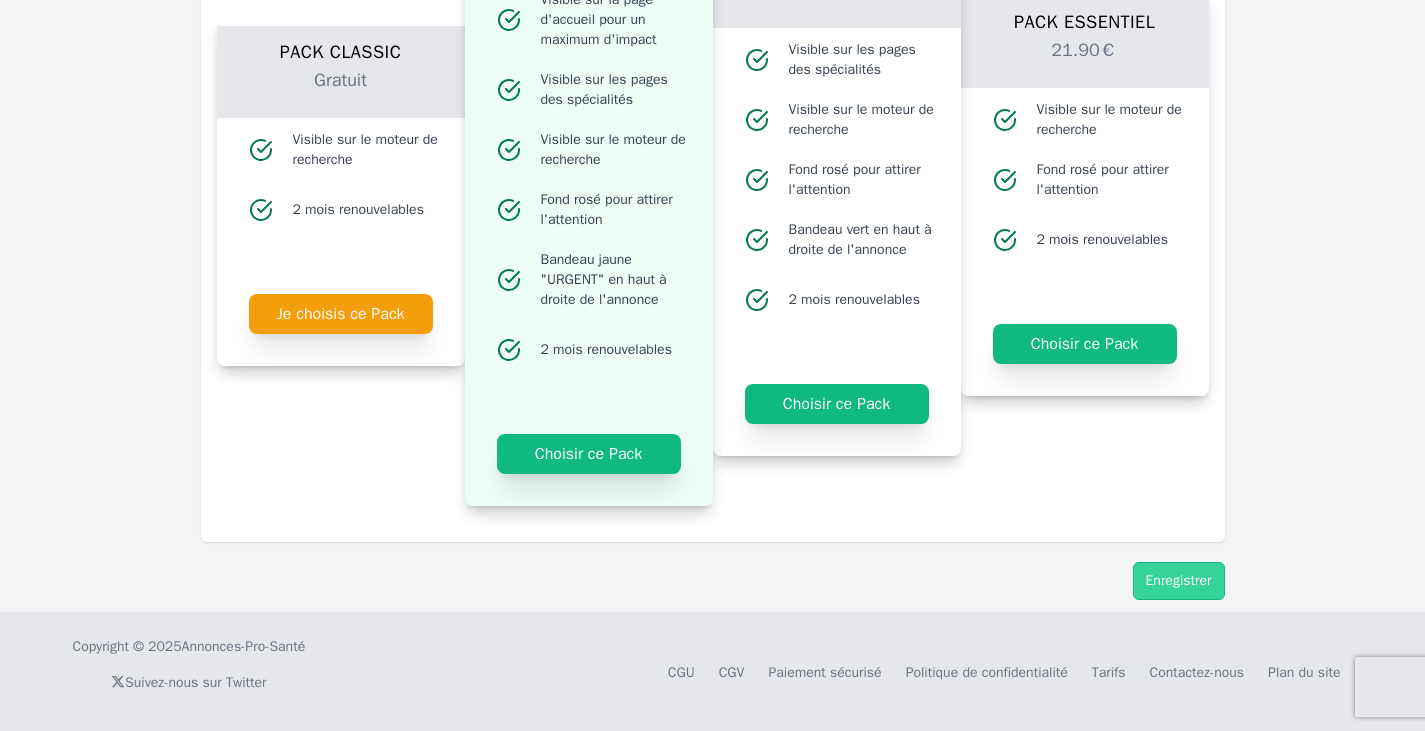 scroll, scrollTop: 2239, scrollLeft: 0, axis: vertical 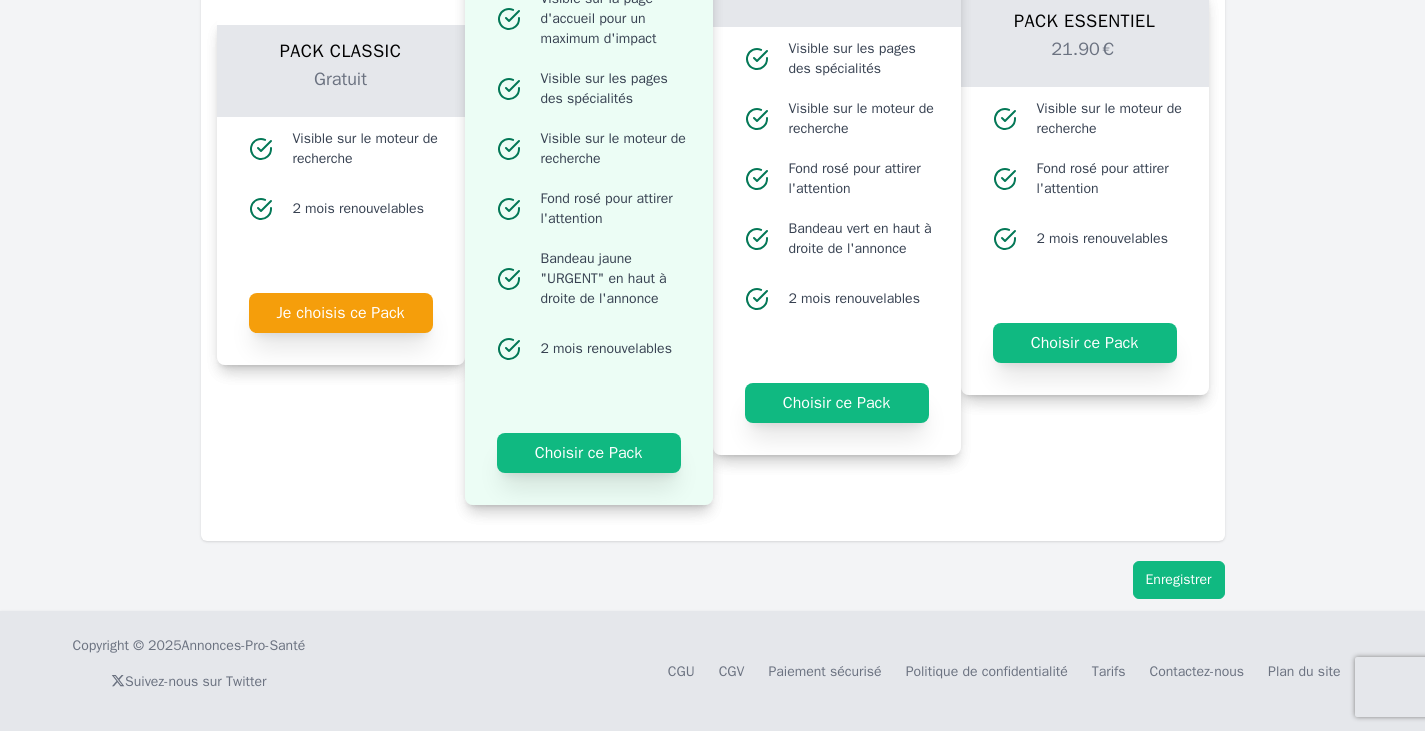 click on "Enregistrer" at bounding box center [1179, 580] 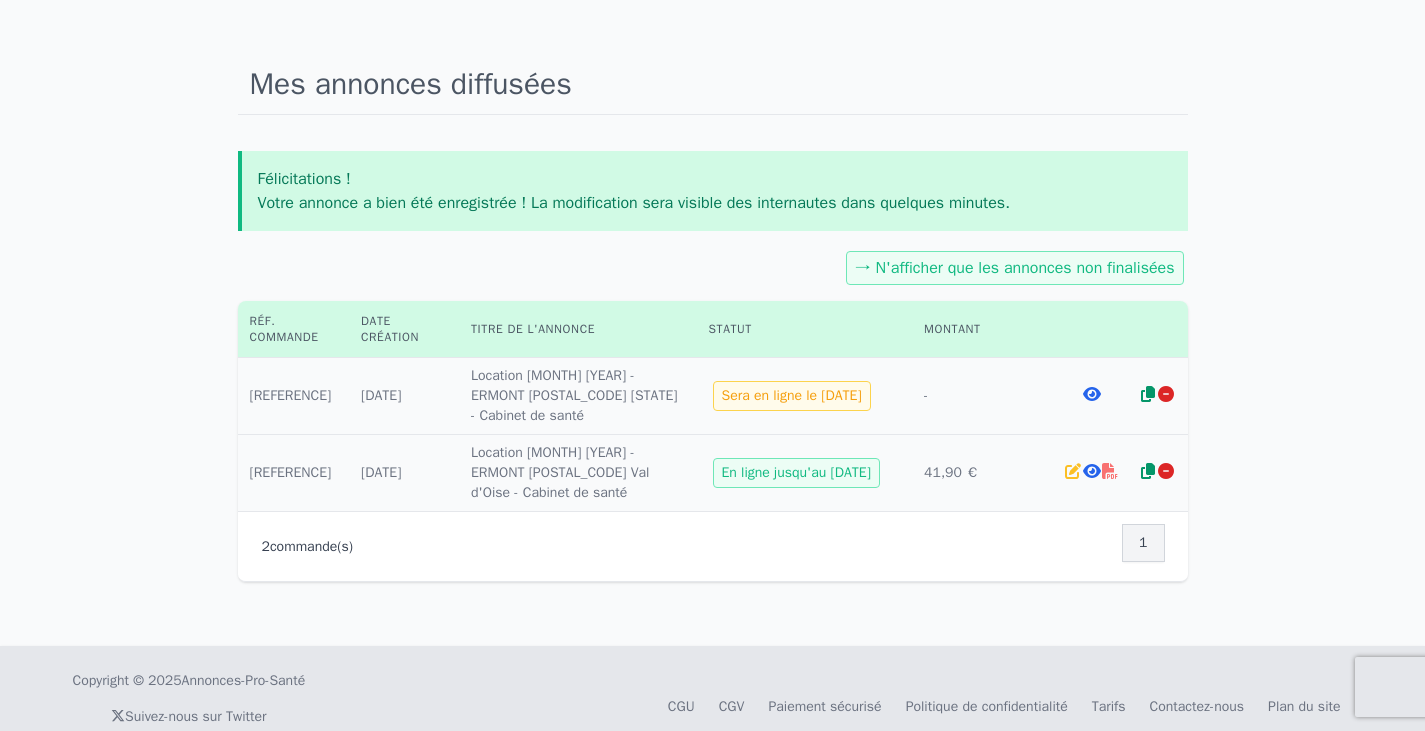 scroll, scrollTop: 154, scrollLeft: 0, axis: vertical 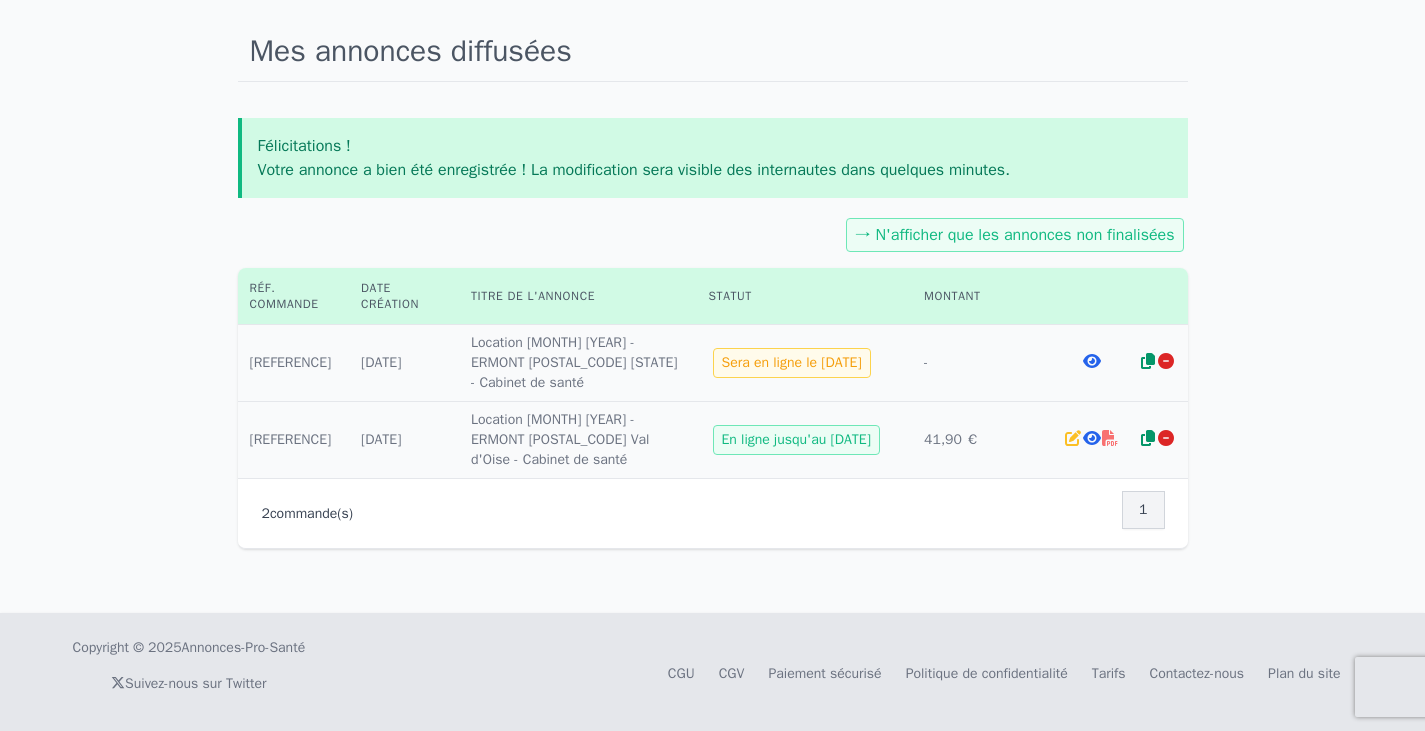 click 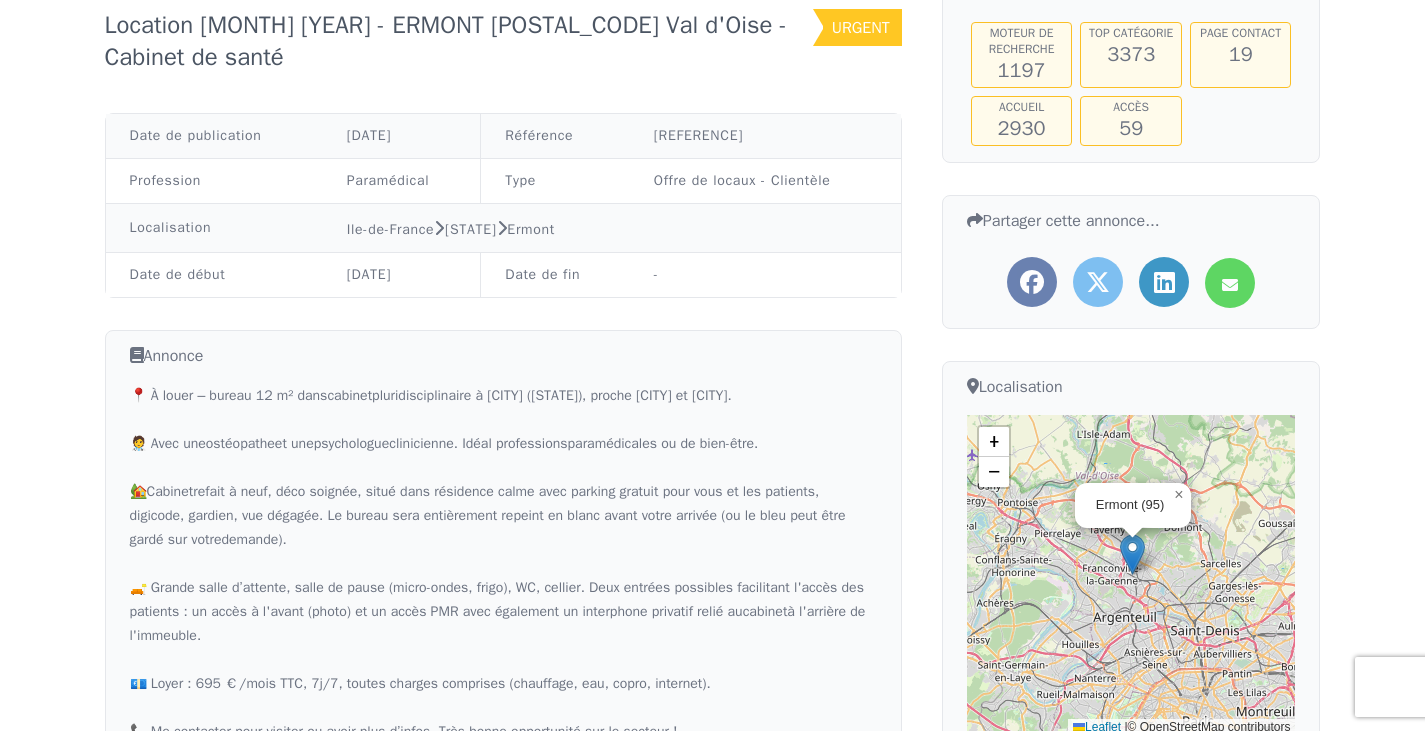 scroll, scrollTop: 0, scrollLeft: 0, axis: both 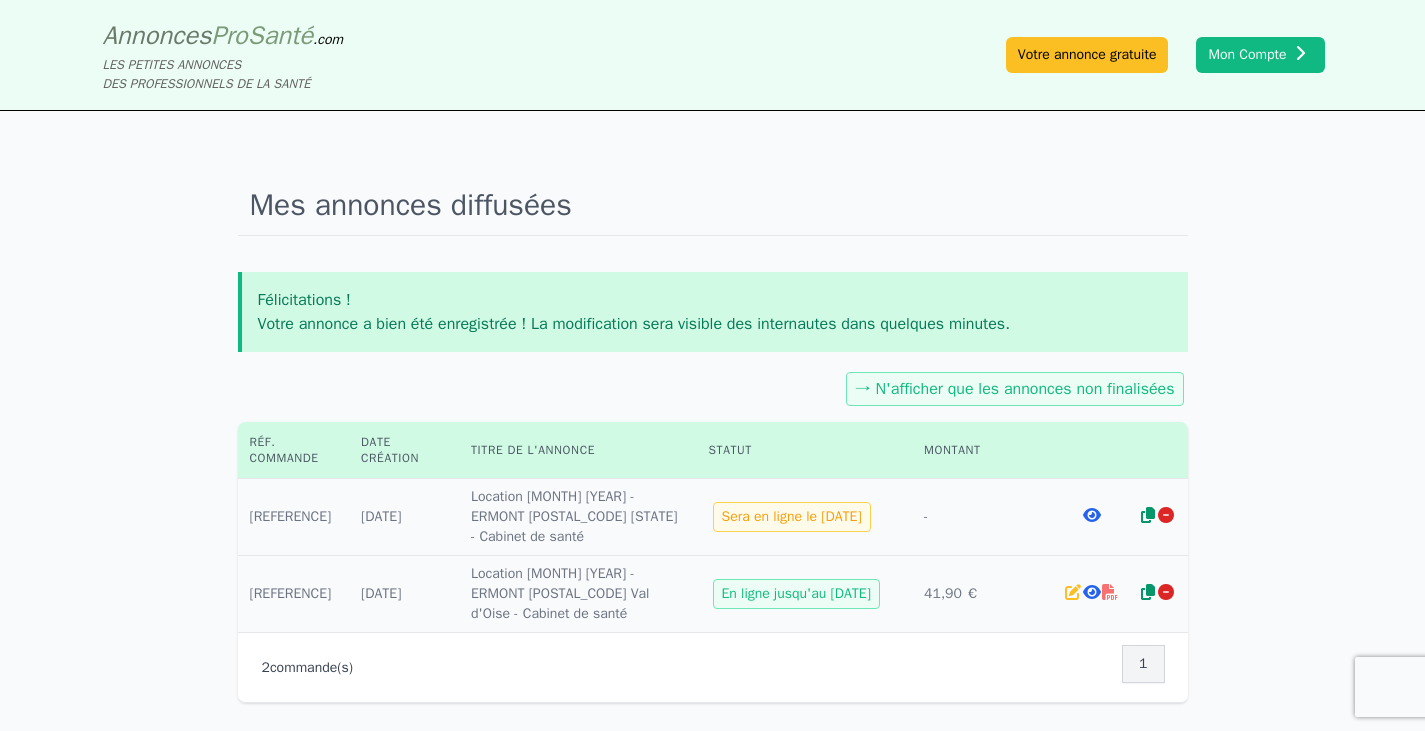 click 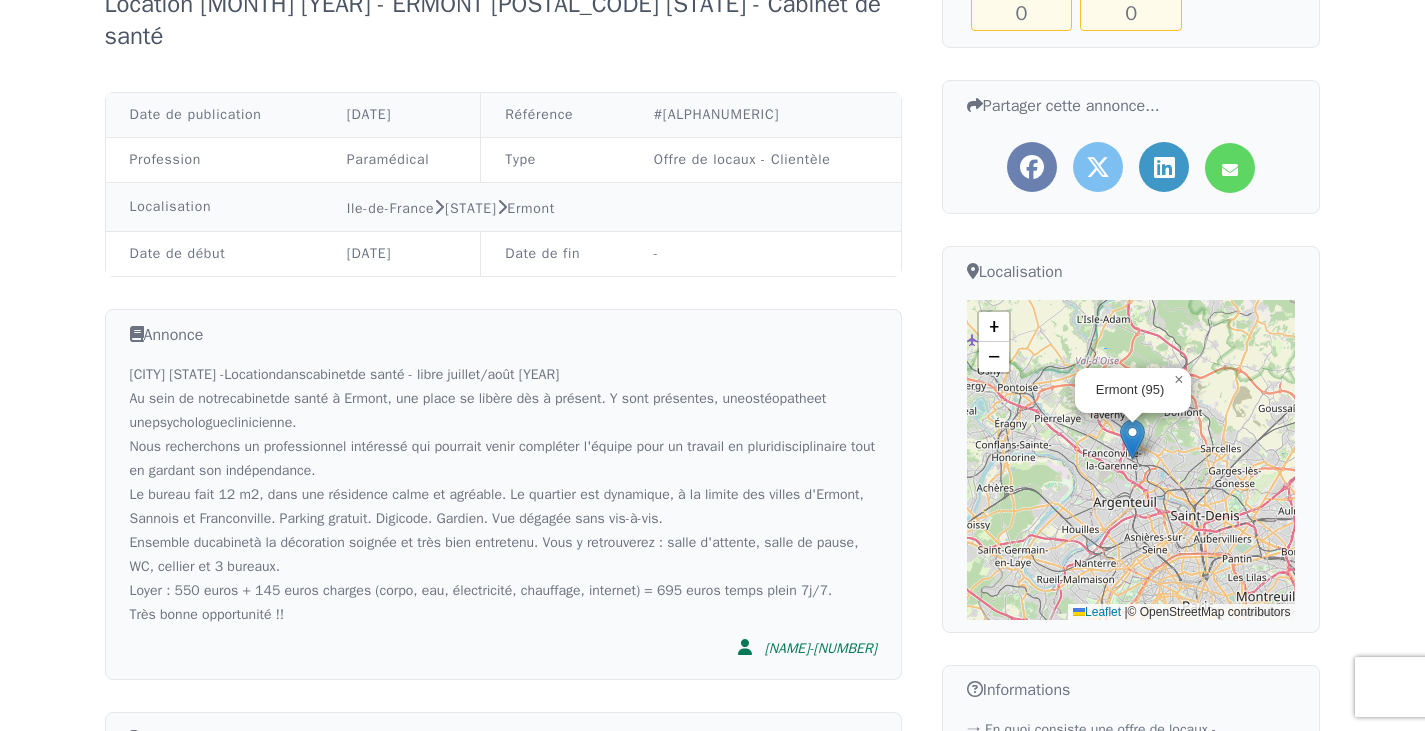 scroll, scrollTop: 0, scrollLeft: 0, axis: both 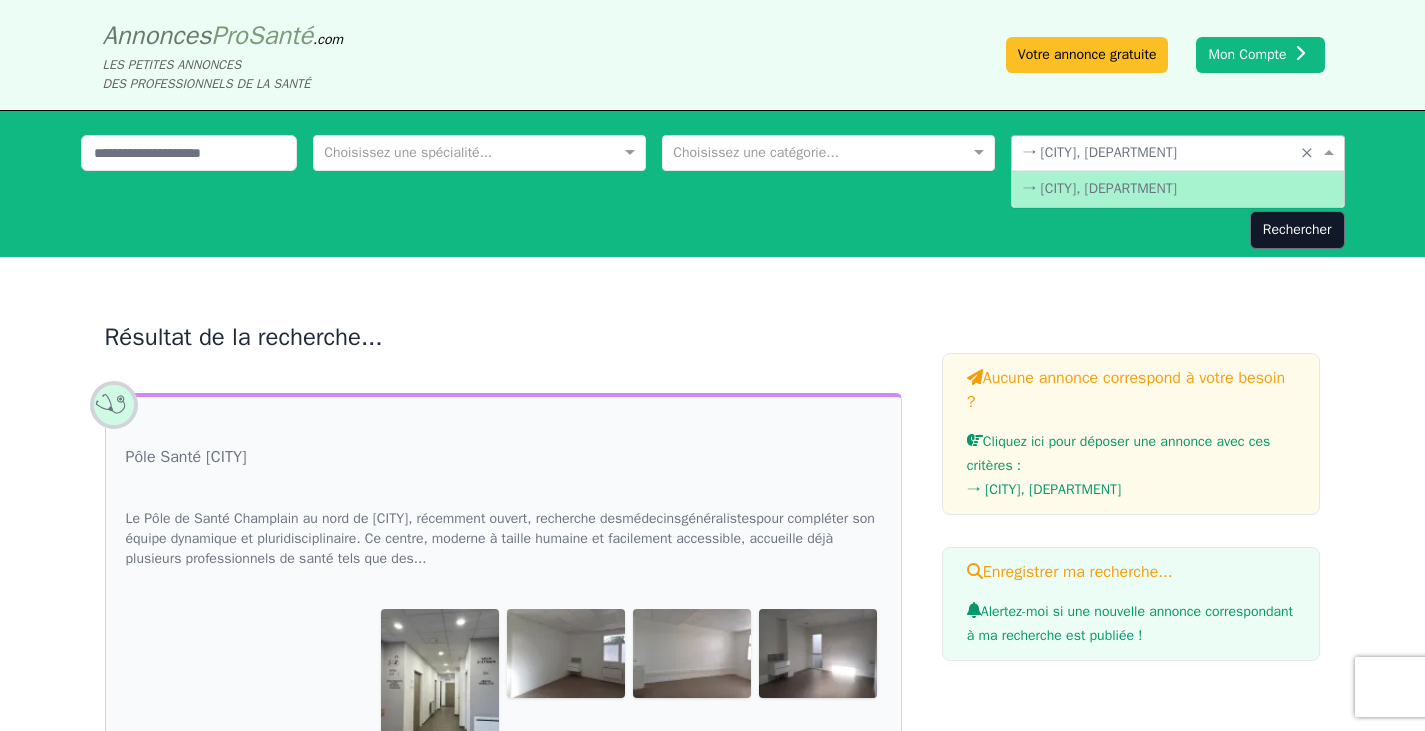 click at bounding box center [1157, 151] 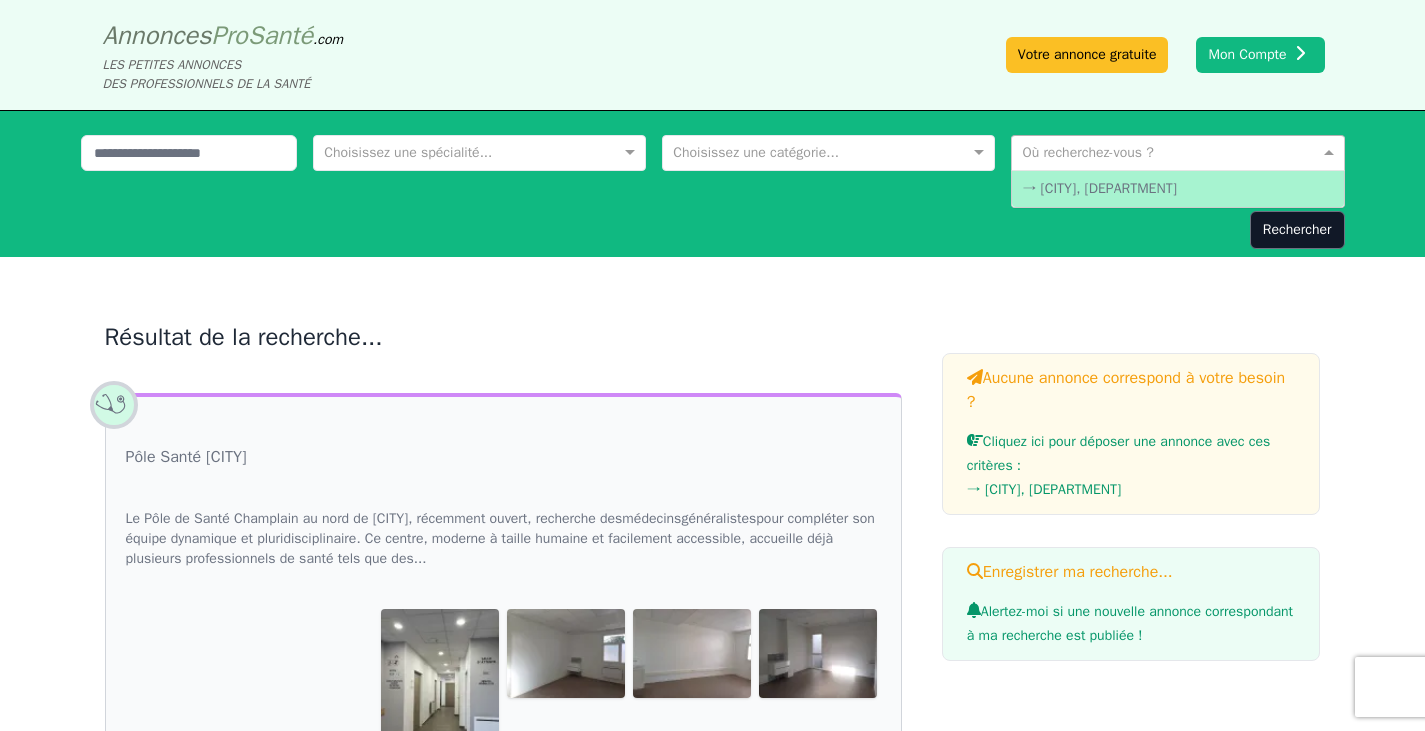 click at bounding box center [1157, 151] 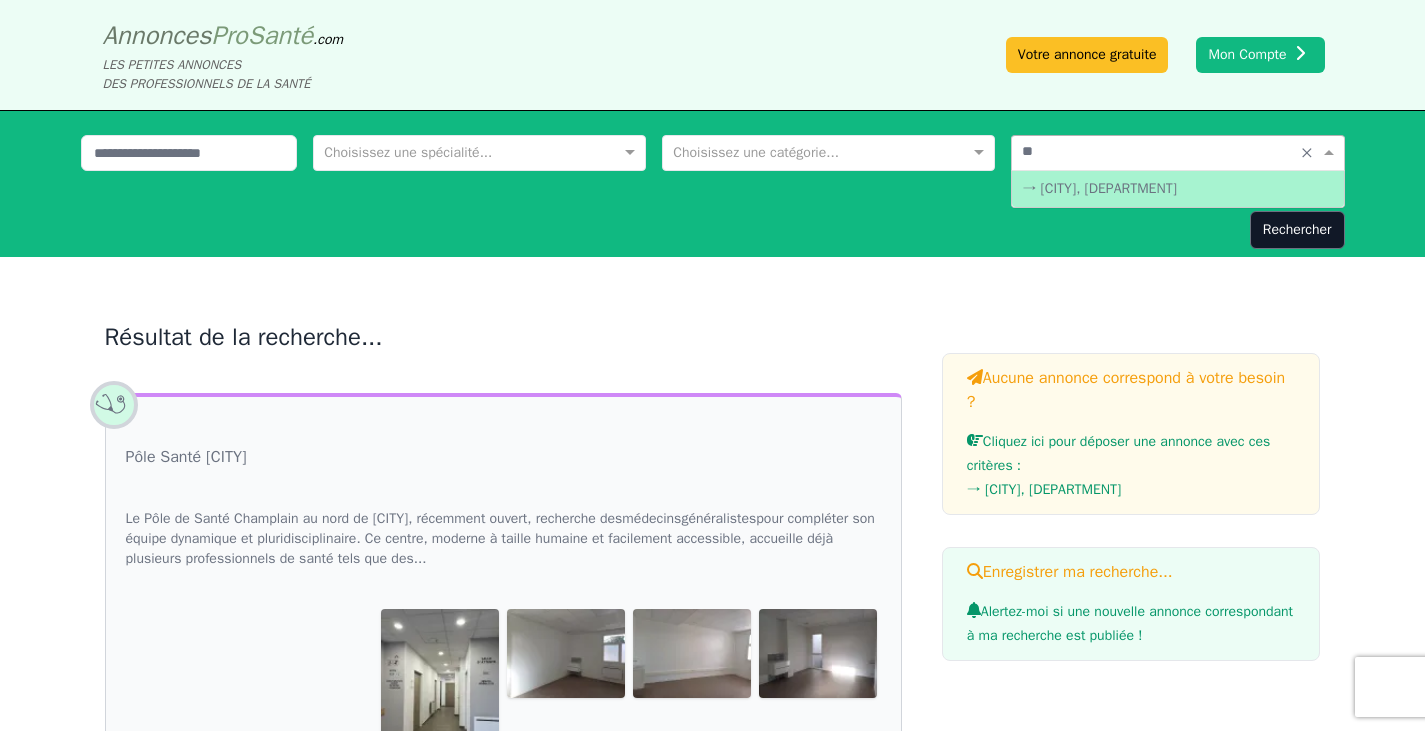 type on "***" 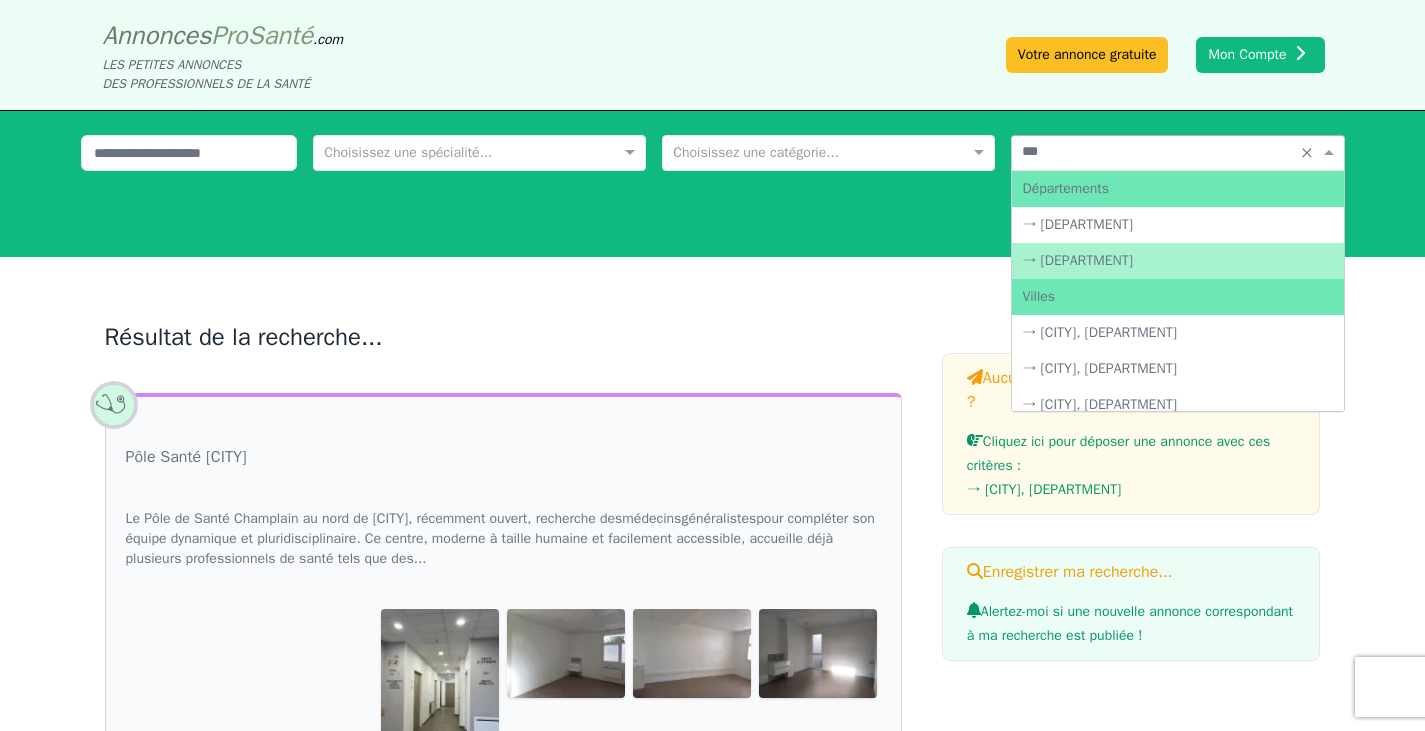 click on "→ [DEPARTMENT]" at bounding box center (1177, 261) 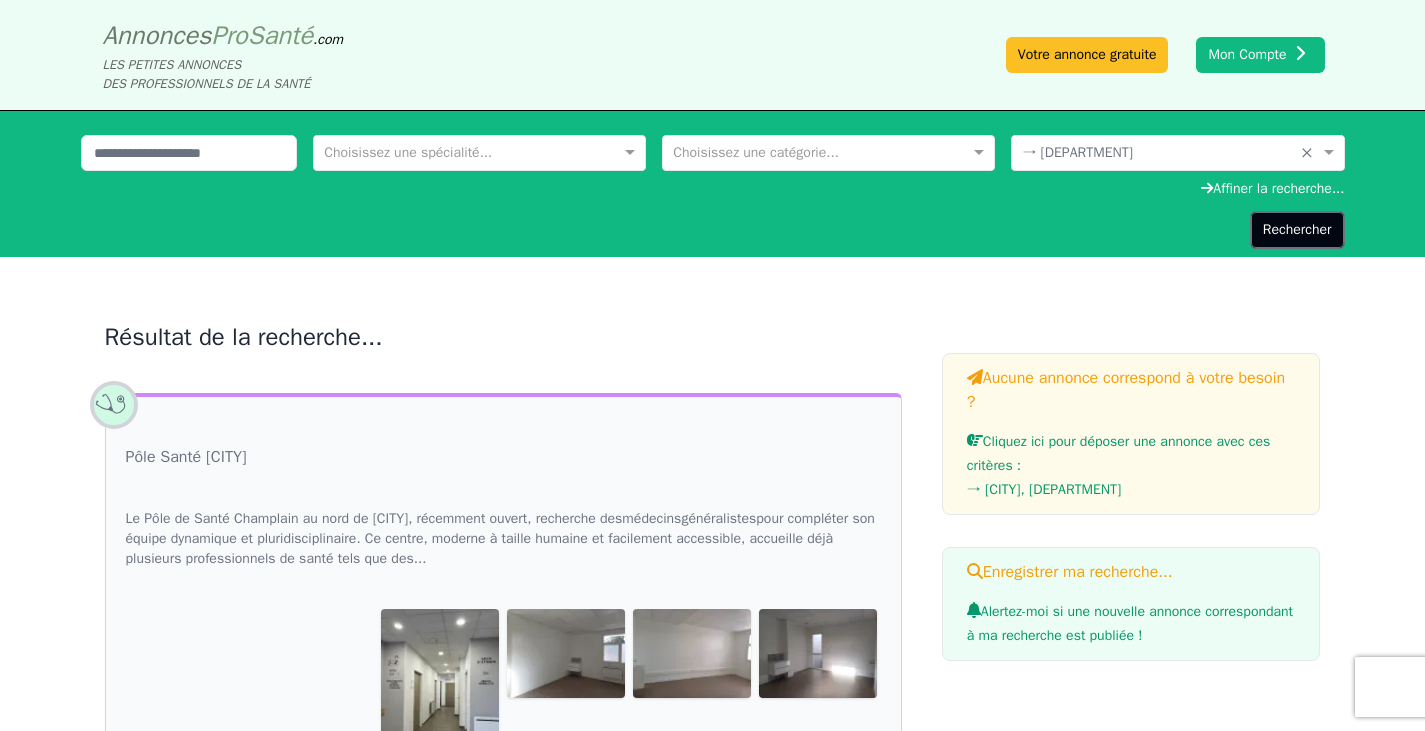 click on "Rechercher" 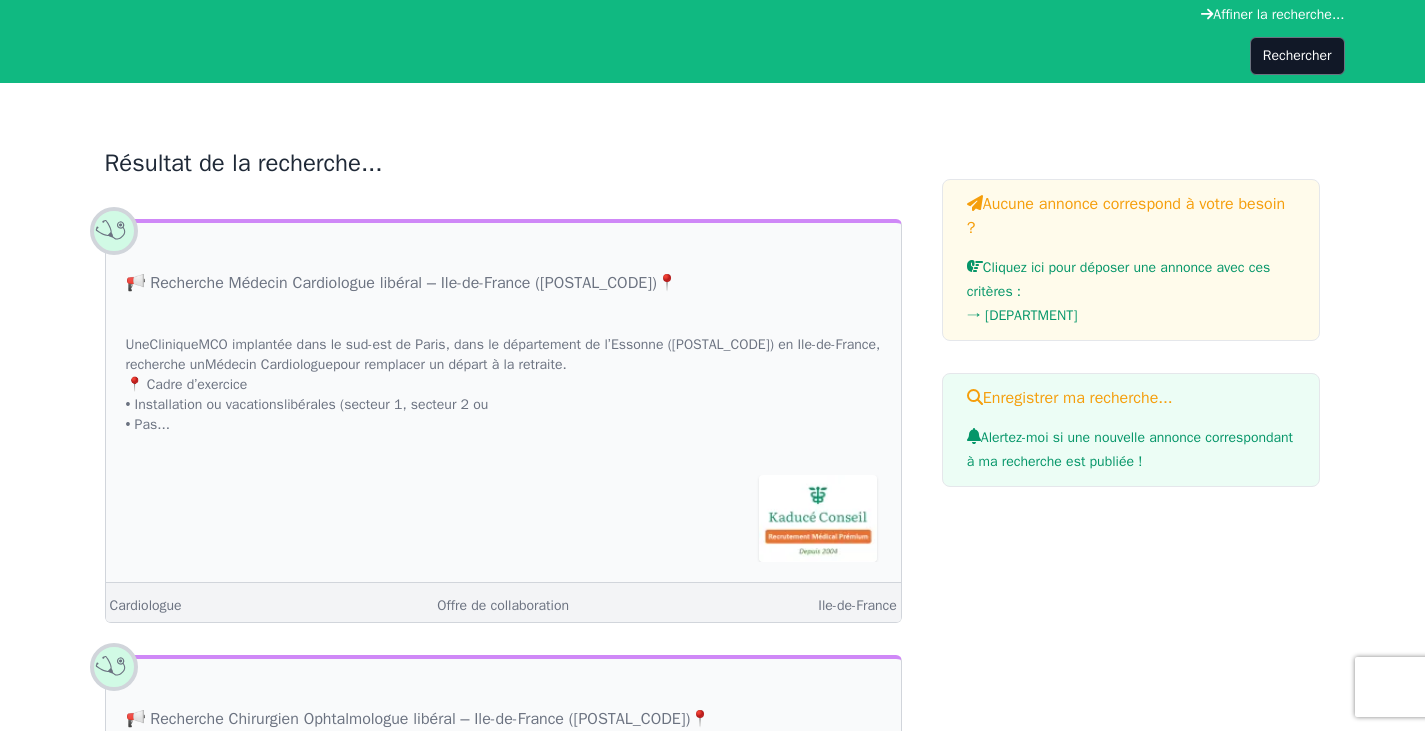 scroll, scrollTop: 0, scrollLeft: 0, axis: both 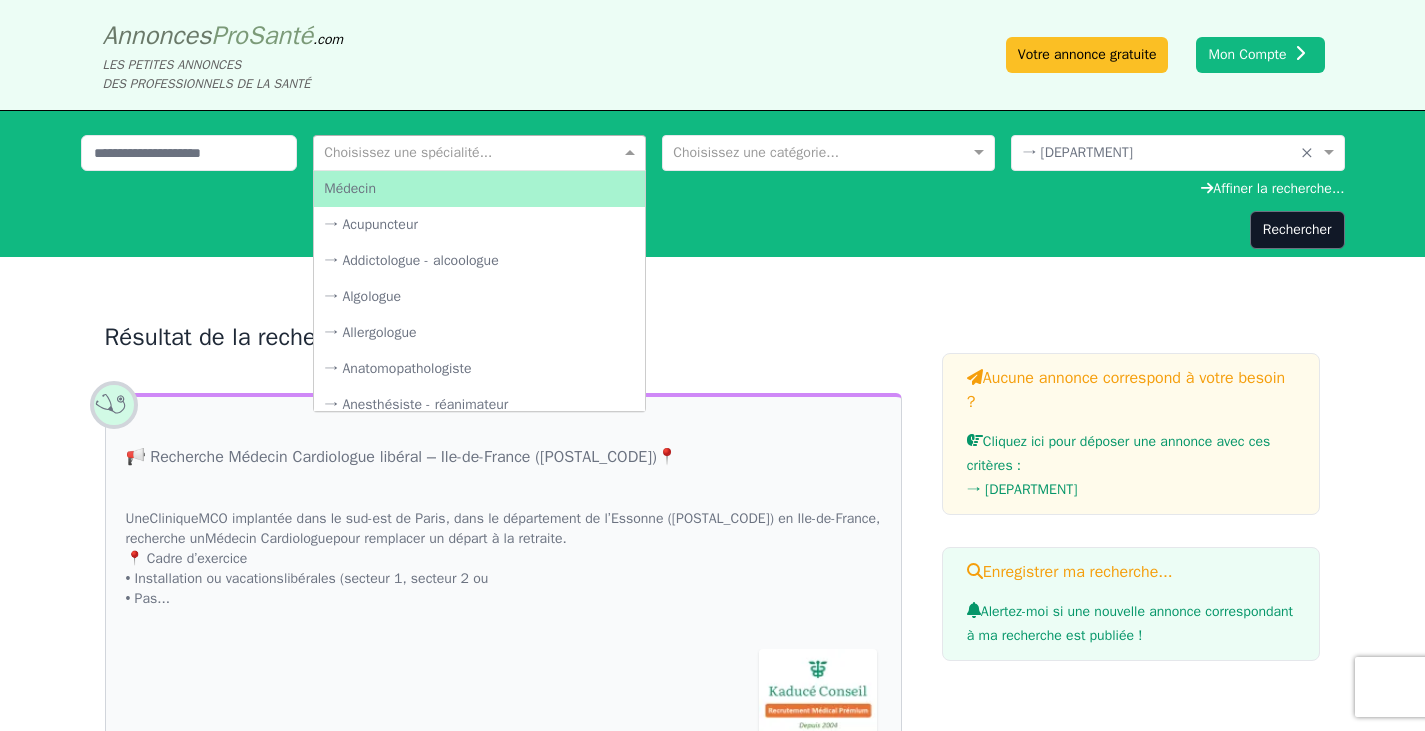 click at bounding box center (459, 151) 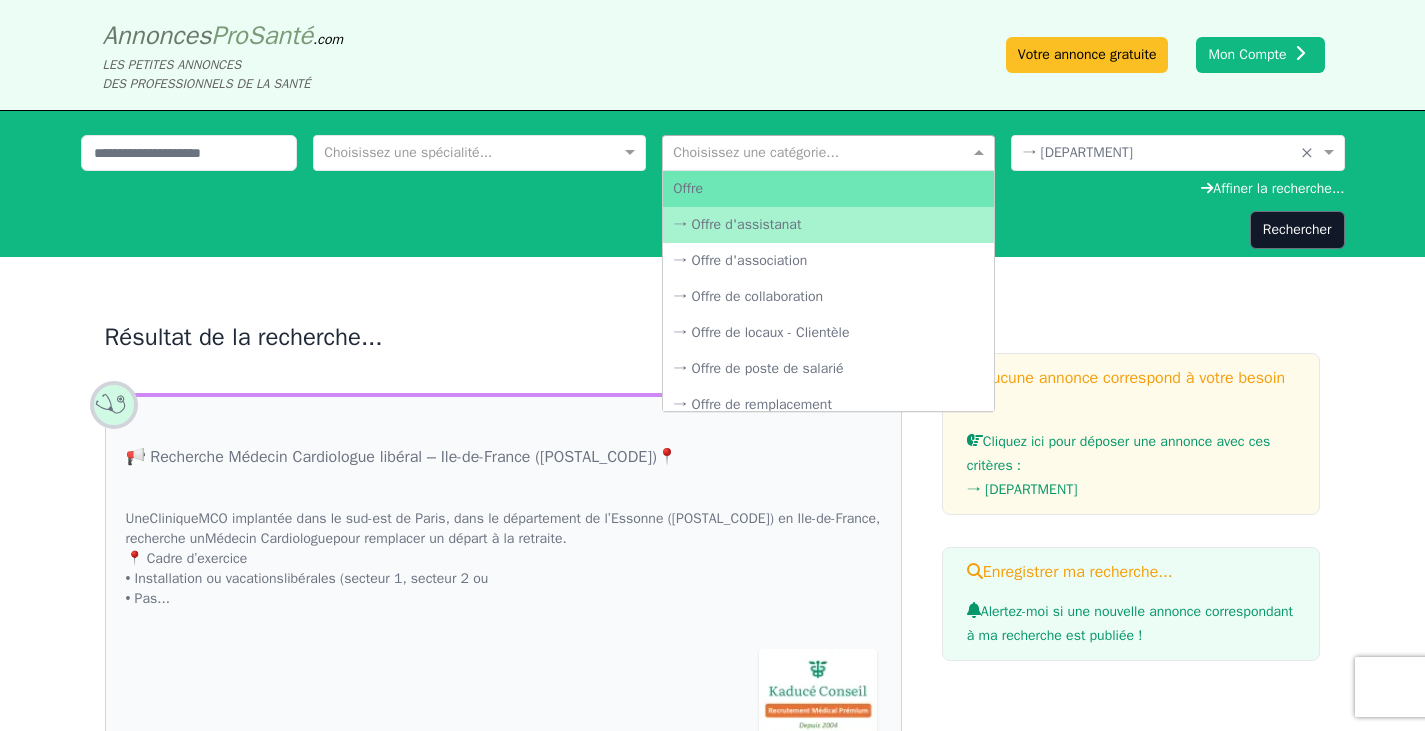 click at bounding box center (808, 151) 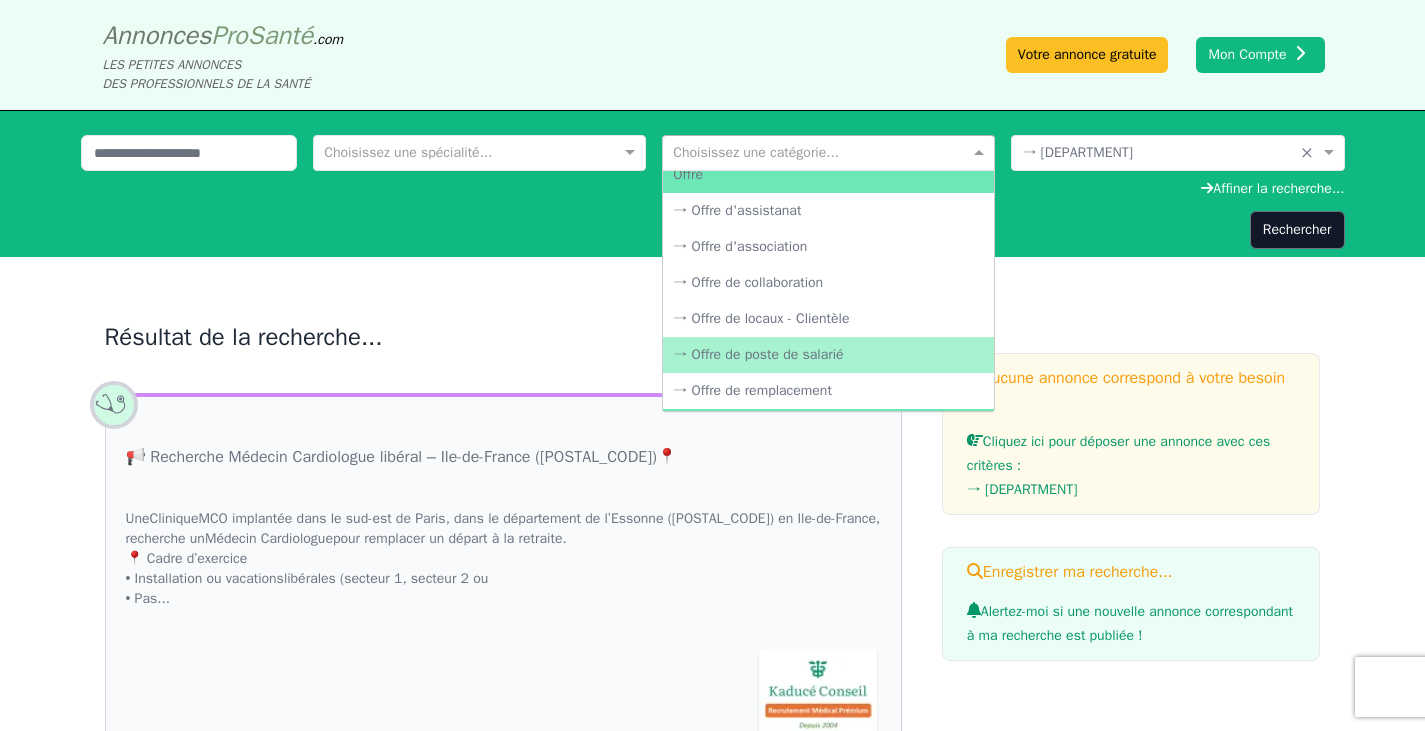 scroll, scrollTop: 13, scrollLeft: 0, axis: vertical 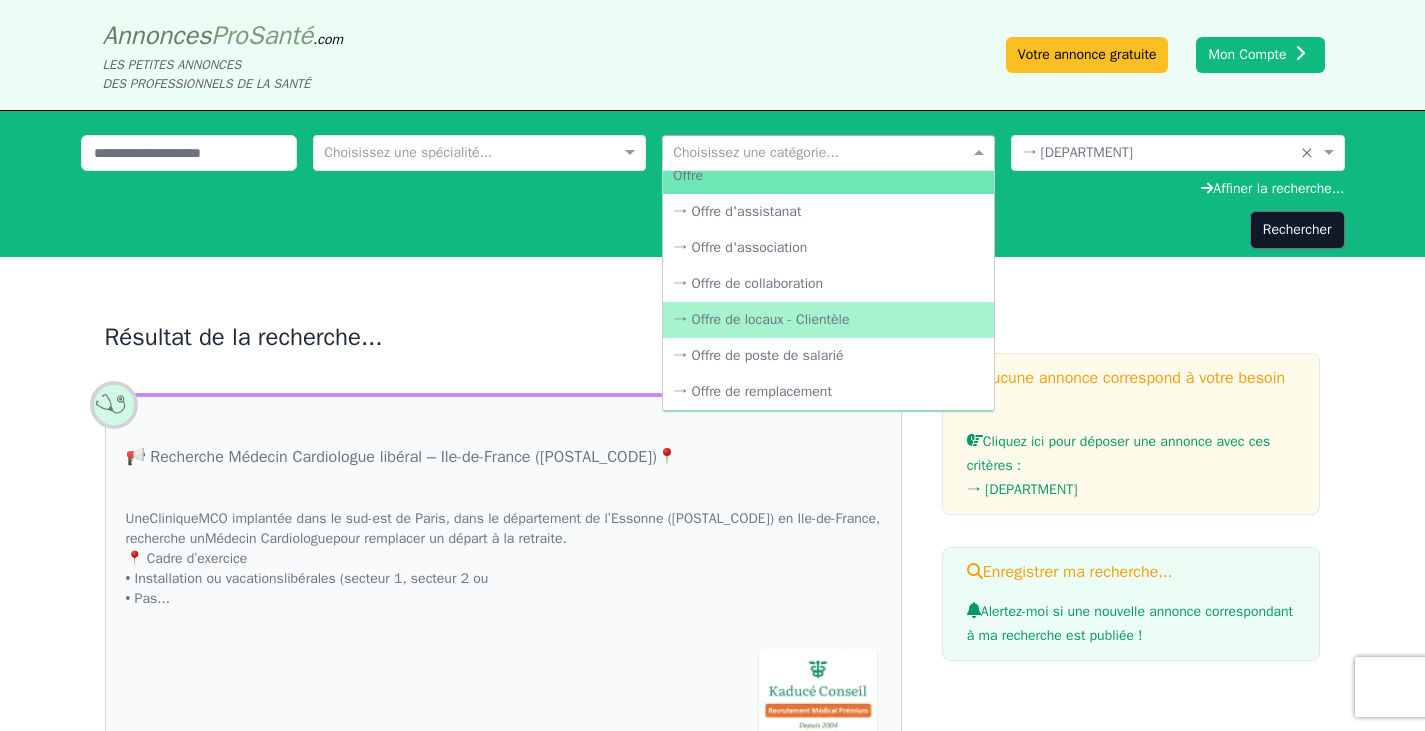 click on "→ Offre de locaux - Clientèle" at bounding box center [828, 320] 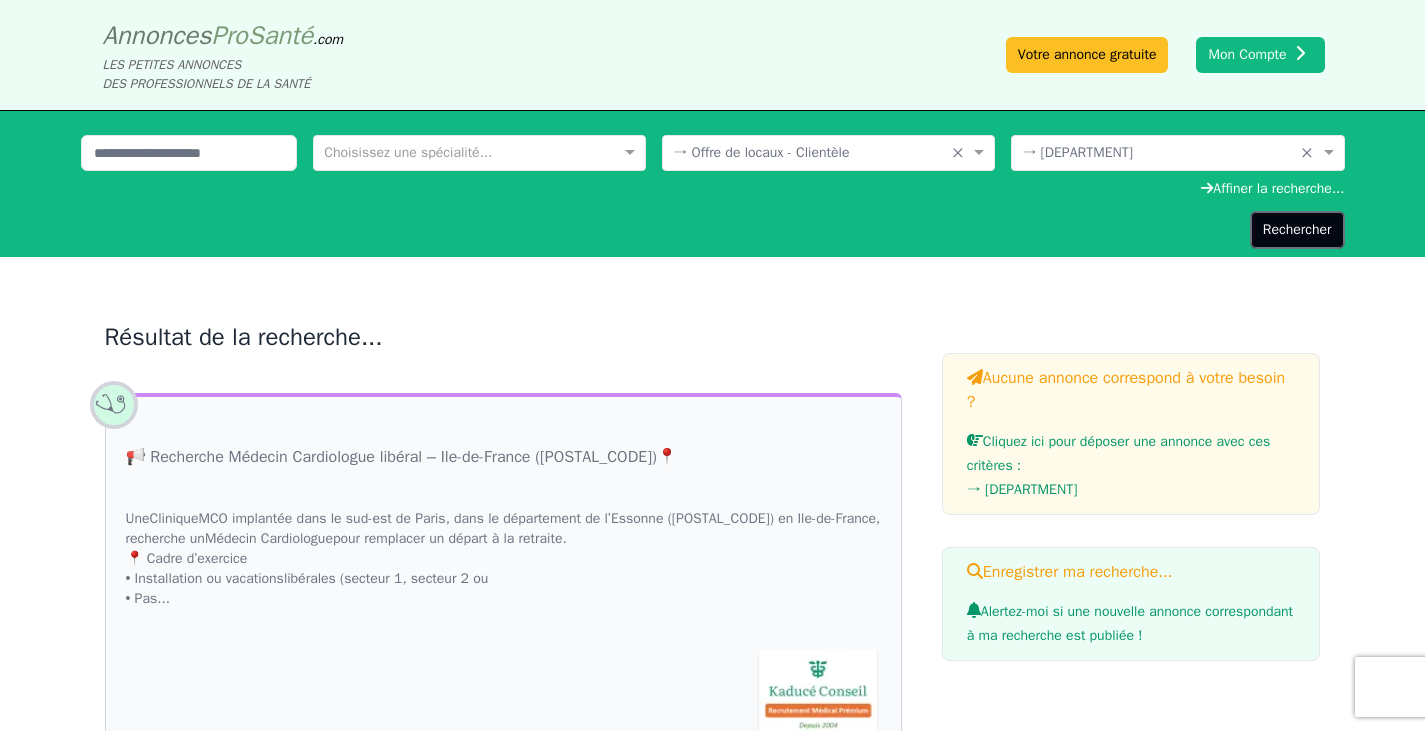 click on "Rechercher" 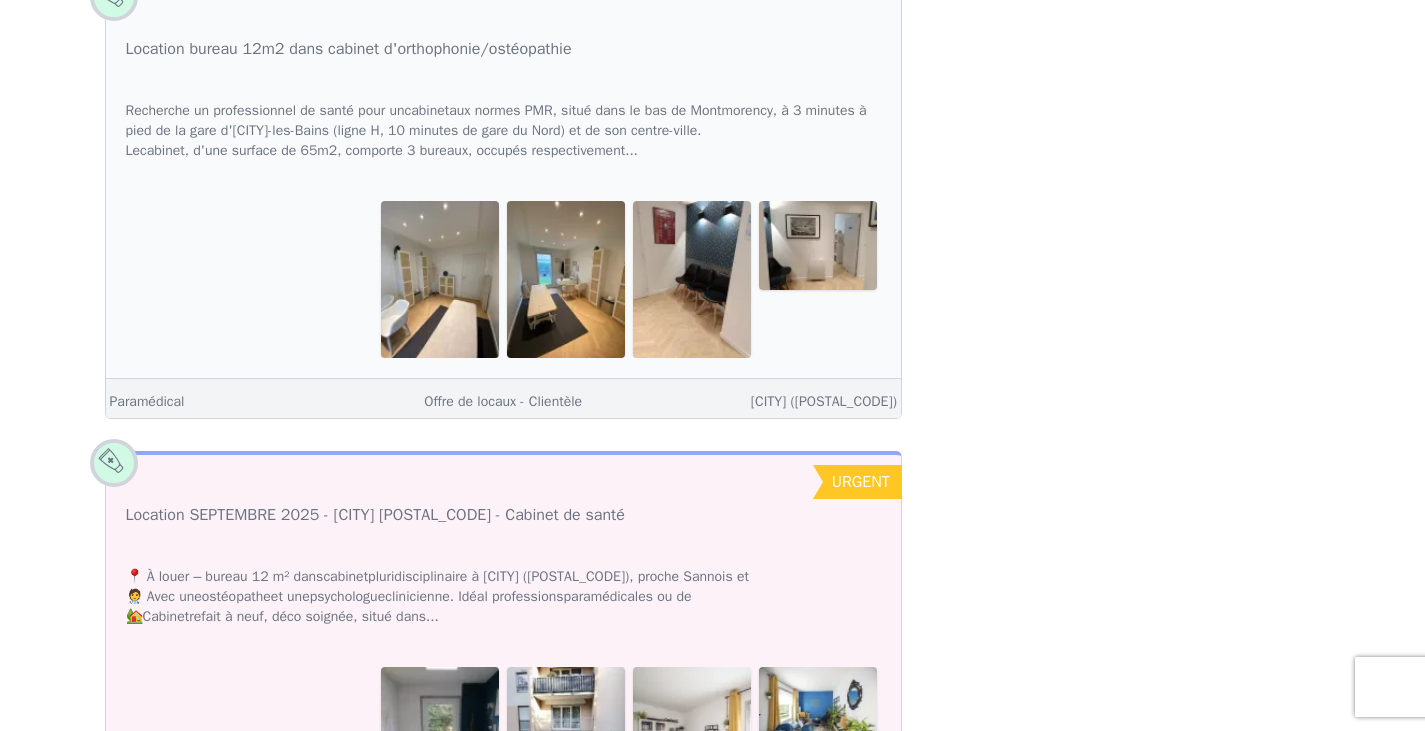 scroll, scrollTop: 3065, scrollLeft: 0, axis: vertical 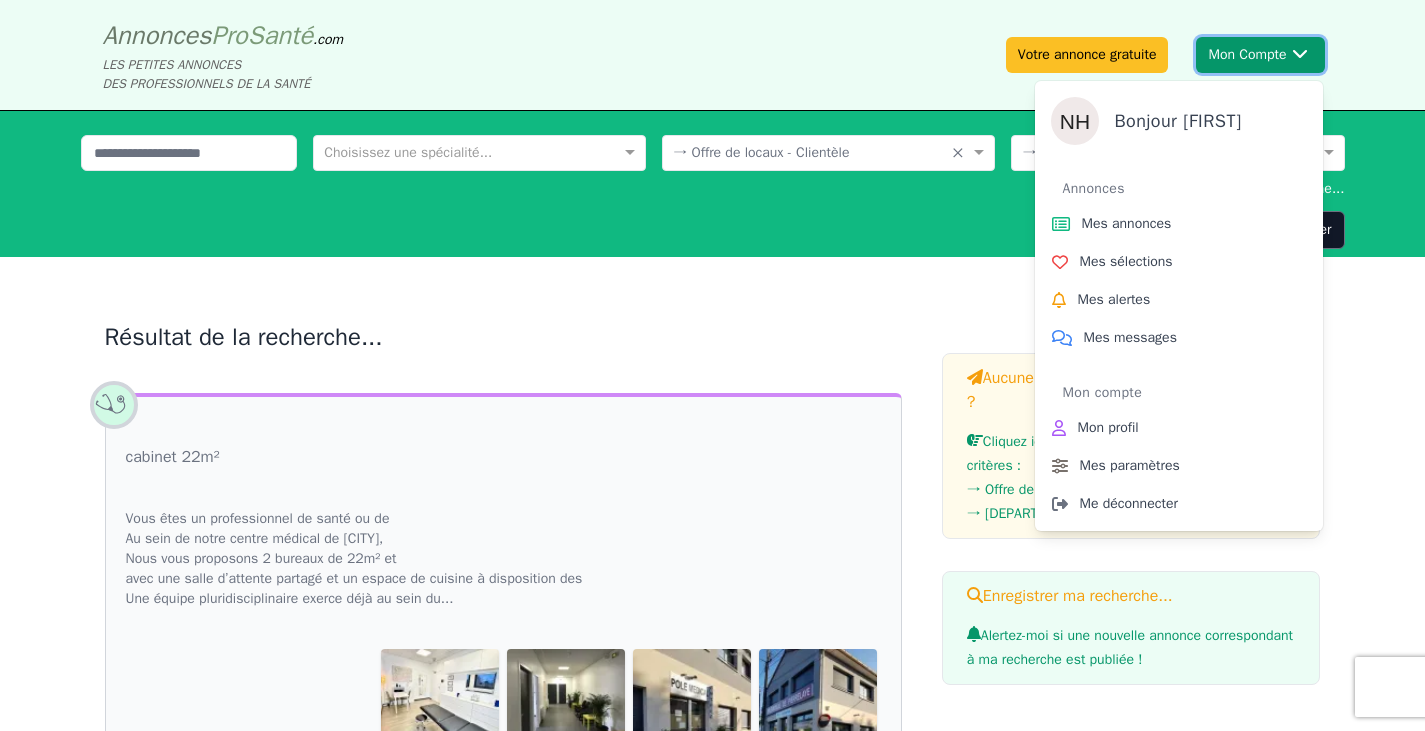 click on "Mon Compte Bonjour [NAME] Annonces Mes annonces Mes sélections Mes alertes Mes messages Mon compte Mon profil Mes paramètres Me déconnecter" at bounding box center [1260, 55] 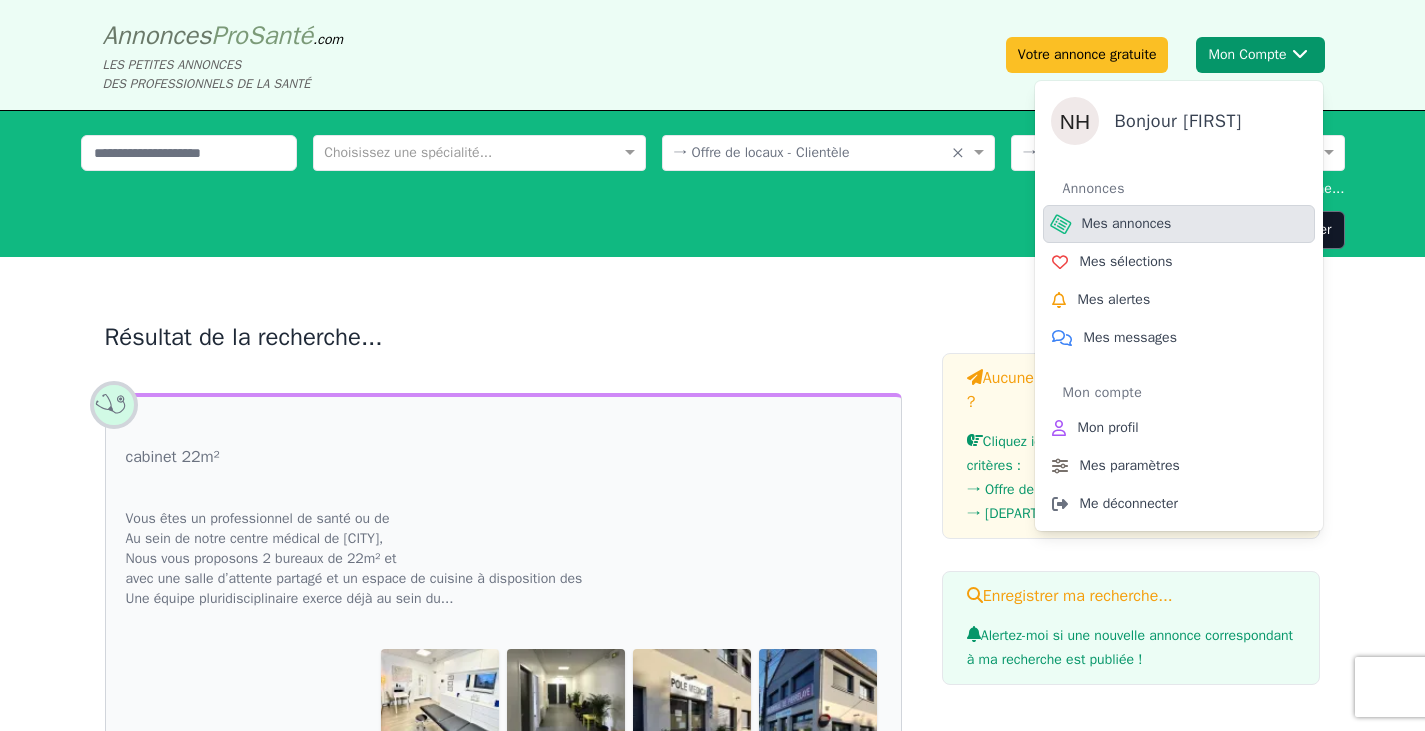 click on "Mes annonces" at bounding box center [1127, 224] 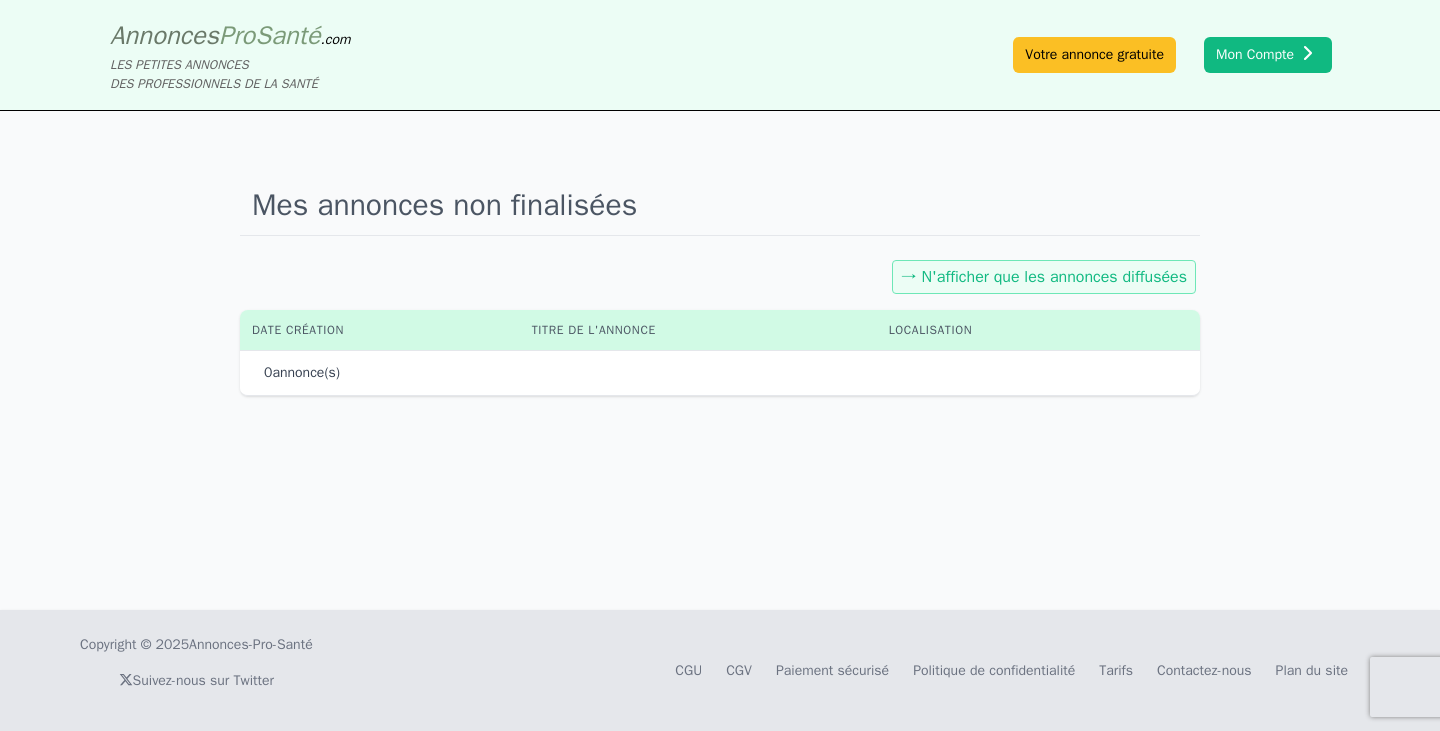 click on "→ N'afficher que les annonces diffusées" 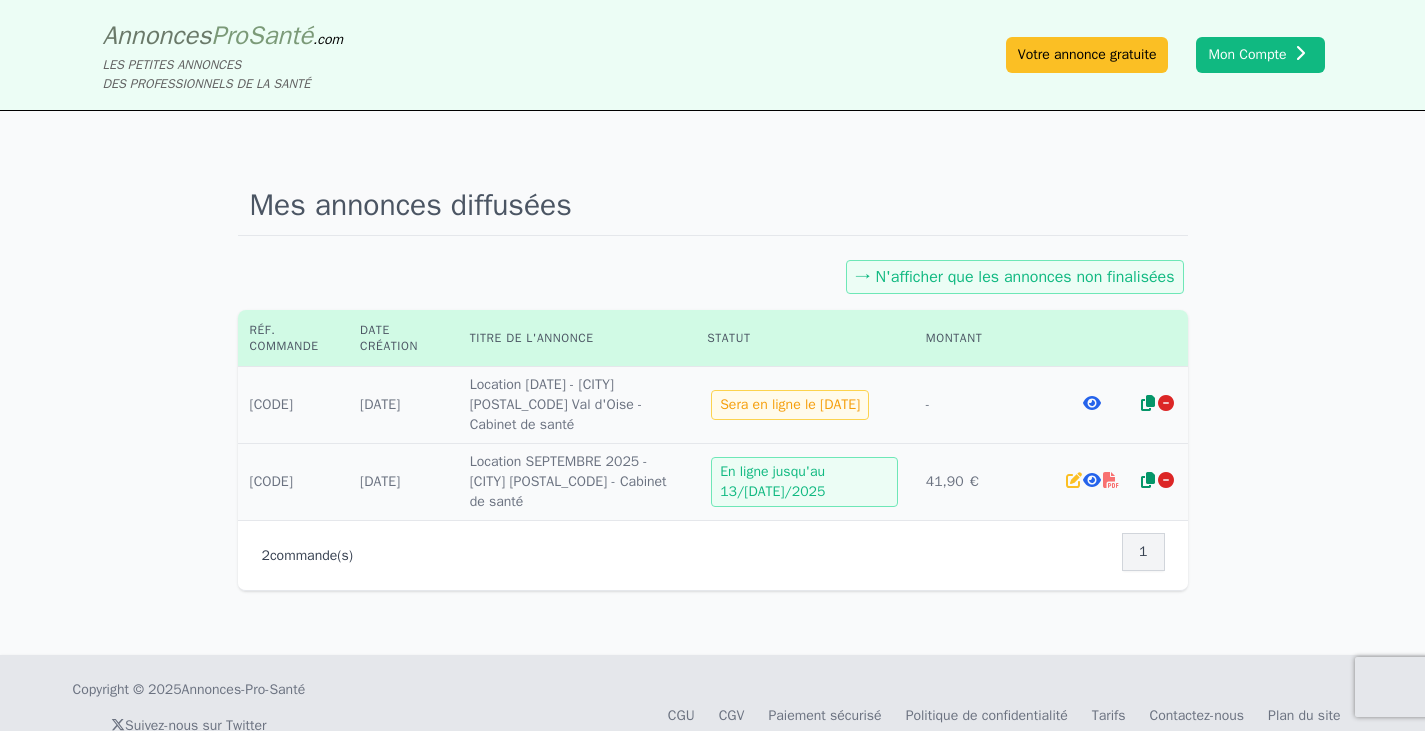 click 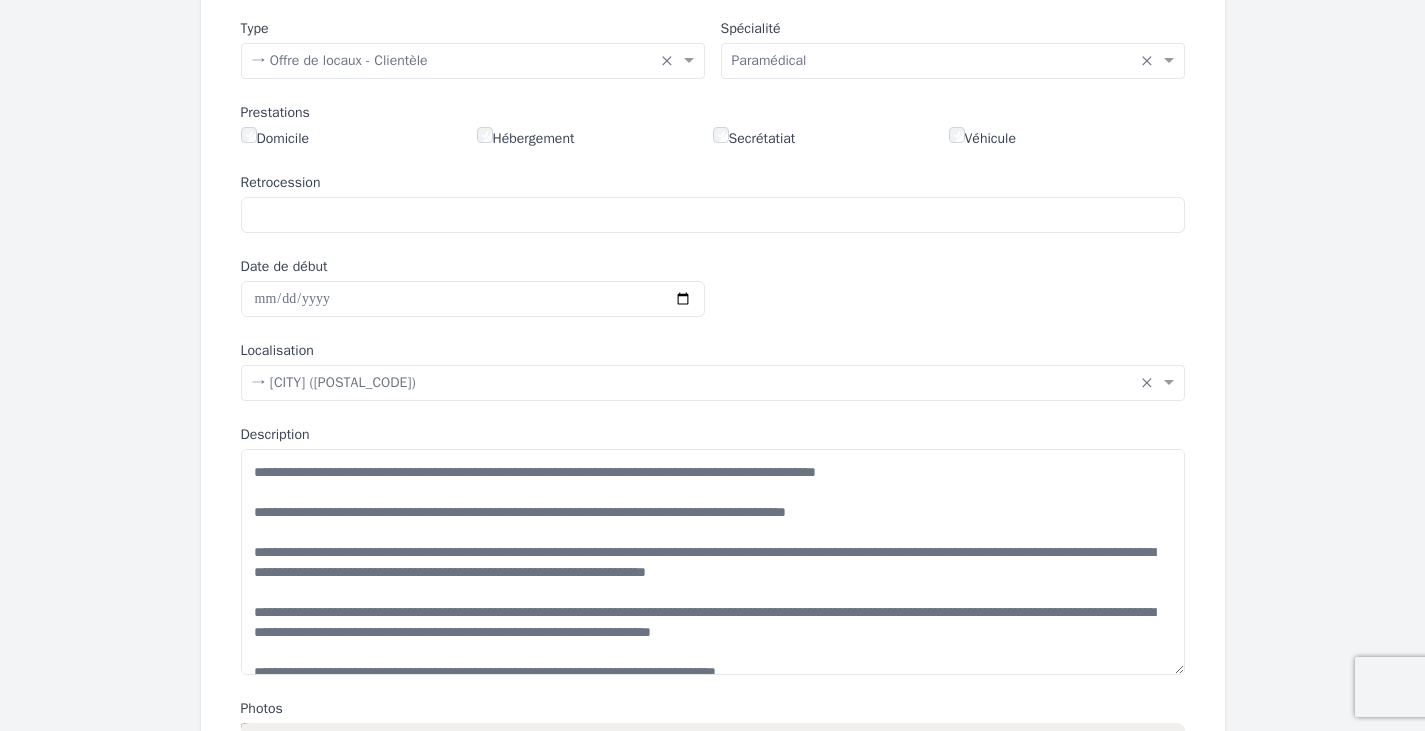 scroll, scrollTop: 385, scrollLeft: 0, axis: vertical 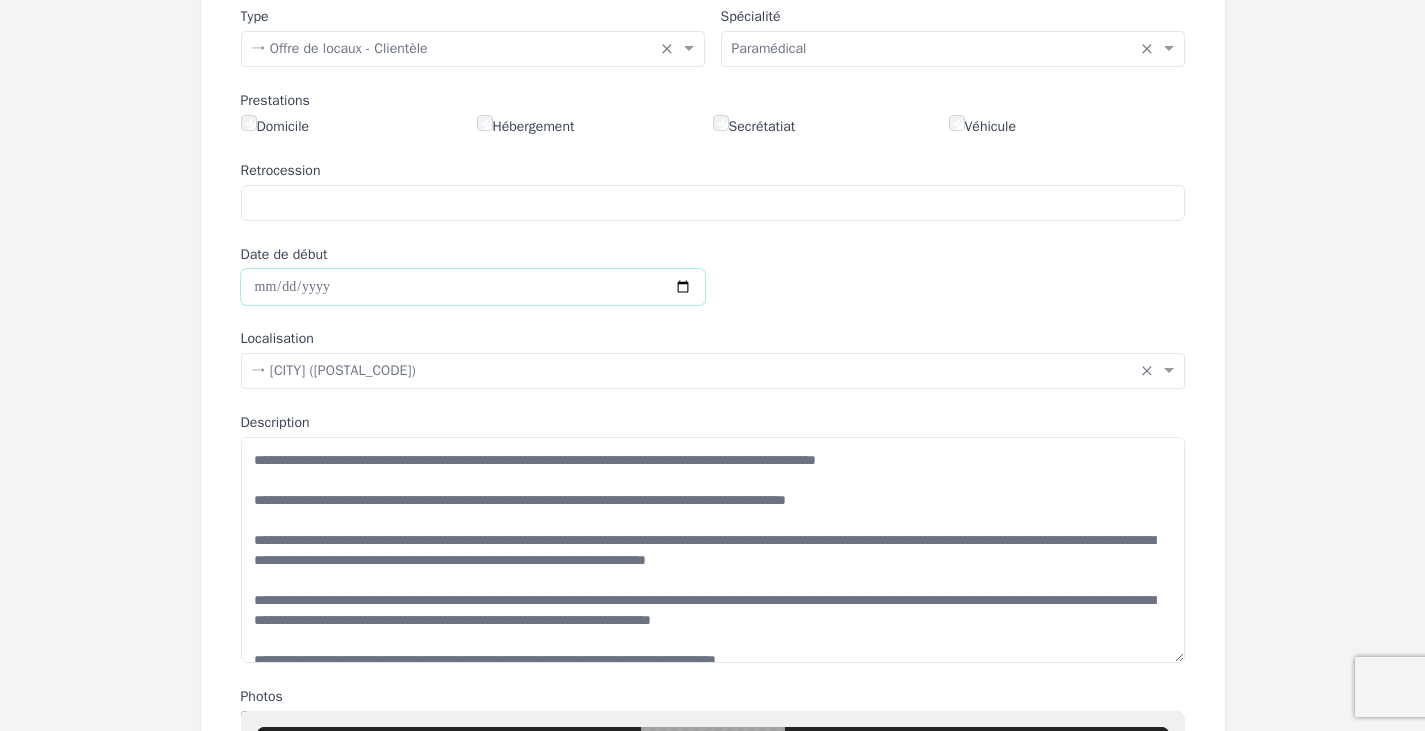 click on "Date de début" at bounding box center (473, 287) 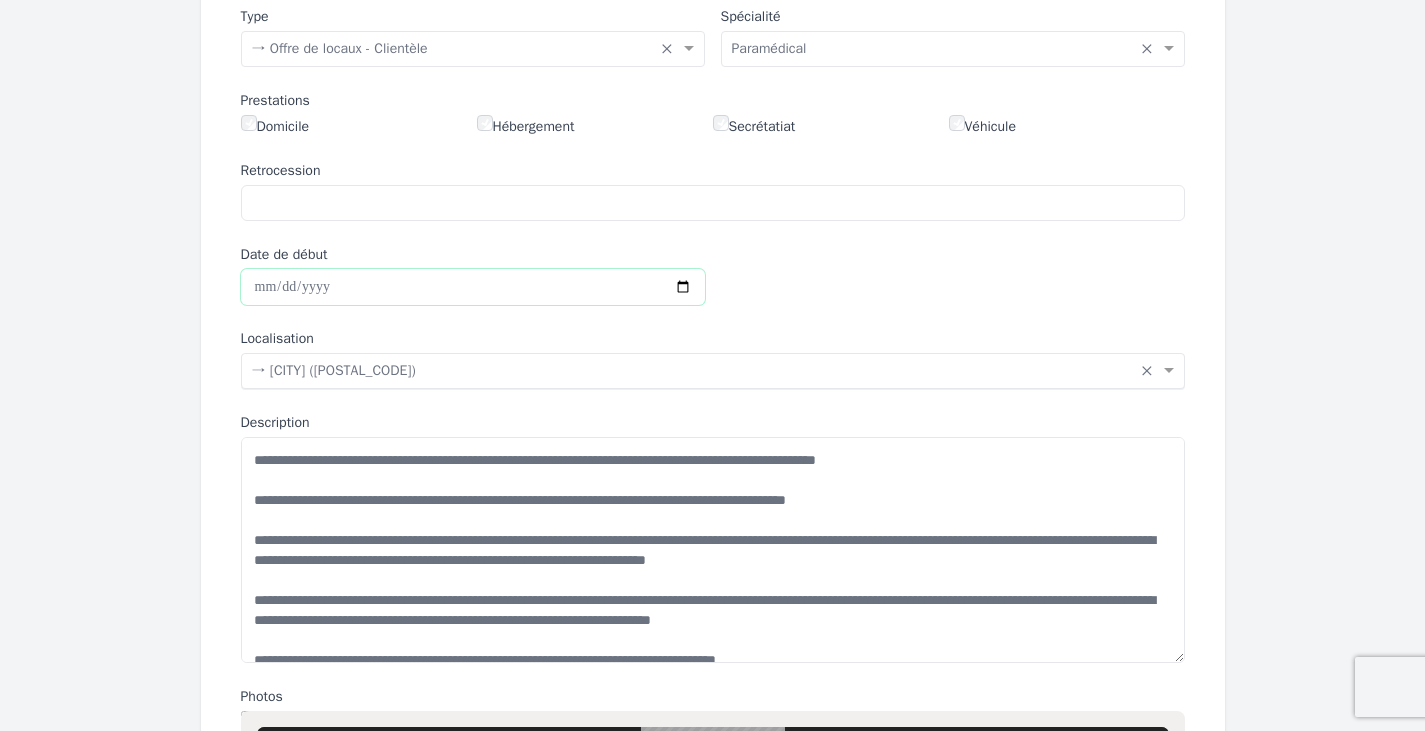 type on "**********" 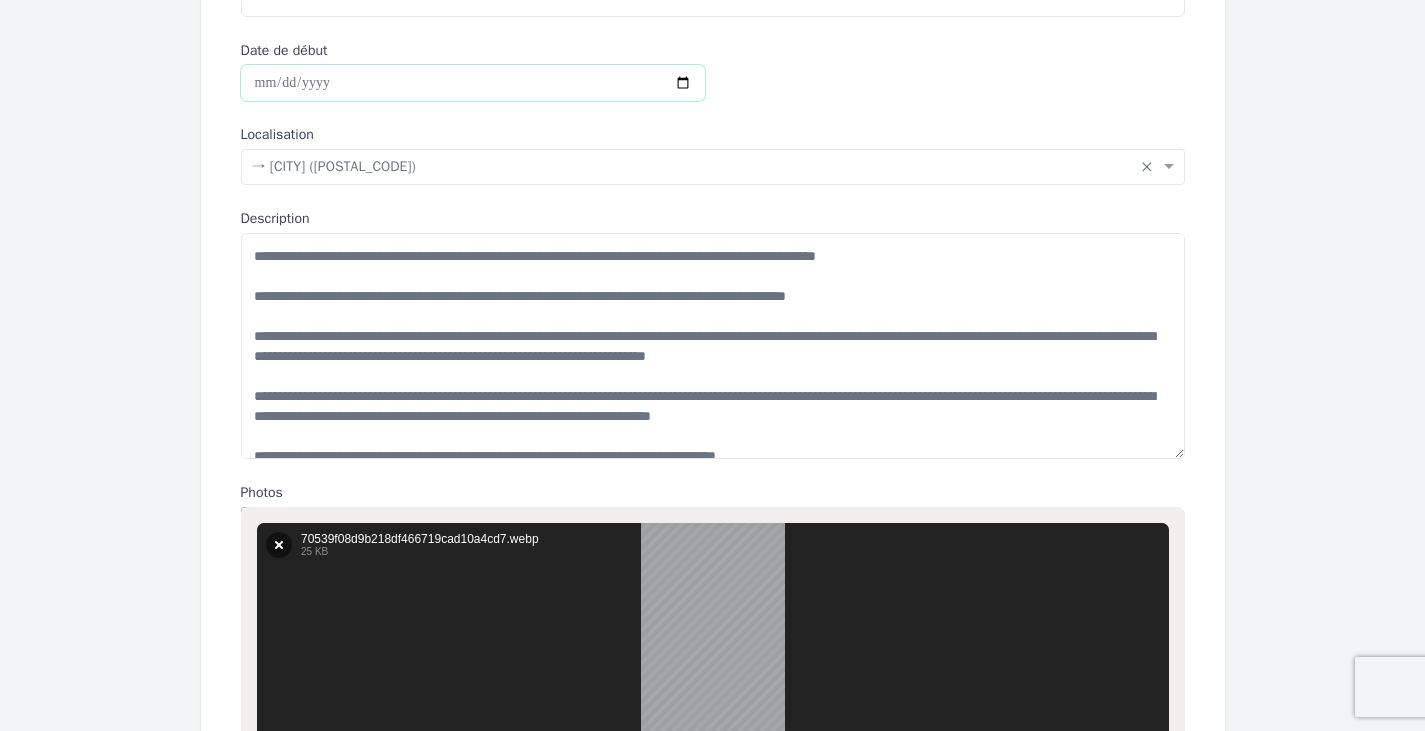 scroll, scrollTop: 590, scrollLeft: 0, axis: vertical 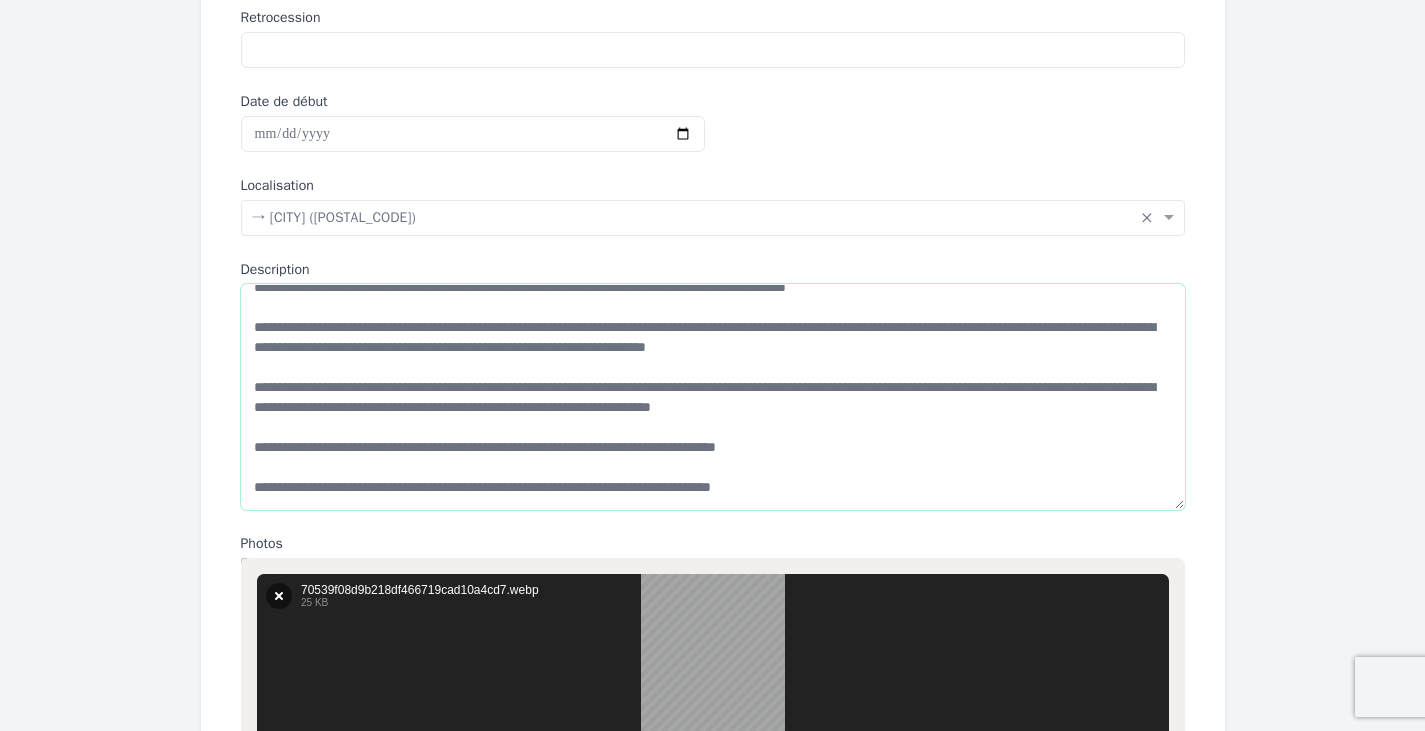 click on "**********" at bounding box center [713, 397] 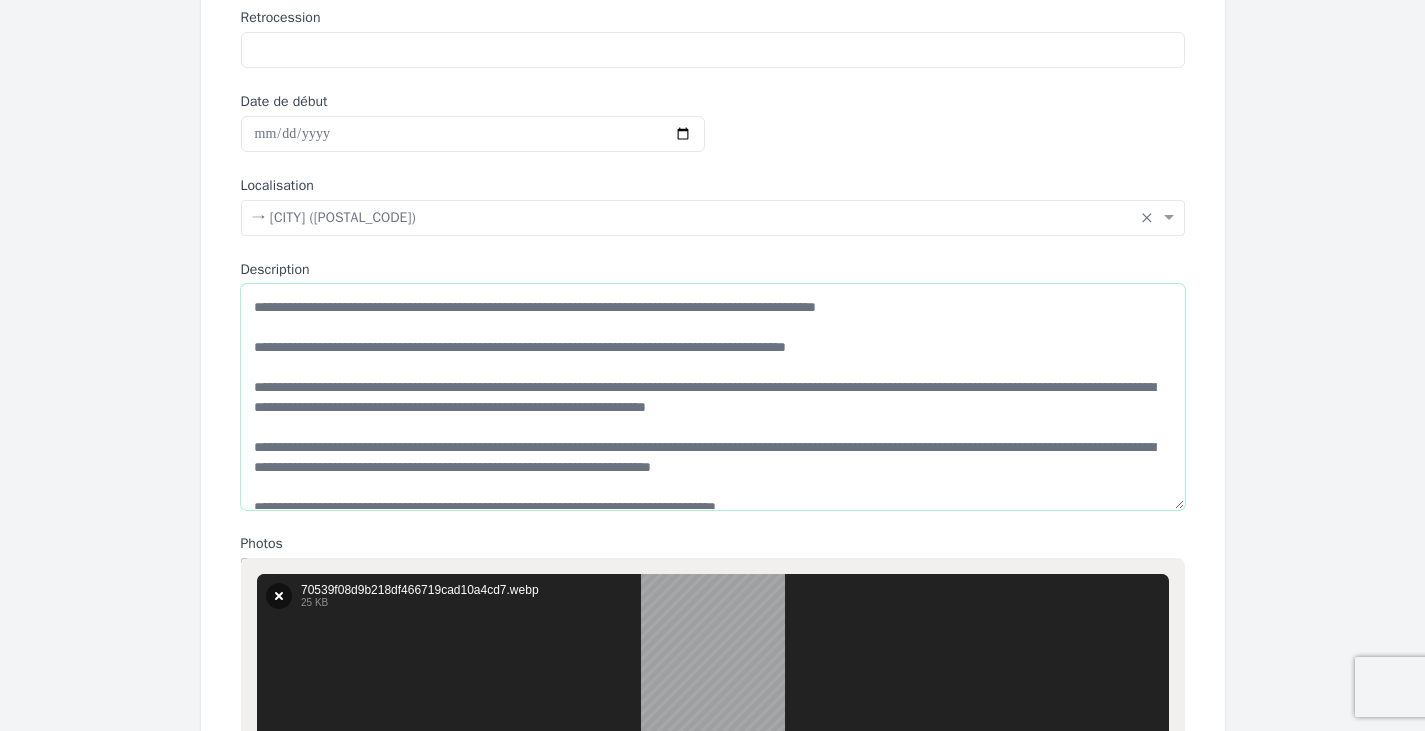 drag, startPoint x: 922, startPoint y: 349, endPoint x: 849, endPoint y: 349, distance: 73 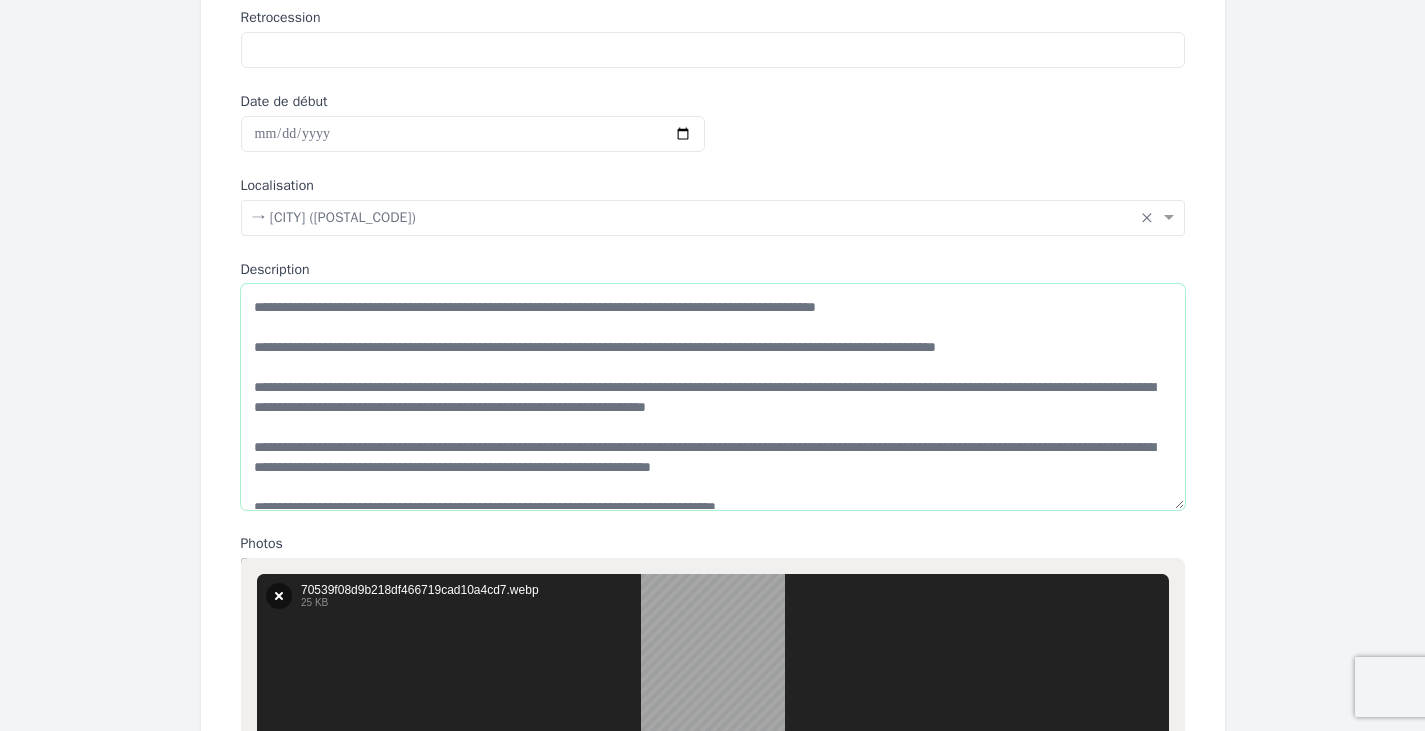 click on "**********" at bounding box center (713, 397) 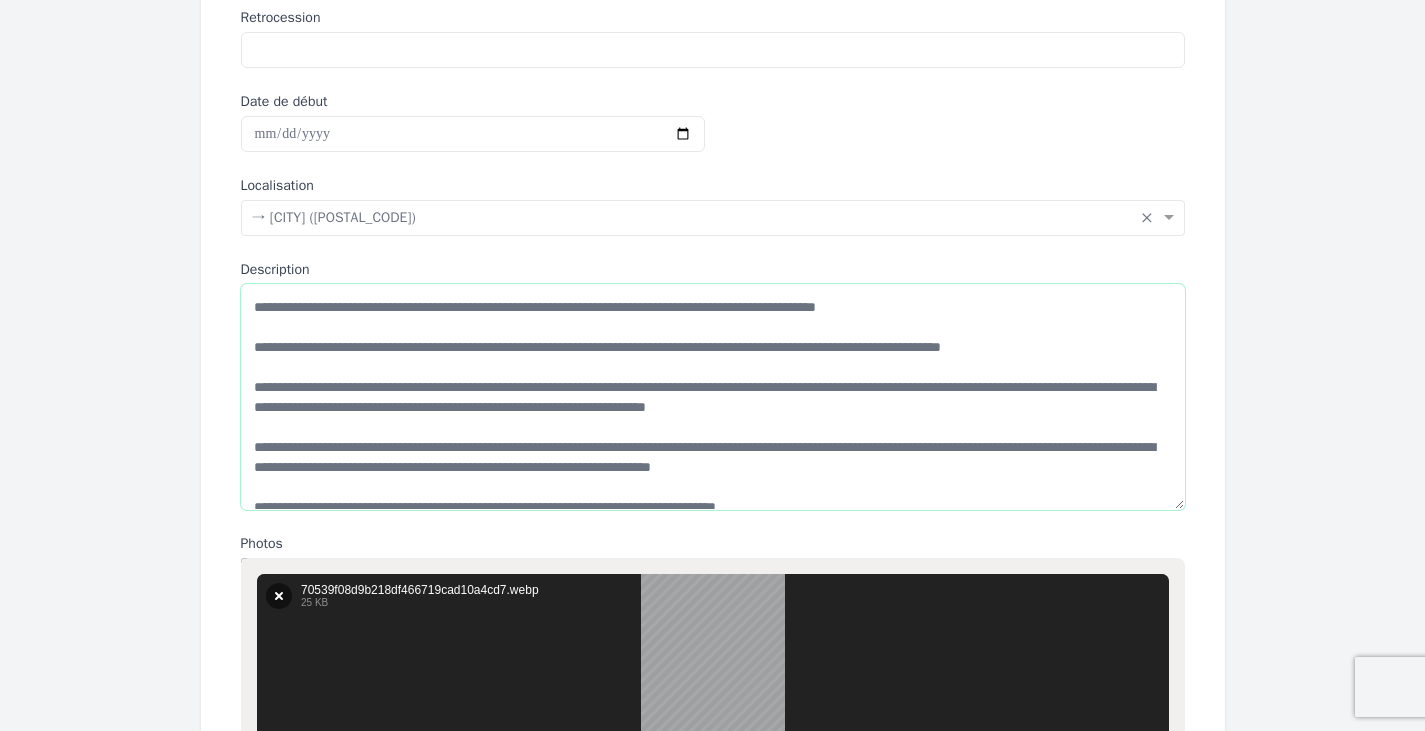 click on "**********" at bounding box center (713, 397) 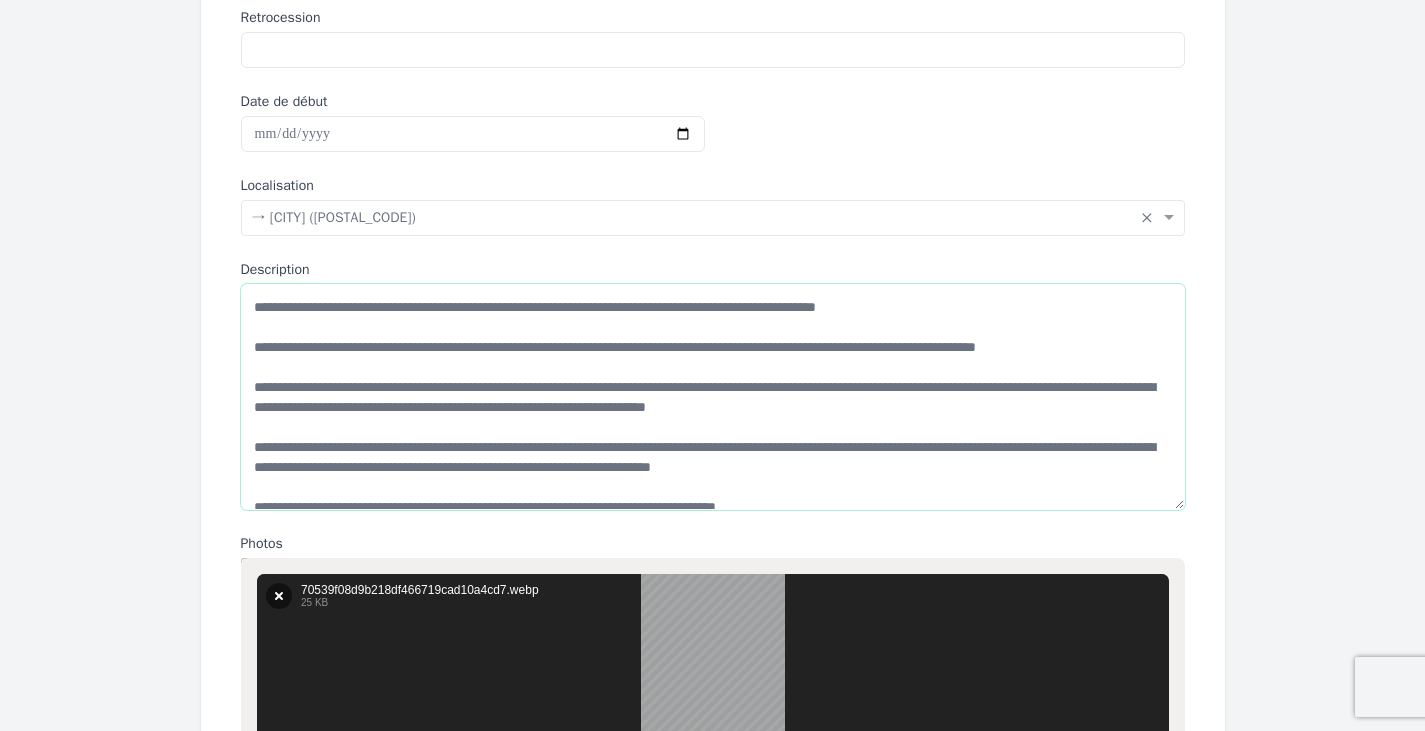 click on "**********" at bounding box center [713, 397] 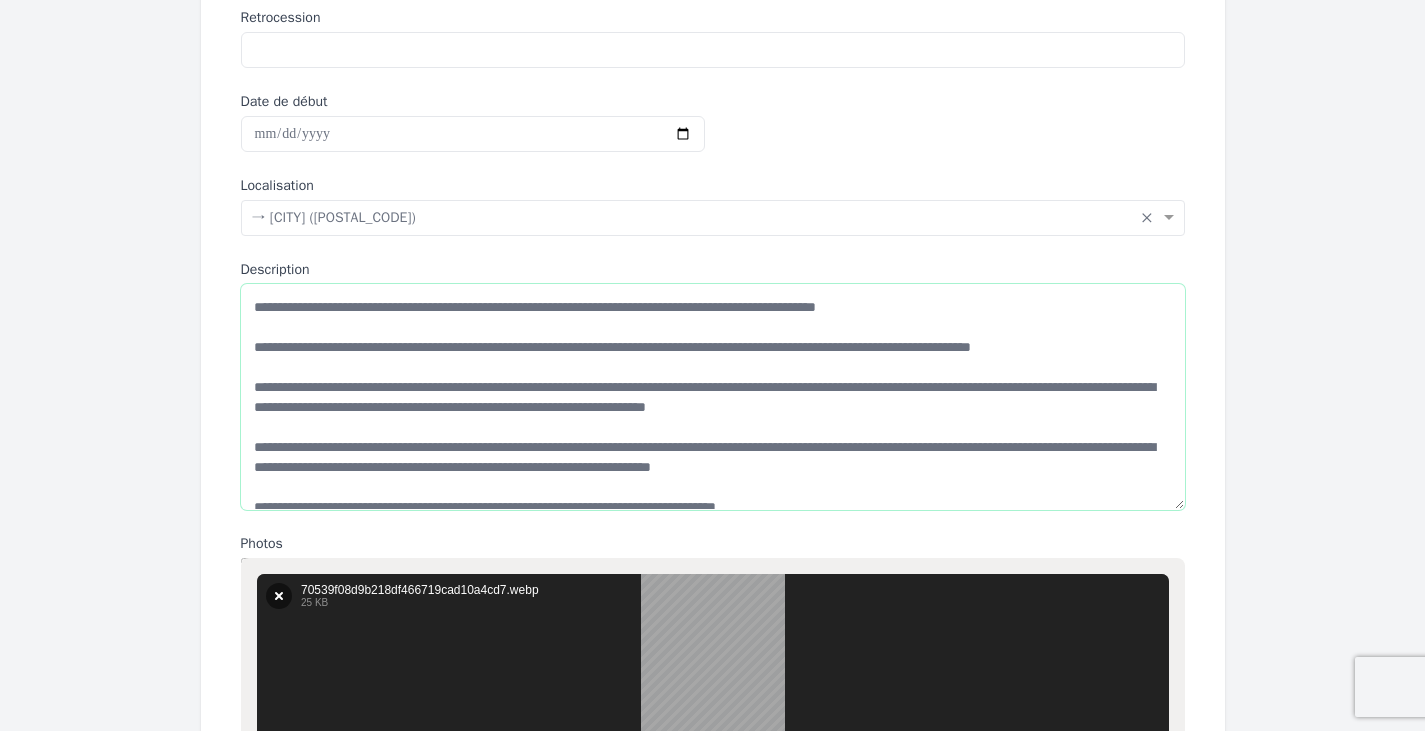 drag, startPoint x: 1150, startPoint y: 350, endPoint x: 720, endPoint y: 350, distance: 430 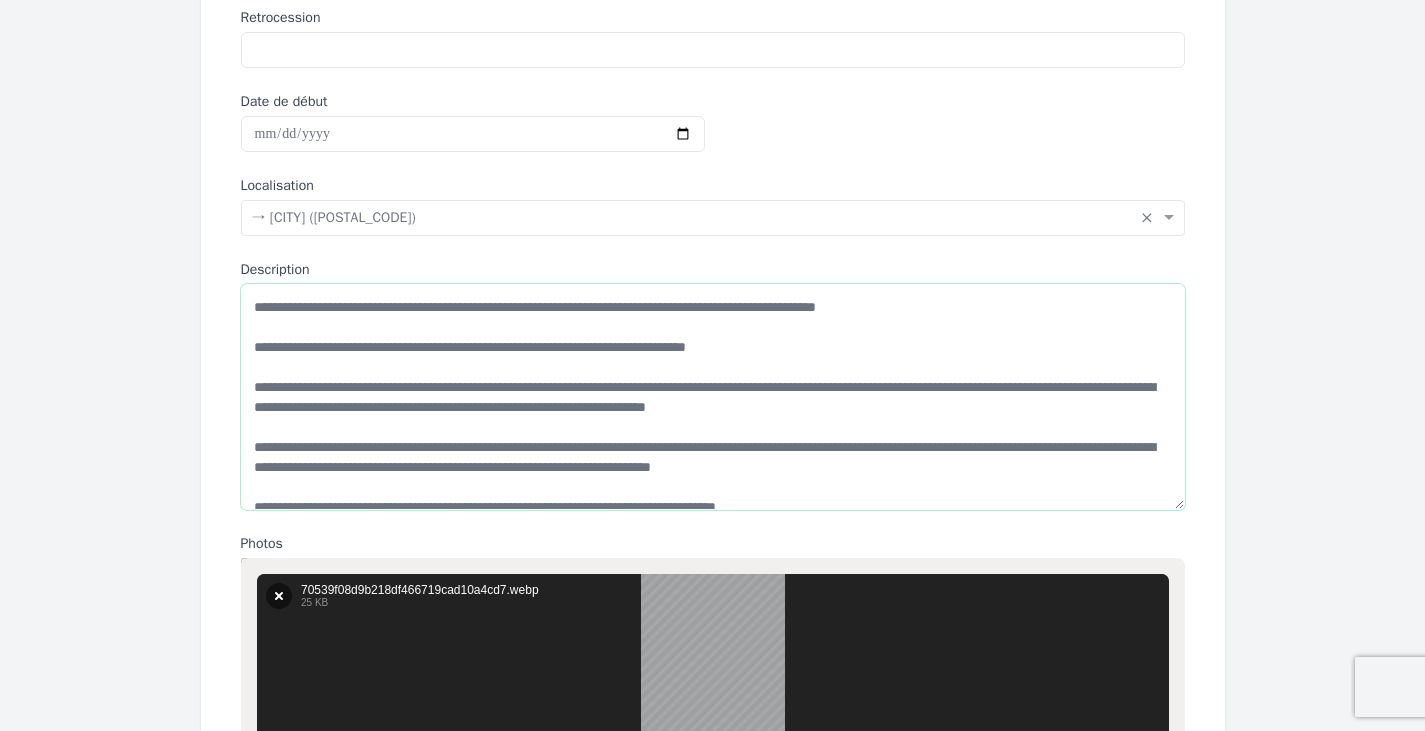 drag, startPoint x: 776, startPoint y: 343, endPoint x: 609, endPoint y: 346, distance: 167.02695 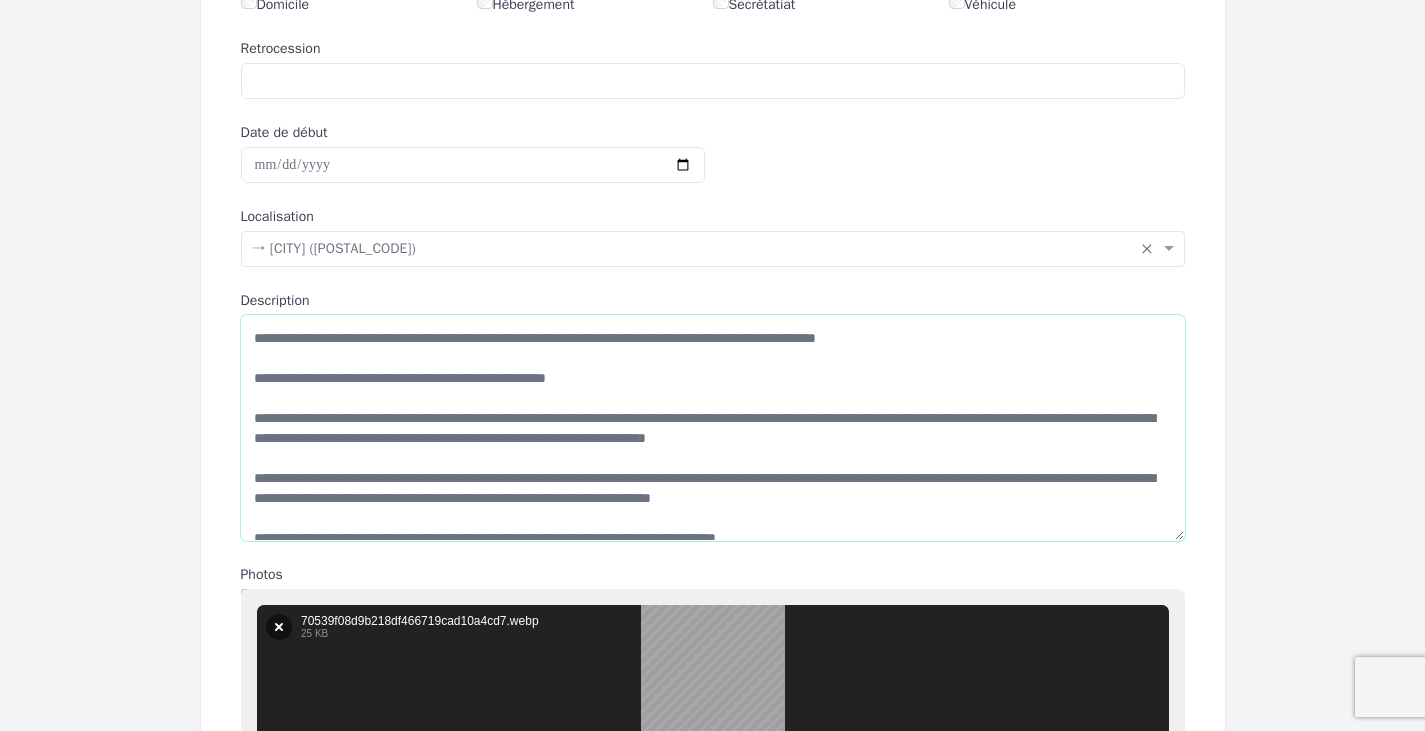 scroll, scrollTop: 511, scrollLeft: 0, axis: vertical 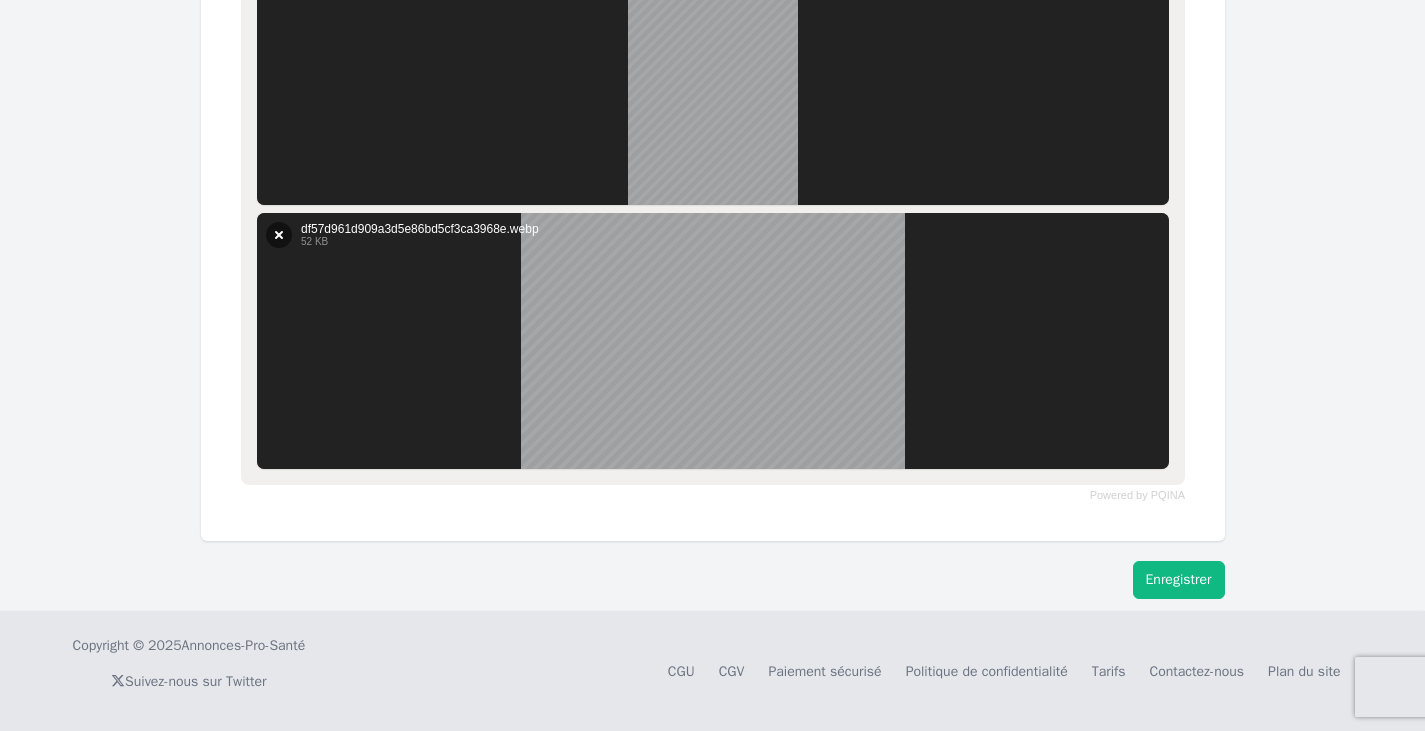 type on "**********" 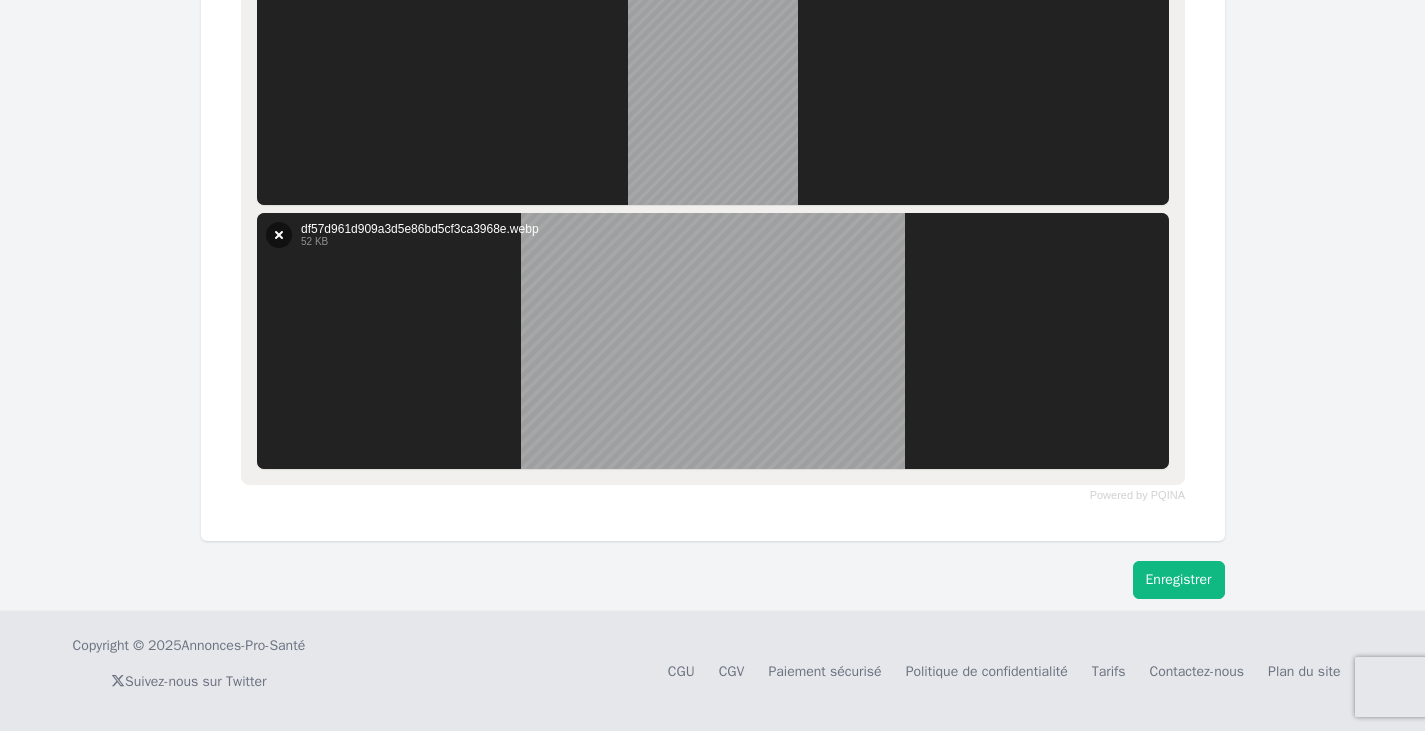 click on "Enregistrer" at bounding box center [1179, 580] 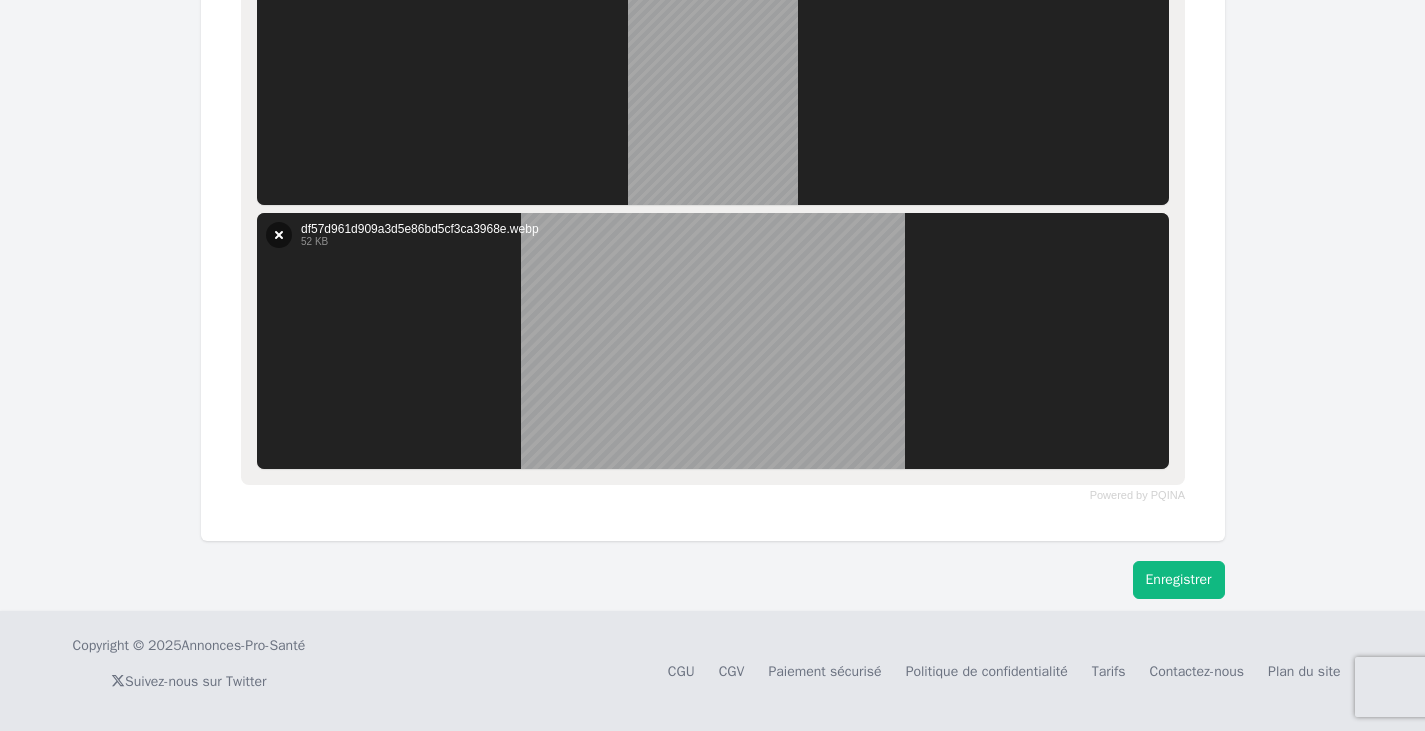 scroll, scrollTop: 0, scrollLeft: 0, axis: both 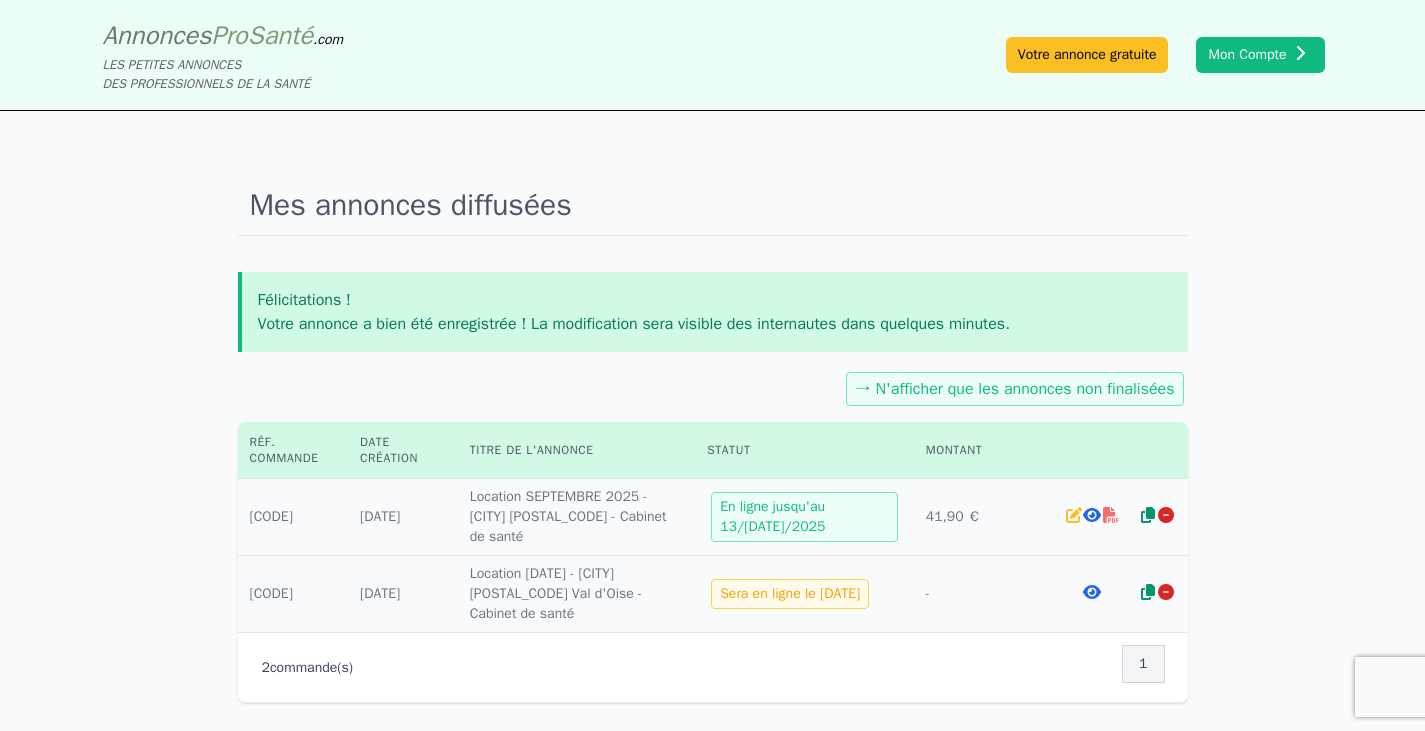 click on "LES PETITES ANNONCES DES PROFESSIONNELS DE LA SANTÉ" at bounding box center [223, 75] 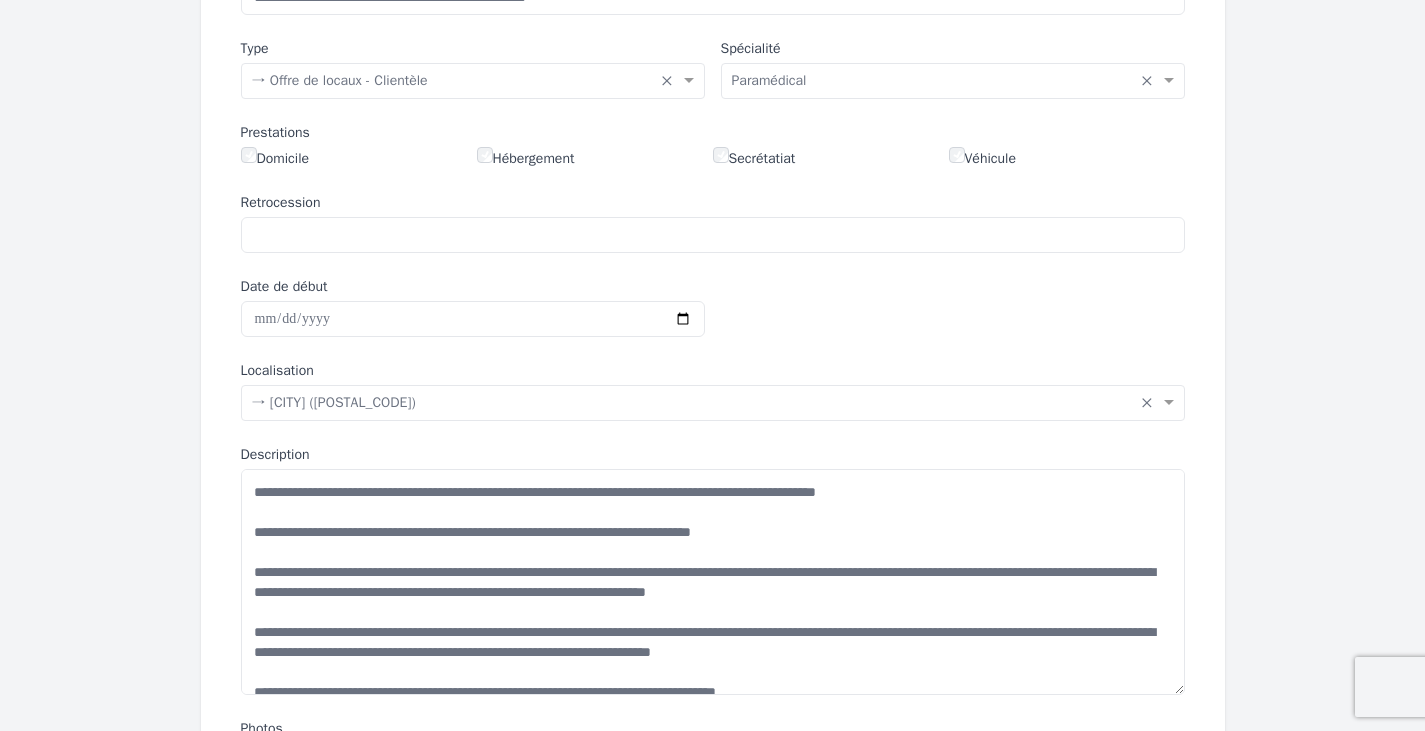 scroll, scrollTop: 0, scrollLeft: 0, axis: both 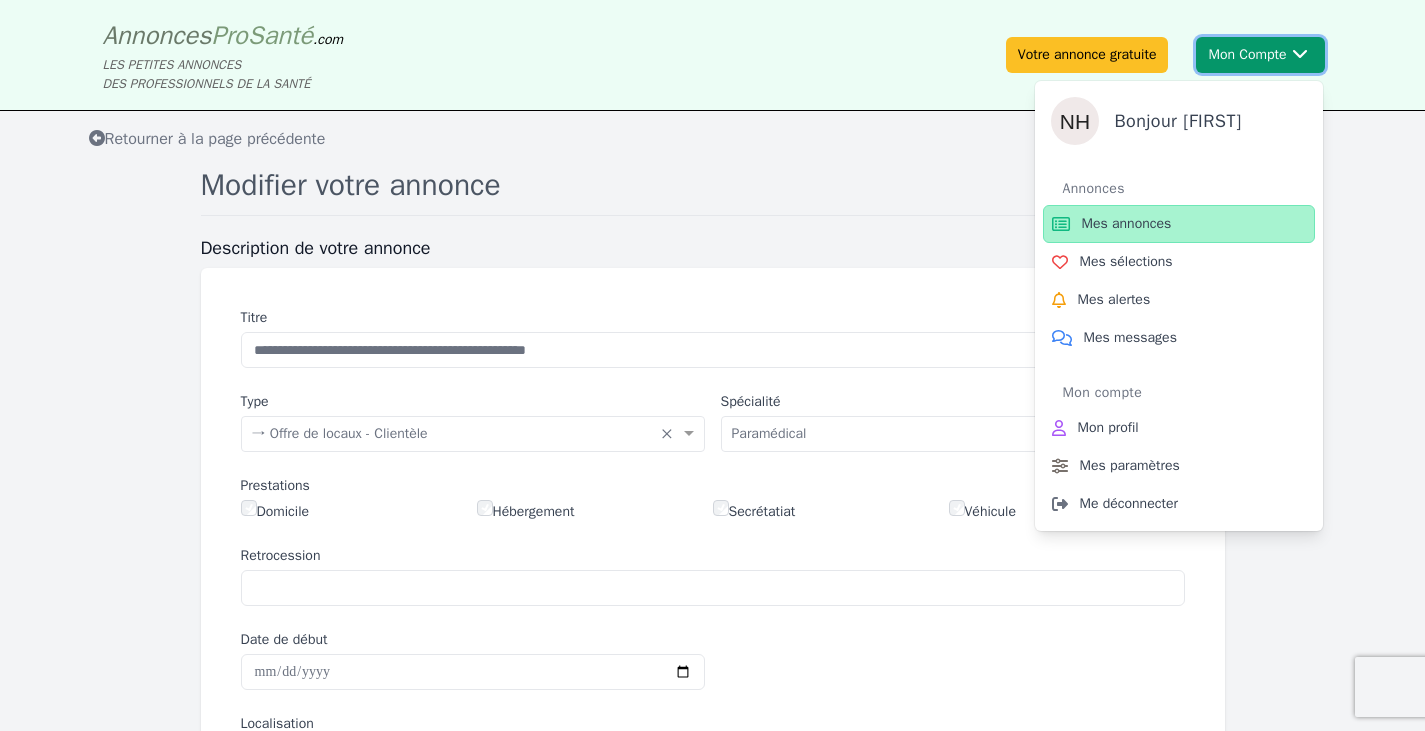 click on "Mon Compte Bonjour [NAME] Annonces Mes annonces Mes sélections Mes alertes Mes messages Mon compte Mon profil Mes paramètres Me déconnecter" at bounding box center [1260, 55] 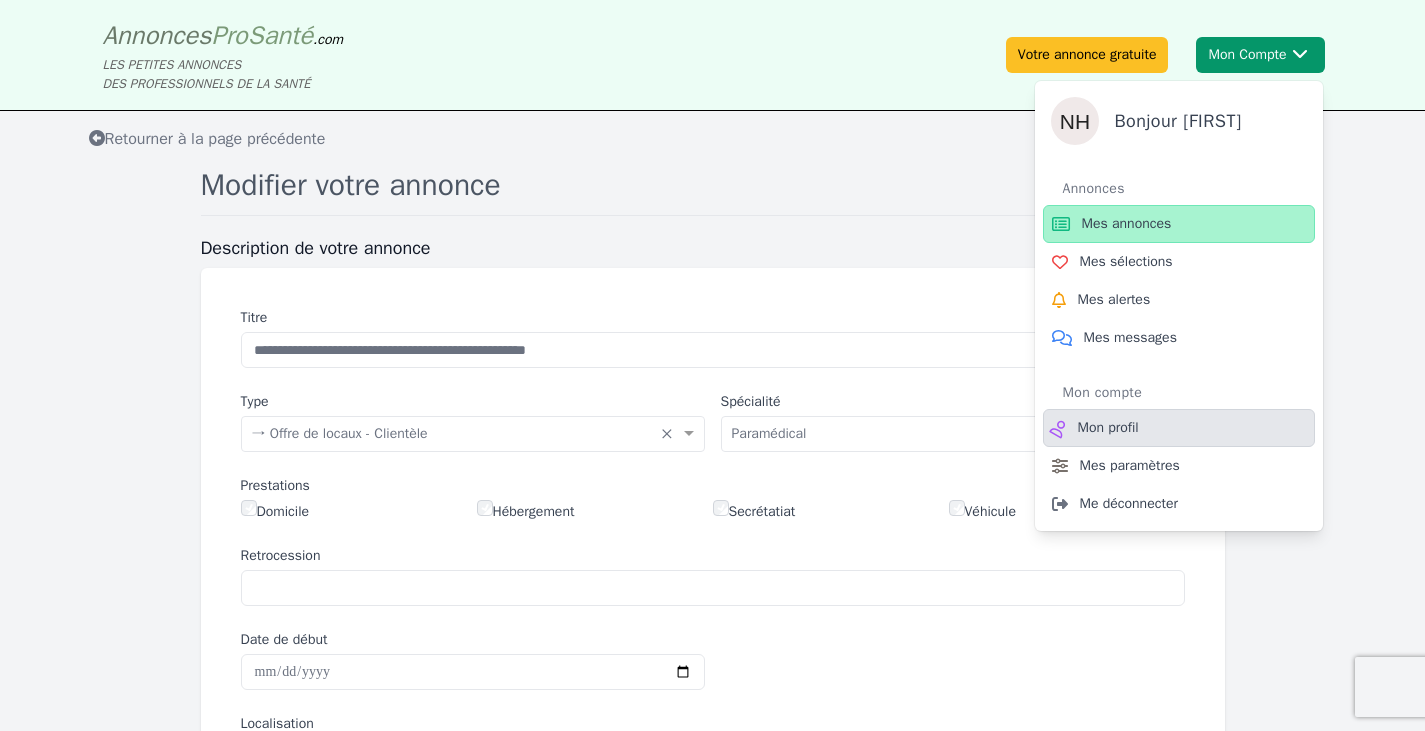 click on "Mon profil" at bounding box center [1108, 428] 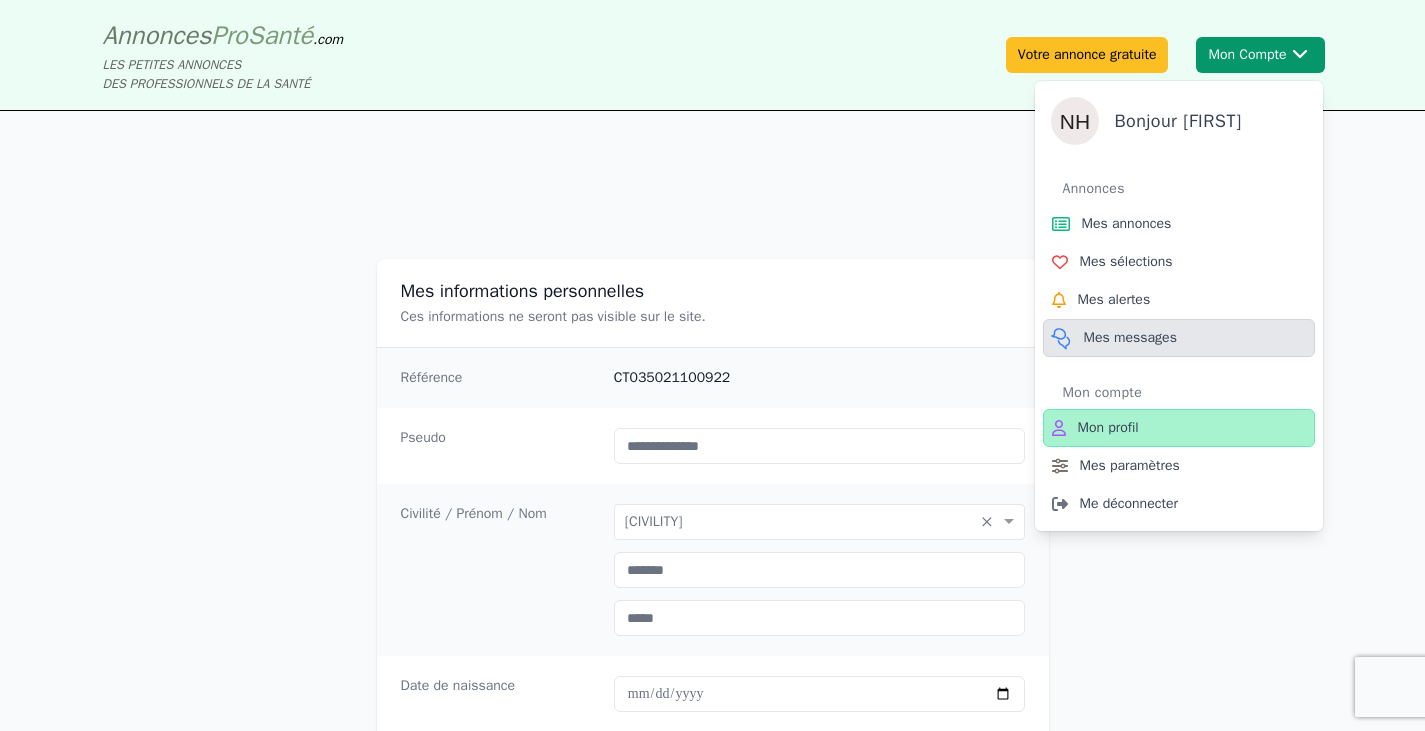 click on "Mes messages" at bounding box center (1179, 338) 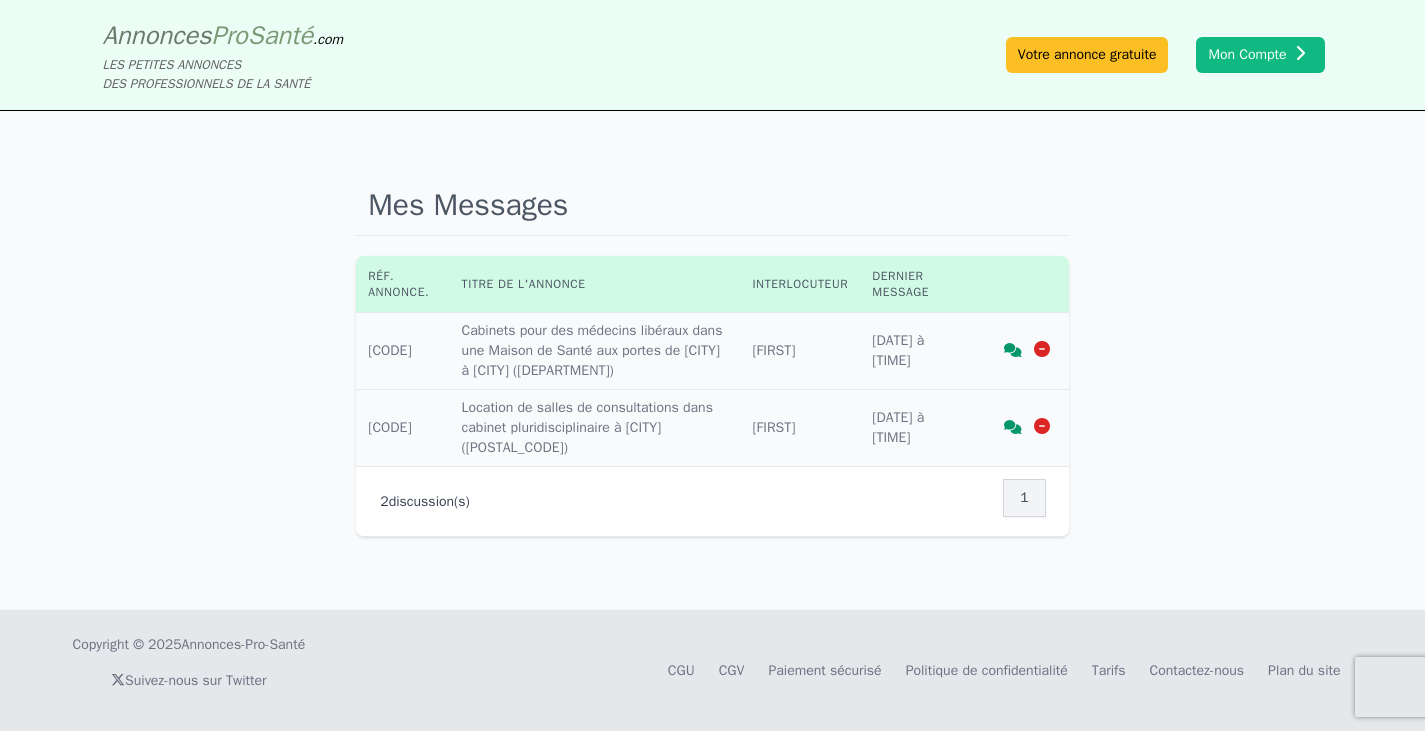 click 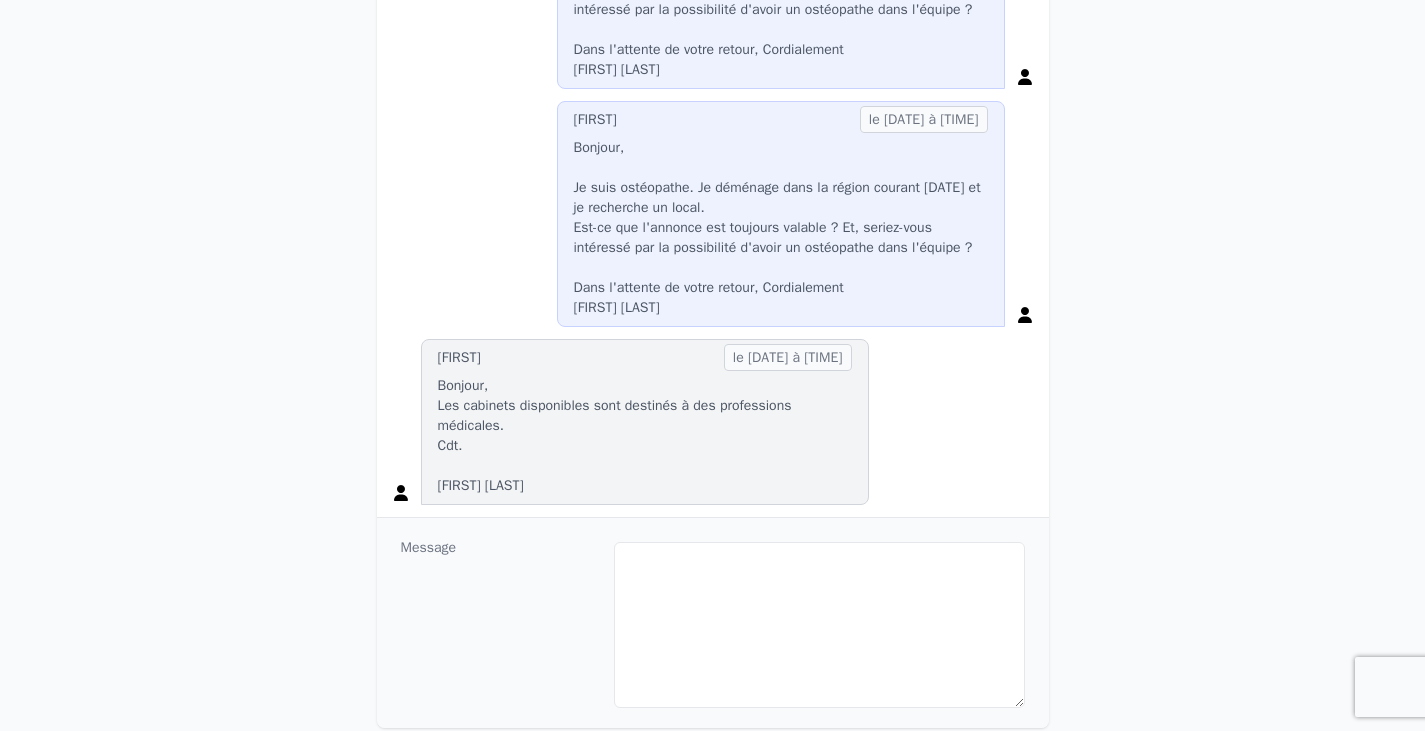 scroll, scrollTop: 0, scrollLeft: 0, axis: both 